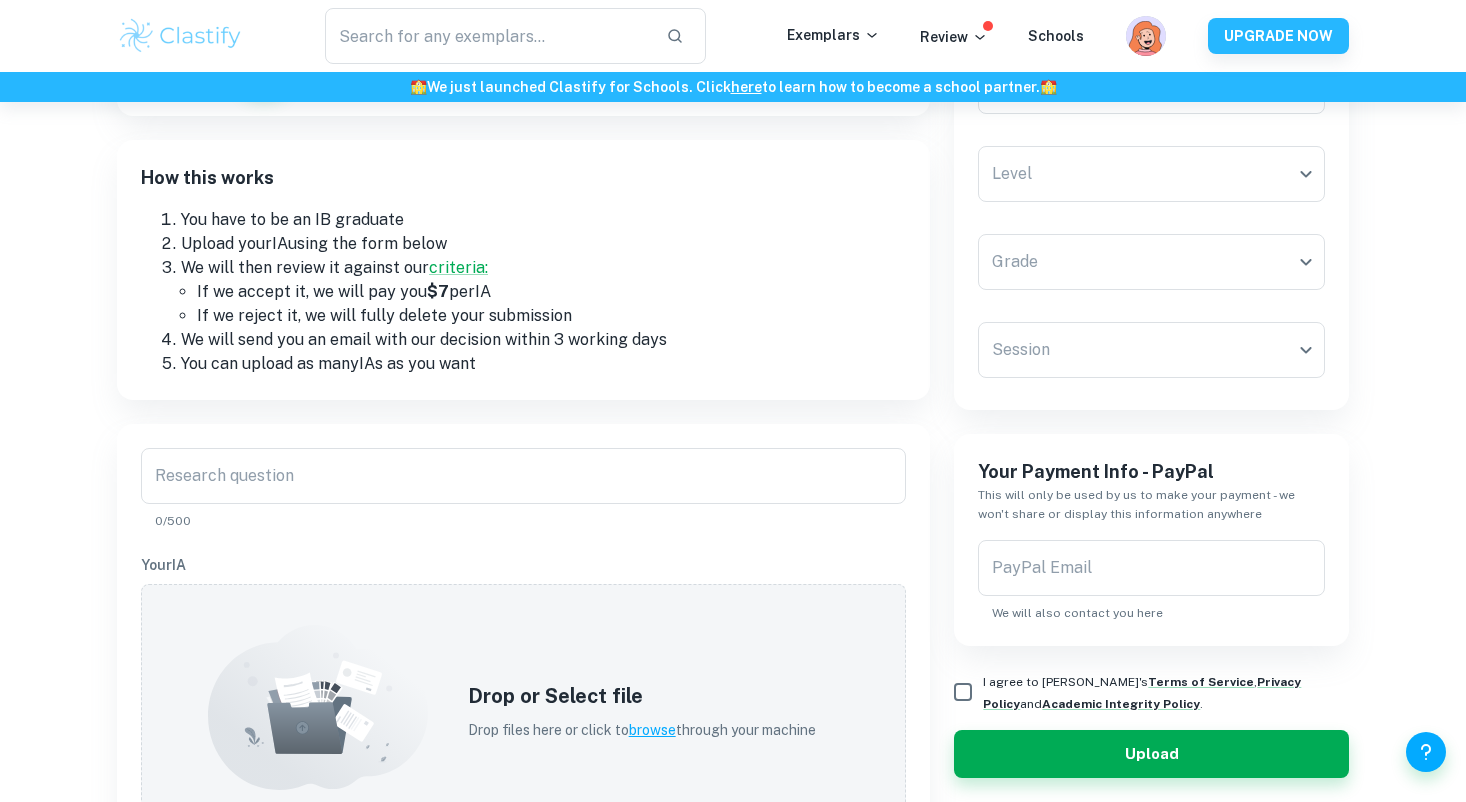 scroll, scrollTop: 217, scrollLeft: 0, axis: vertical 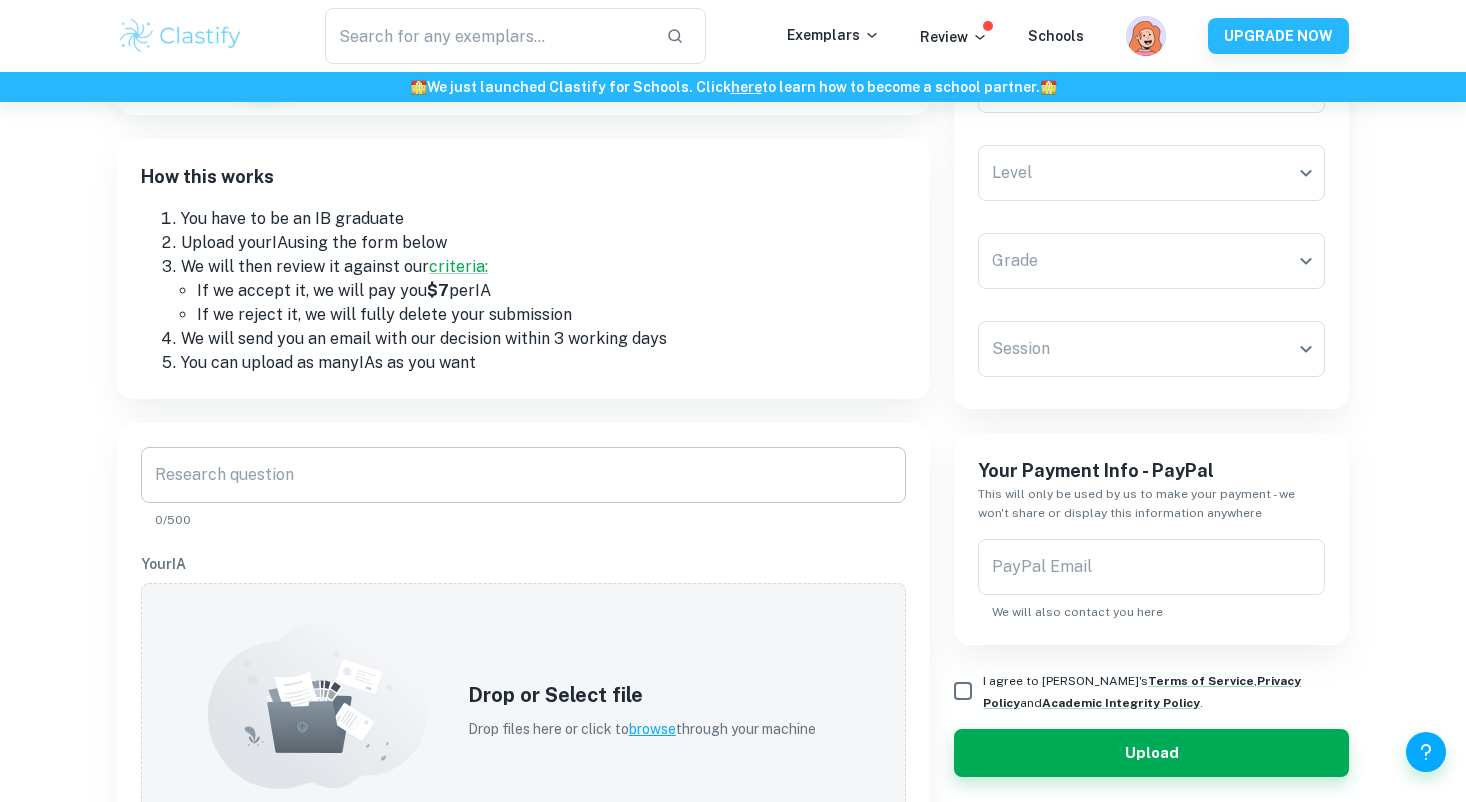 click on "Research question" at bounding box center (523, 475) 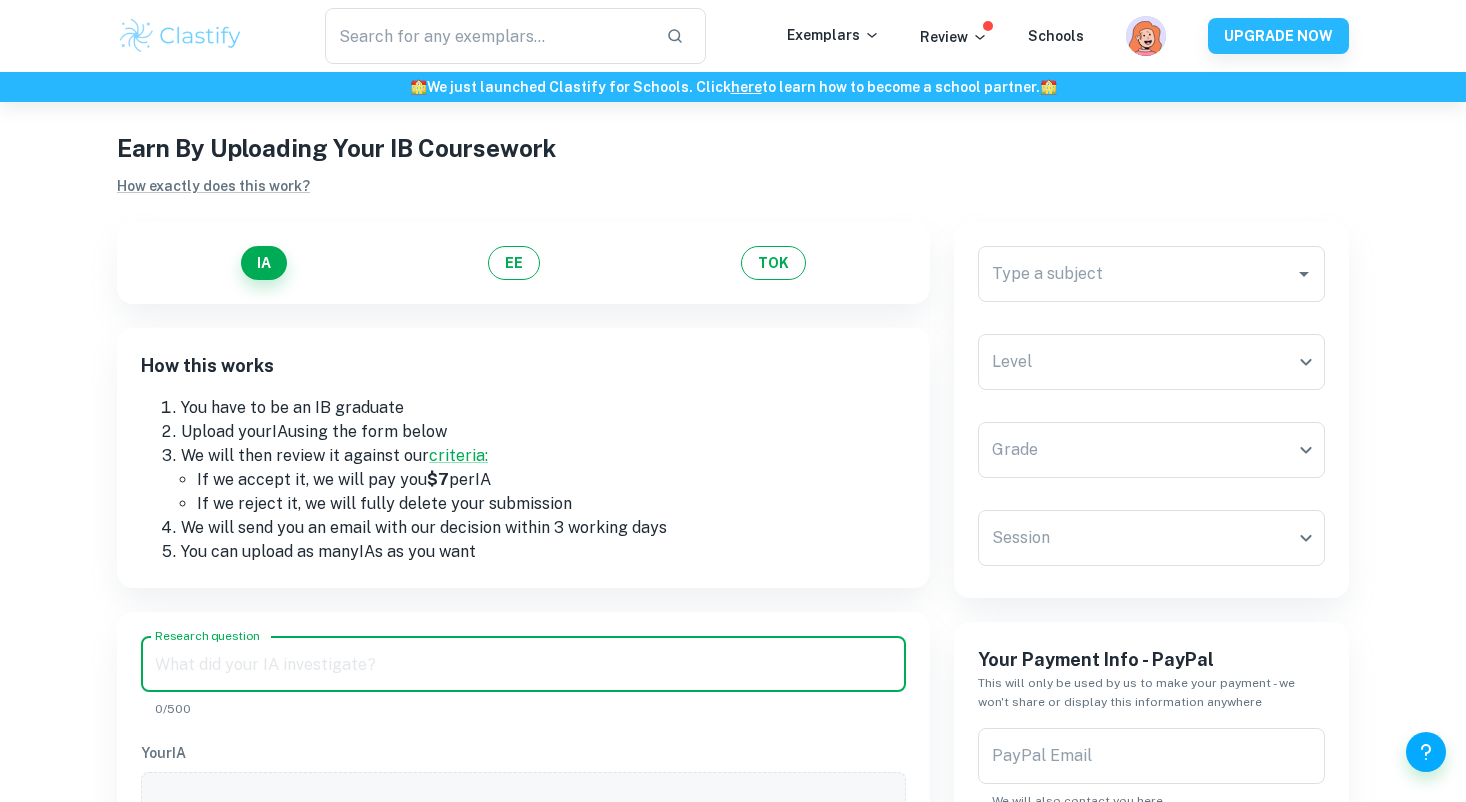 scroll, scrollTop: 1, scrollLeft: 0, axis: vertical 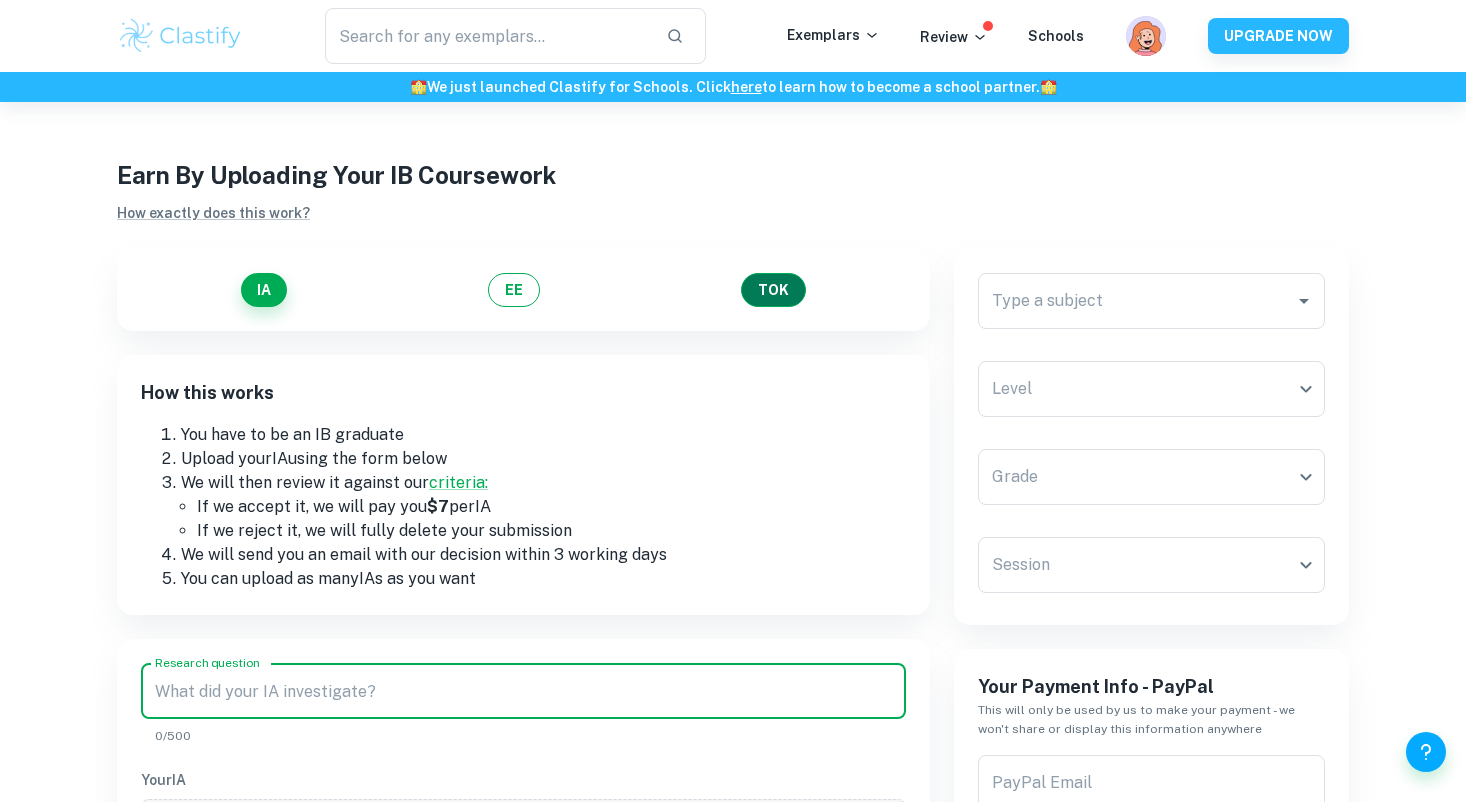 click on "TOK" at bounding box center [773, 290] 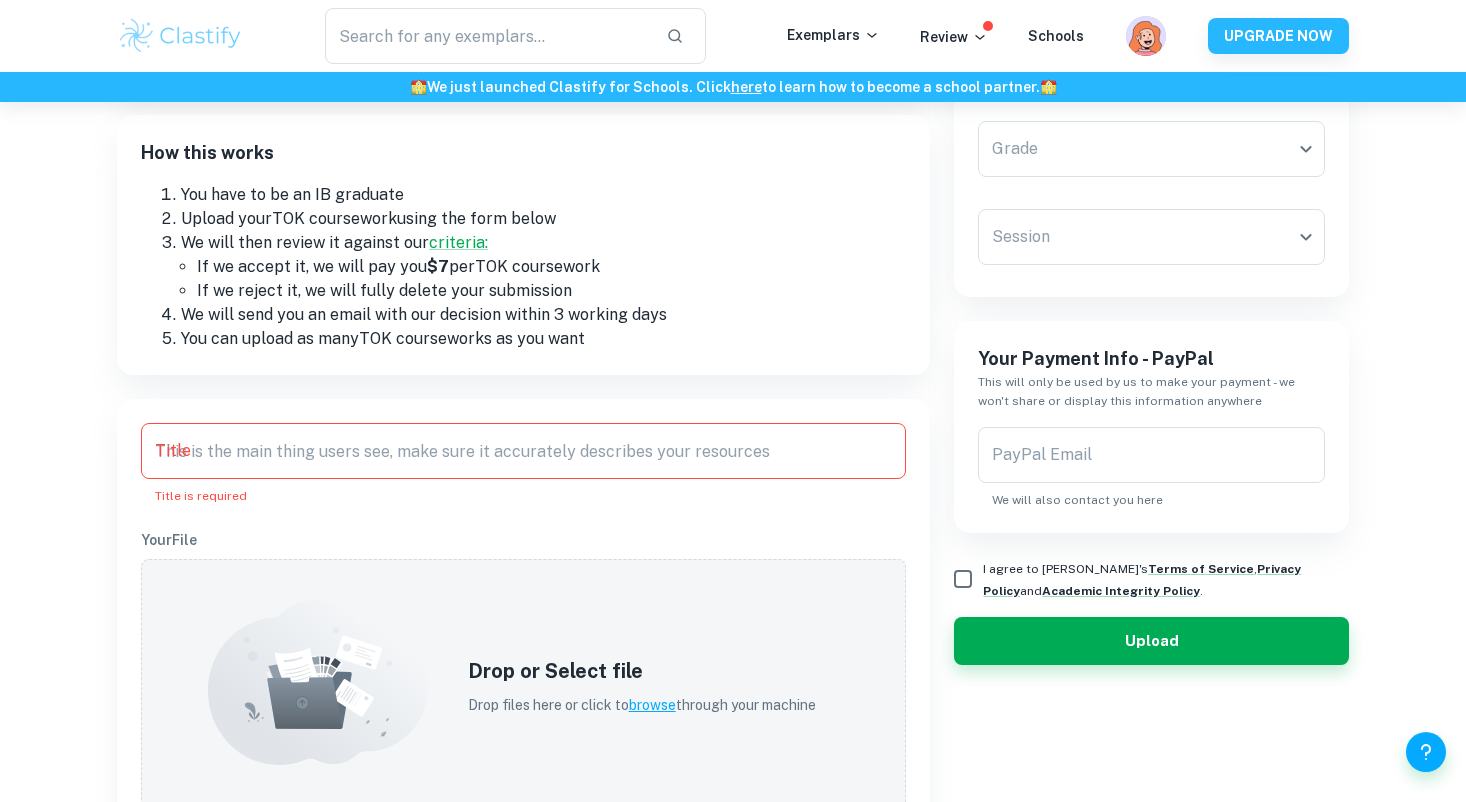 scroll, scrollTop: 206, scrollLeft: 0, axis: vertical 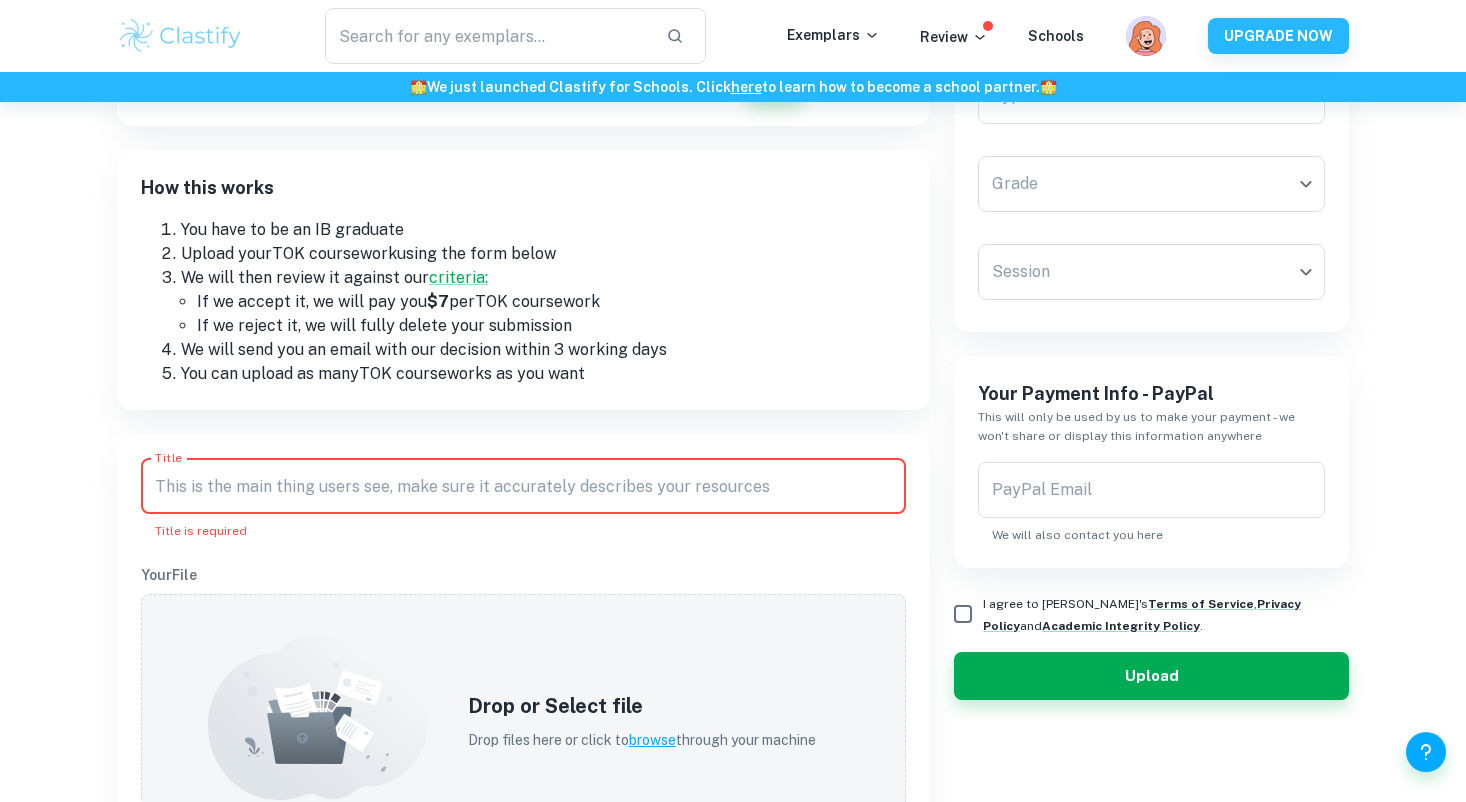 click on "Title" at bounding box center (523, 486) 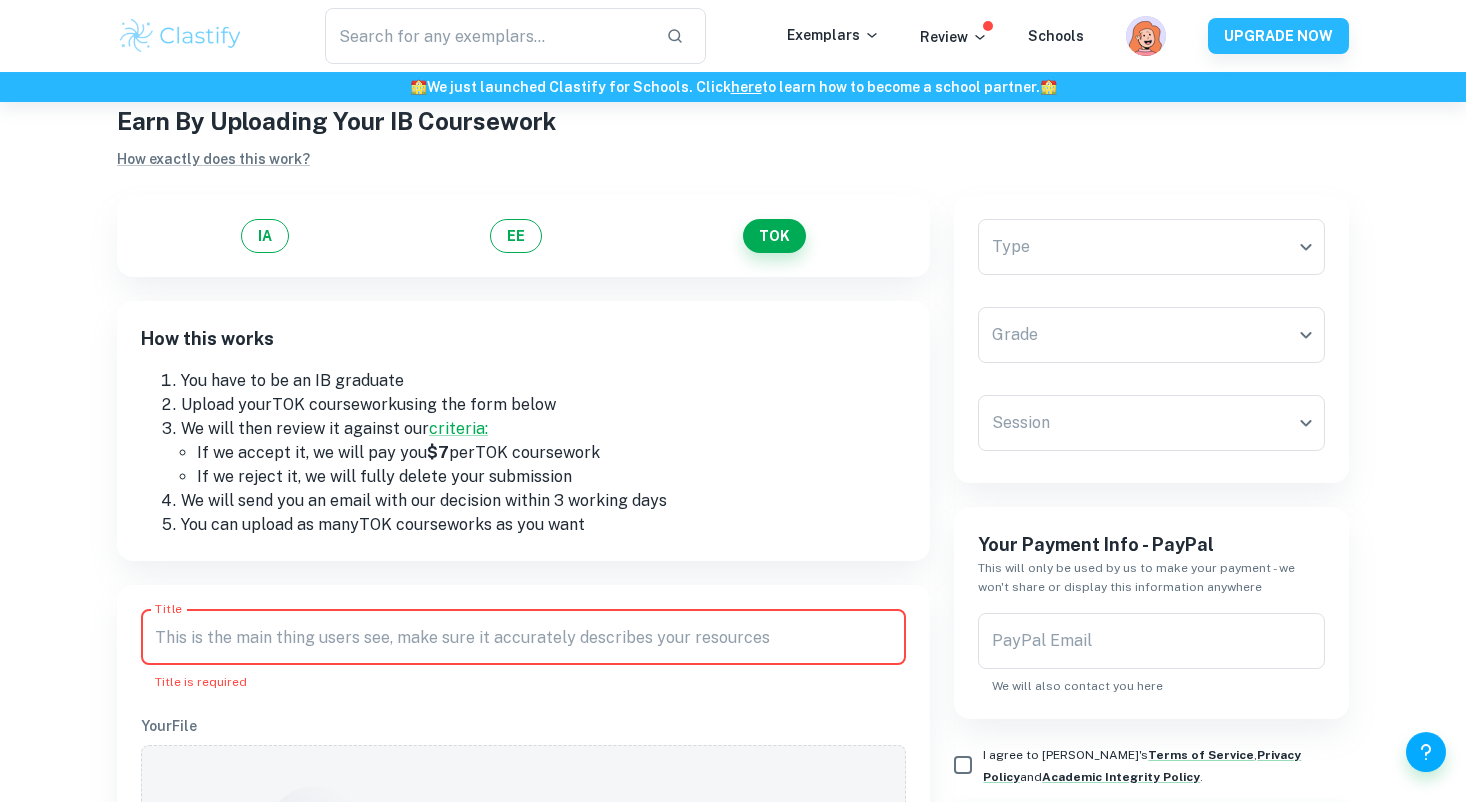 scroll, scrollTop: 0, scrollLeft: 0, axis: both 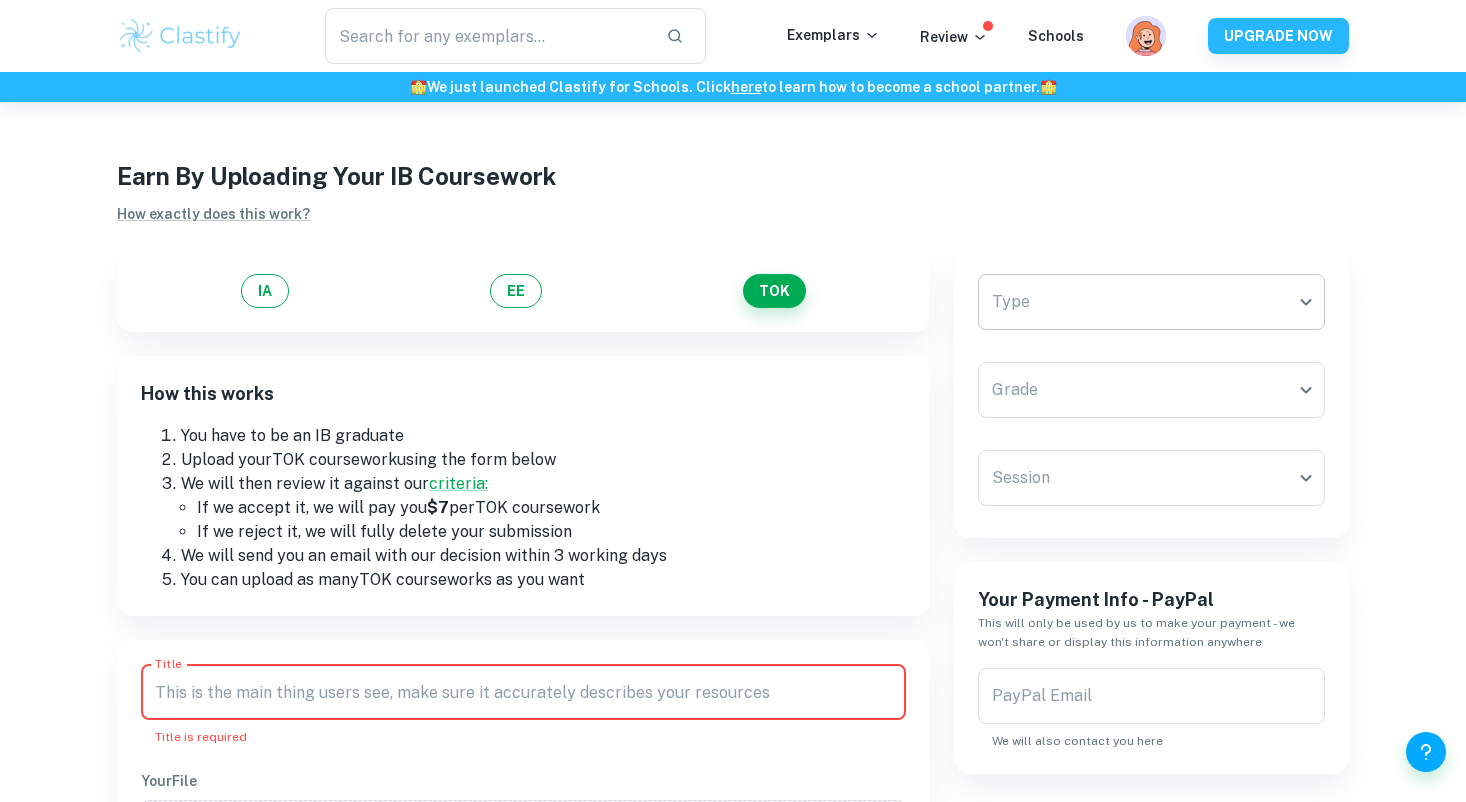 click on "We value your privacy We use cookies to enhance your browsing experience, serve personalised ads or content, and analyse our traffic. By clicking "Accept All", you consent to our use of cookies.   Cookie Policy Customise   Reject All   Accept All   Customise Consent Preferences   We use cookies to help you navigate efficiently and perform certain functions. You will find detailed information about all cookies under each consent category below. The cookies that are categorised as "Necessary" are stored on your browser as they are essential for enabling the basic functionalities of the site. ...  Show more For more information on how Google's third-party cookies operate and handle your data, see:   Google Privacy Policy Necessary Always Active Necessary cookies are required to enable the basic features of this site, such as providing secure log-in or adjusting your consent preferences. These cookies do not store any personally identifiable data. Functional Analytics Performance Advertisement Uncategorised" at bounding box center [733, 503] 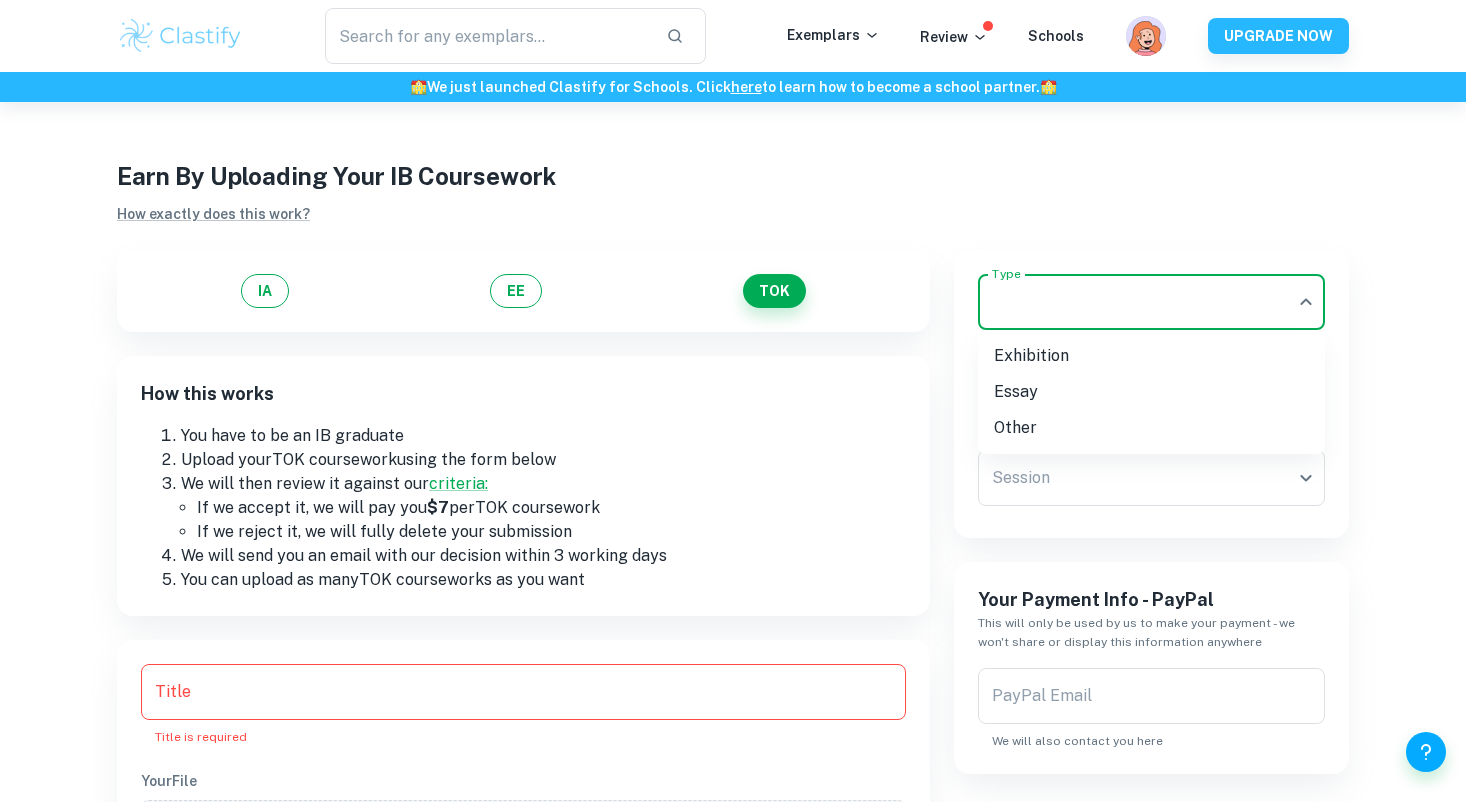 click on "Exhibition" at bounding box center (1151, 356) 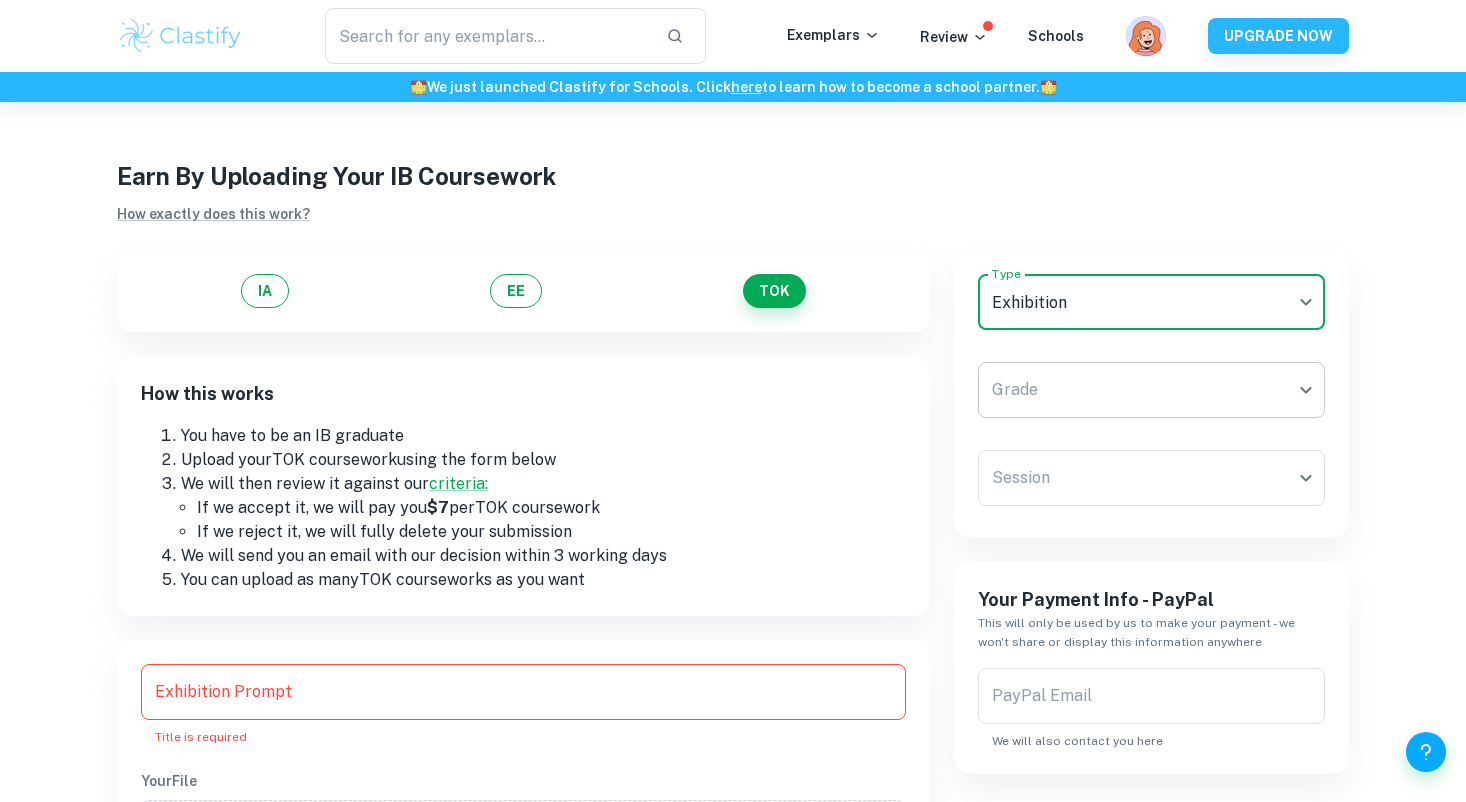 click on "We value your privacy We use cookies to enhance your browsing experience, serve personalised ads or content, and analyse our traffic. By clicking "Accept All", you consent to our use of cookies.   Cookie Policy Customise   Reject All   Accept All   Customise Consent Preferences   We use cookies to help you navigate efficiently and perform certain functions. You will find detailed information about all cookies under each consent category below. The cookies that are categorised as "Necessary" are stored on your browser as they are essential for enabling the basic functionalities of the site. ...  Show more For more information on how Google's third-party cookies operate and handle your data, see:   Google Privacy Policy Necessary Always Active Necessary cookies are required to enable the basic features of this site, such as providing secure log-in or adjusting your consent preferences. These cookies do not store any personally identifiable data. Functional Analytics Performance Advertisement Uncategorised" at bounding box center [733, 503] 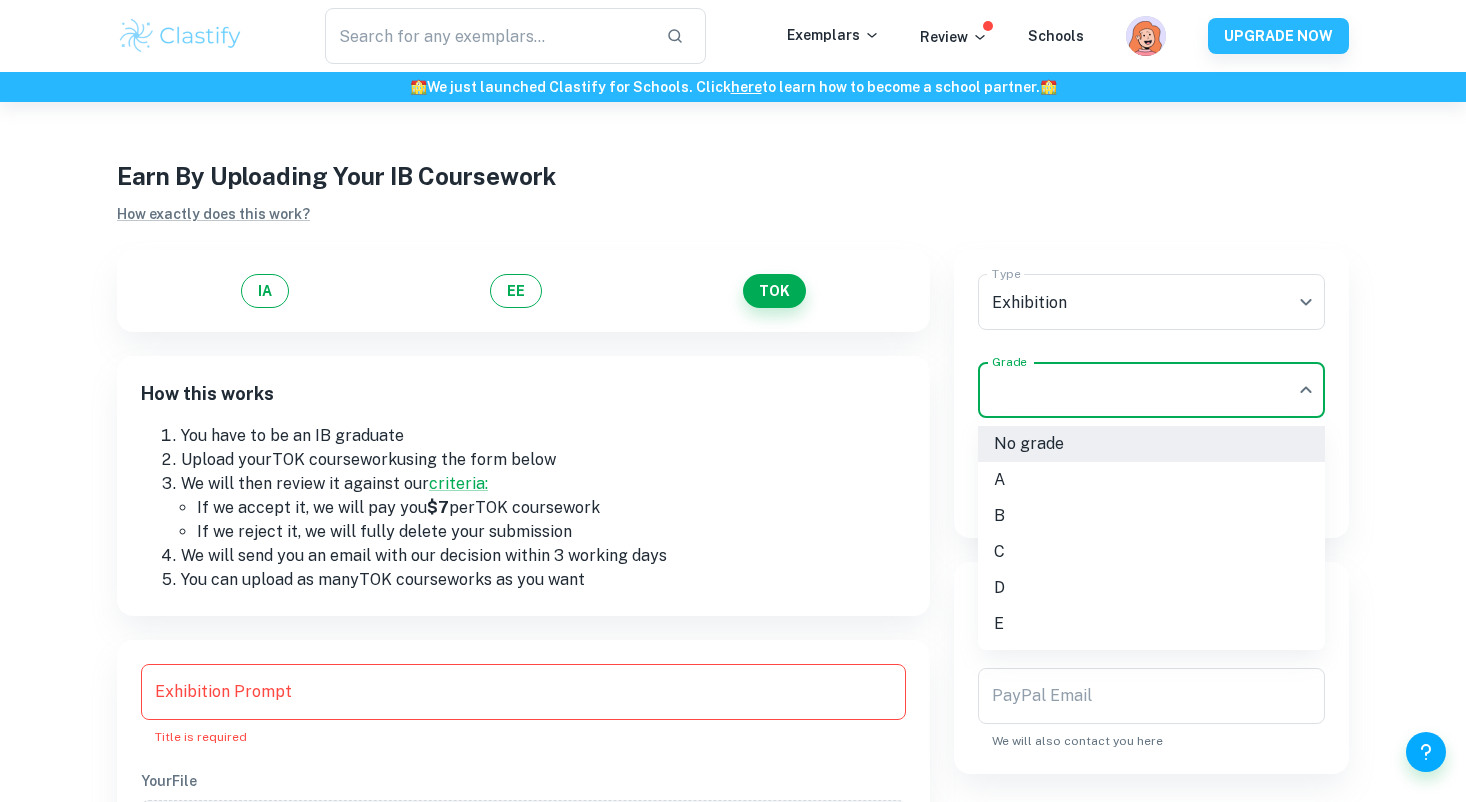 click on "B" at bounding box center (1151, 516) 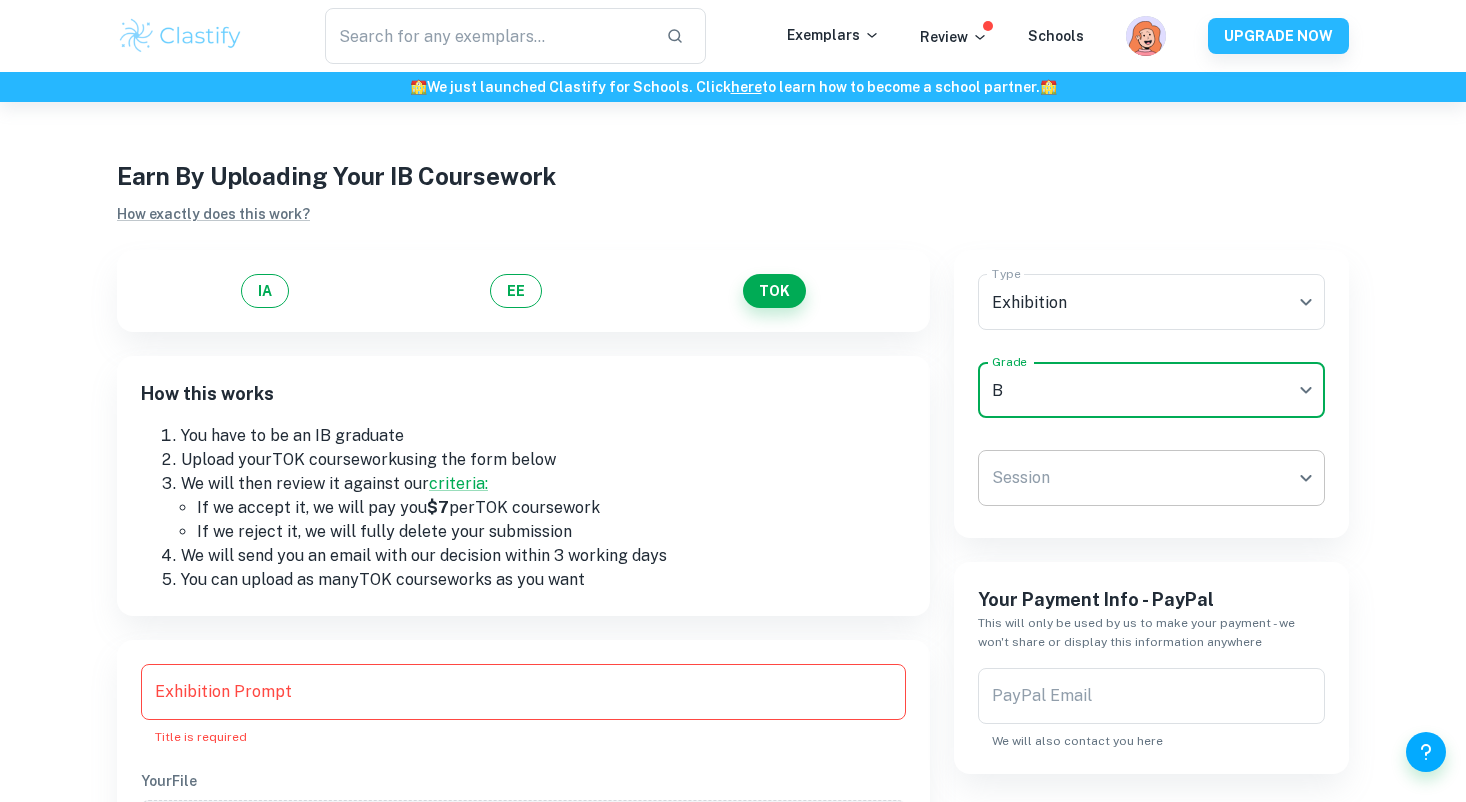 click on "We value your privacy We use cookies to enhance your browsing experience, serve personalised ads or content, and analyse our traffic. By clicking "Accept All", you consent to our use of cookies.   Cookie Policy Customise   Reject All   Accept All   Customise Consent Preferences   We use cookies to help you navigate efficiently and perform certain functions. You will find detailed information about all cookies under each consent category below. The cookies that are categorised as "Necessary" are stored on your browser as they are essential for enabling the basic functionalities of the site. ...  Show more For more information on how Google's third-party cookies operate and handle your data, see:   Google Privacy Policy Necessary Always Active Necessary cookies are required to enable the basic features of this site, such as providing secure log-in or adjusting your consent preferences. These cookies do not store any personally identifiable data. Functional Analytics Performance Advertisement Uncategorised" at bounding box center [733, 503] 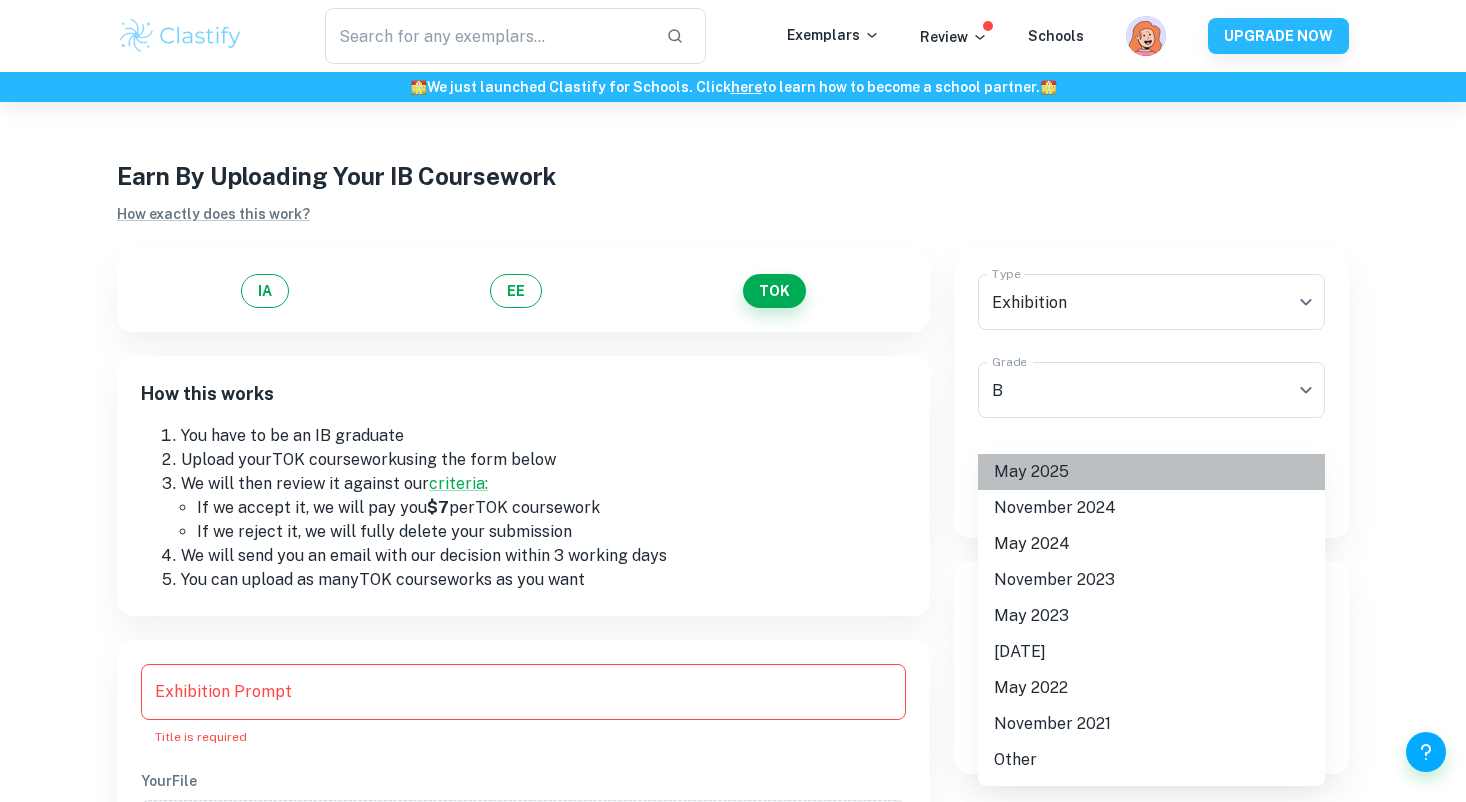 click on "May 2025" at bounding box center (1151, 472) 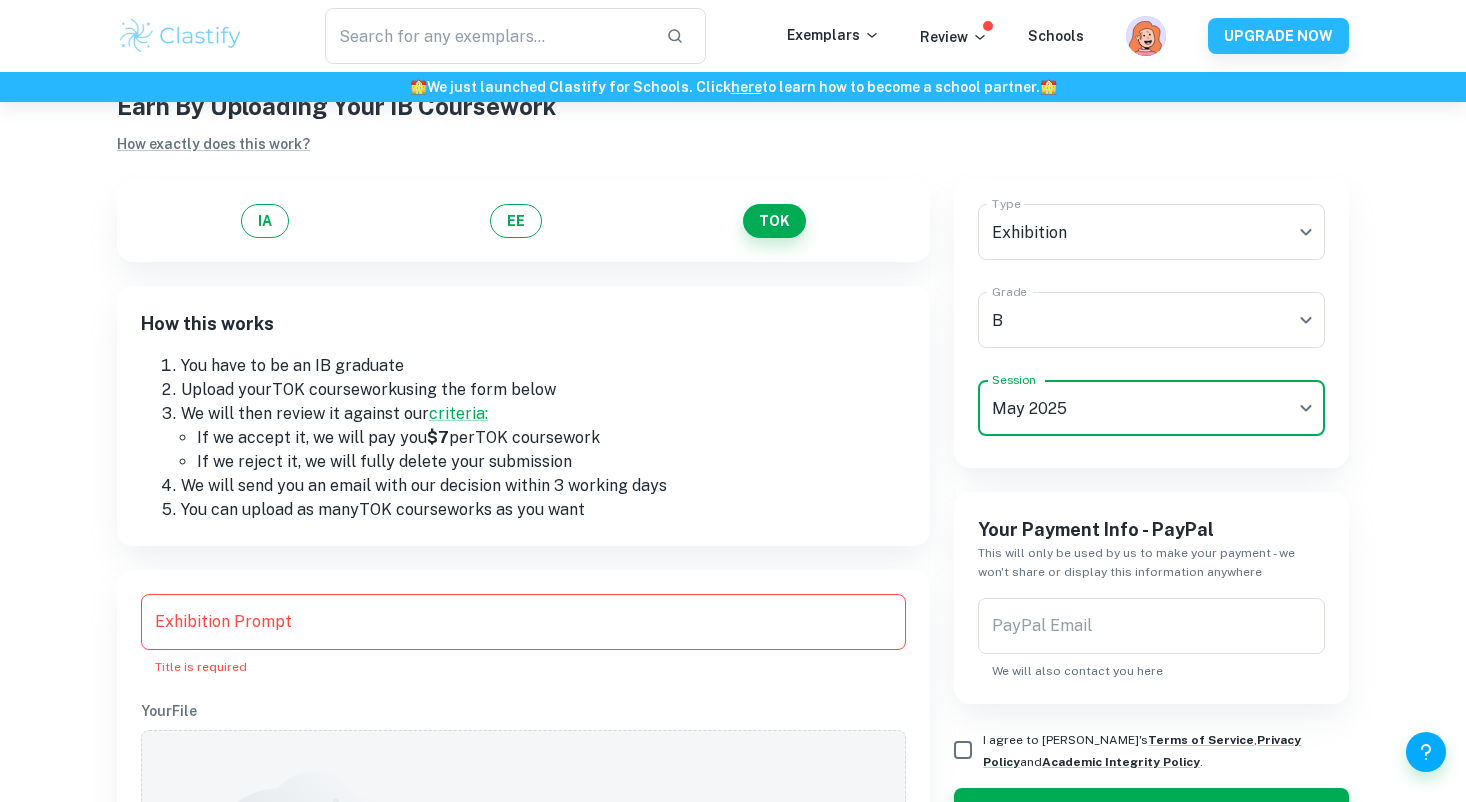 scroll, scrollTop: 100, scrollLeft: 0, axis: vertical 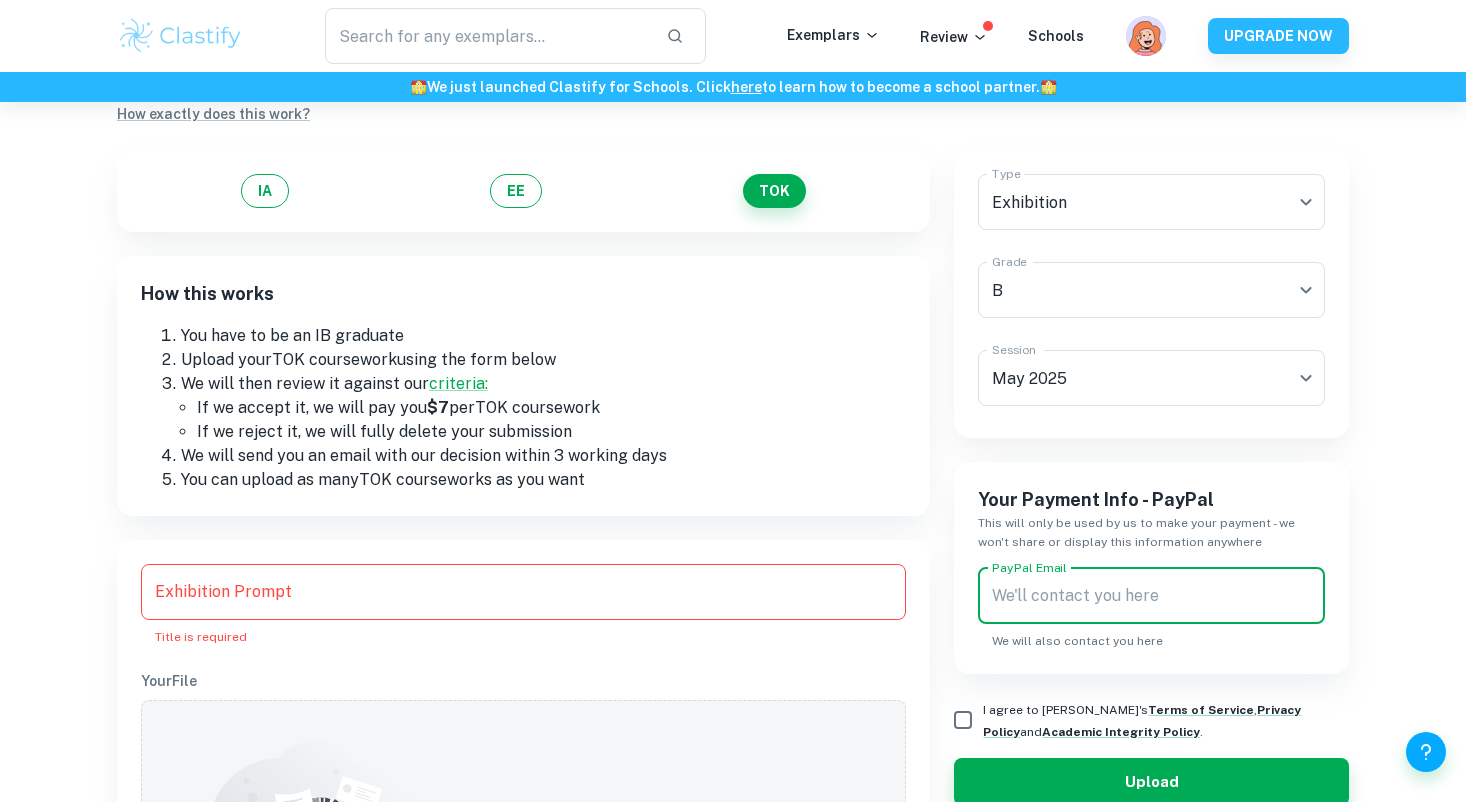 click on "PayPal Email" at bounding box center [1151, 596] 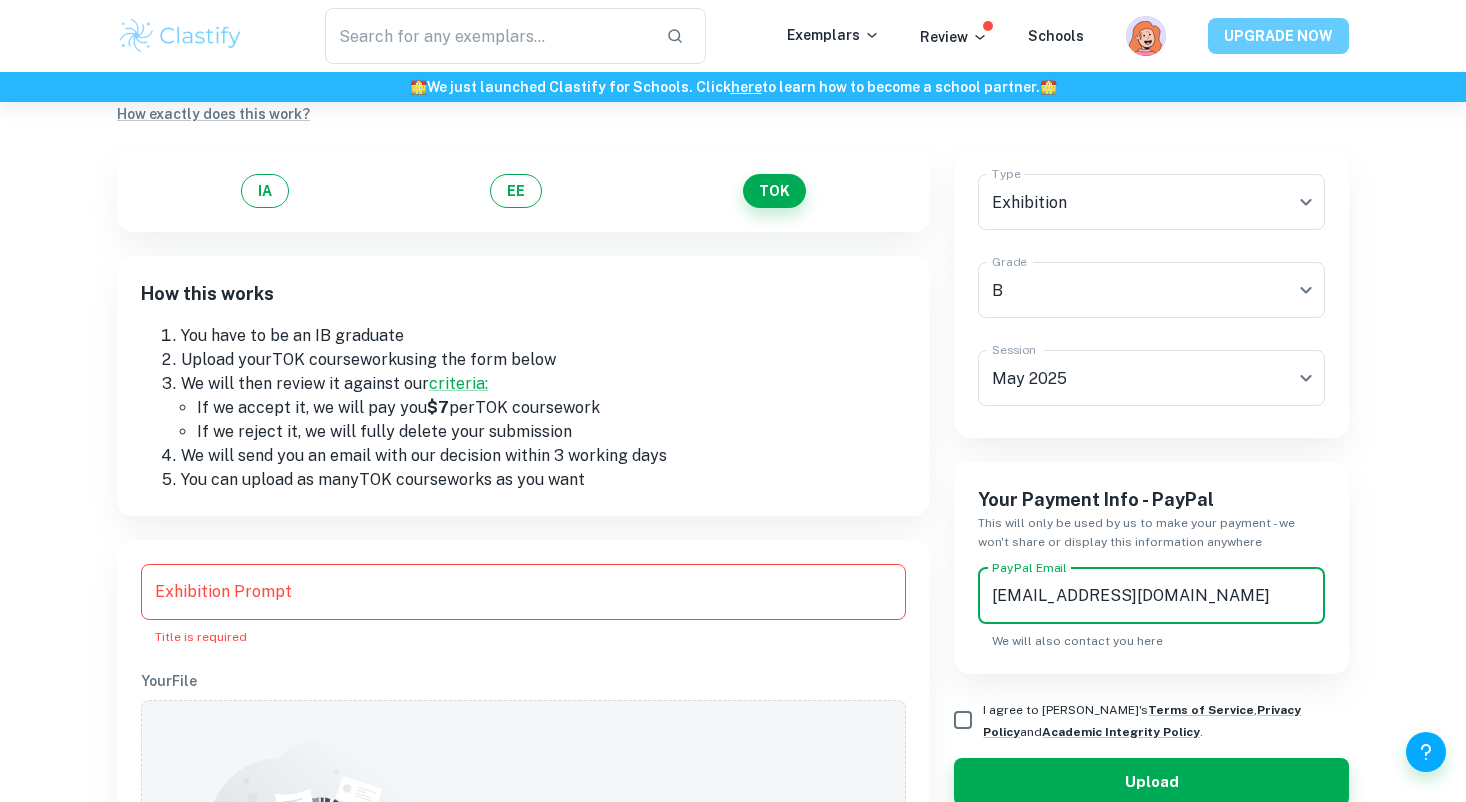 type on "[EMAIL_ADDRESS][DOMAIN_NAME]" 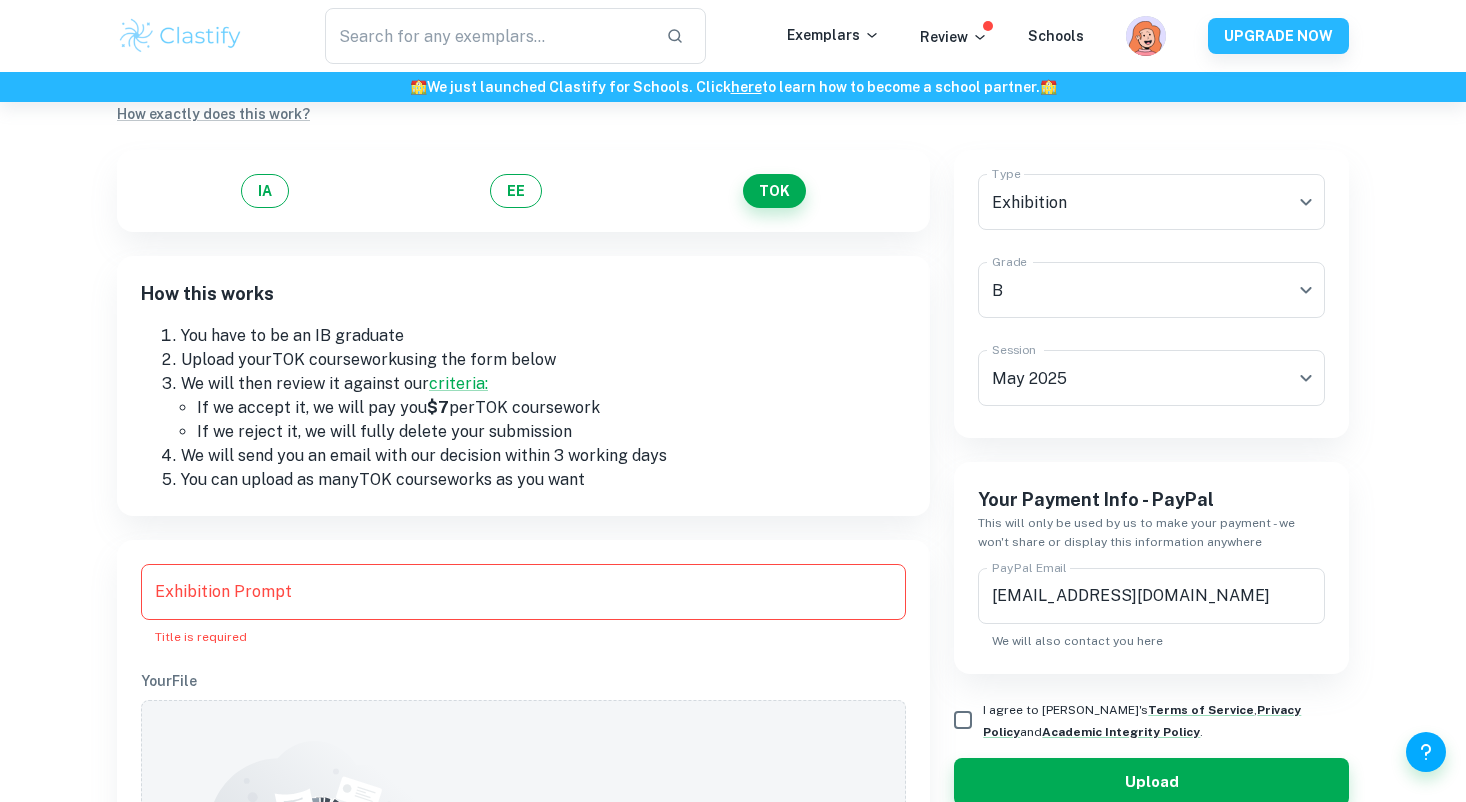 click on "We will send you an email with our decision within 3 working days" at bounding box center [543, 456] 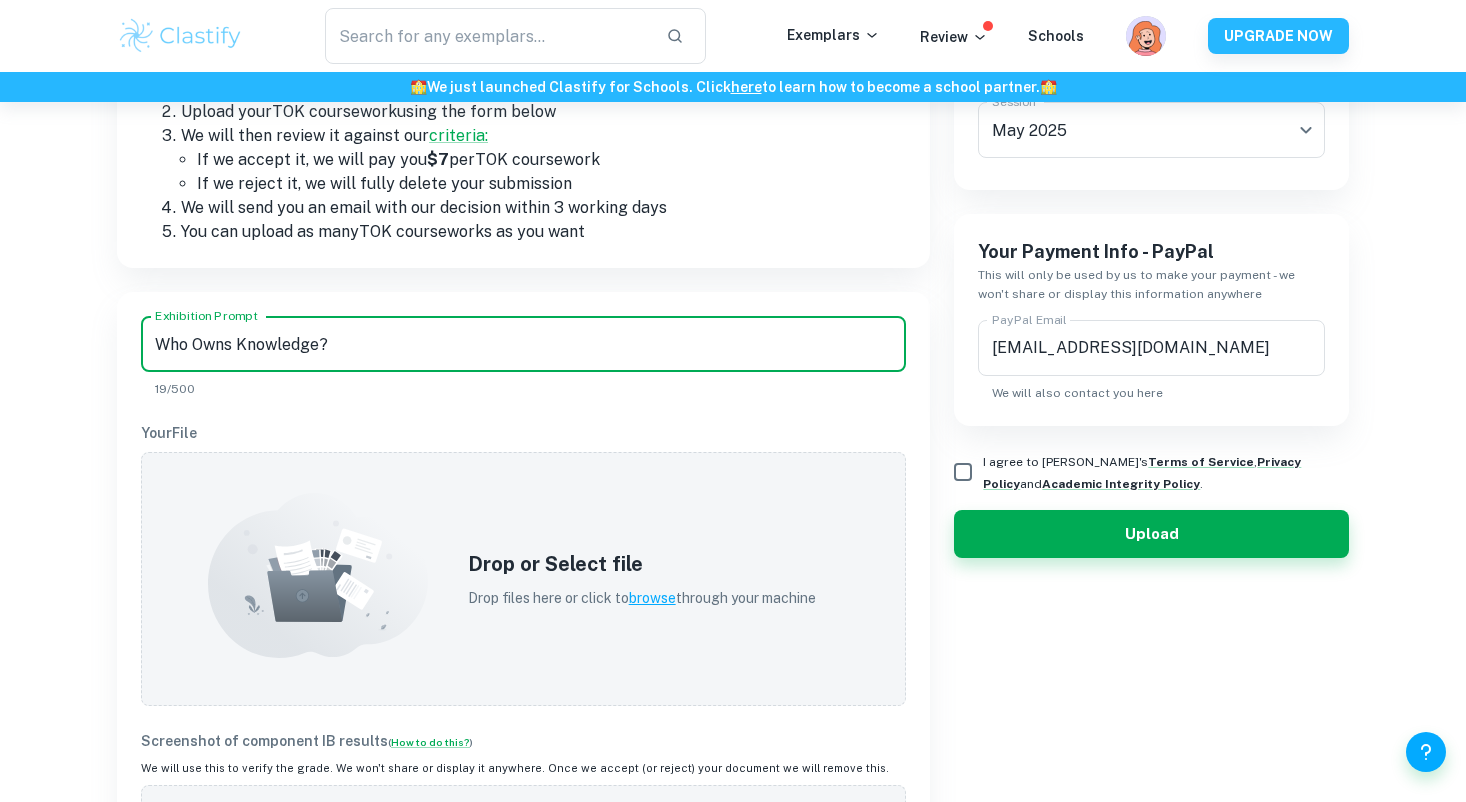 scroll, scrollTop: 432, scrollLeft: 0, axis: vertical 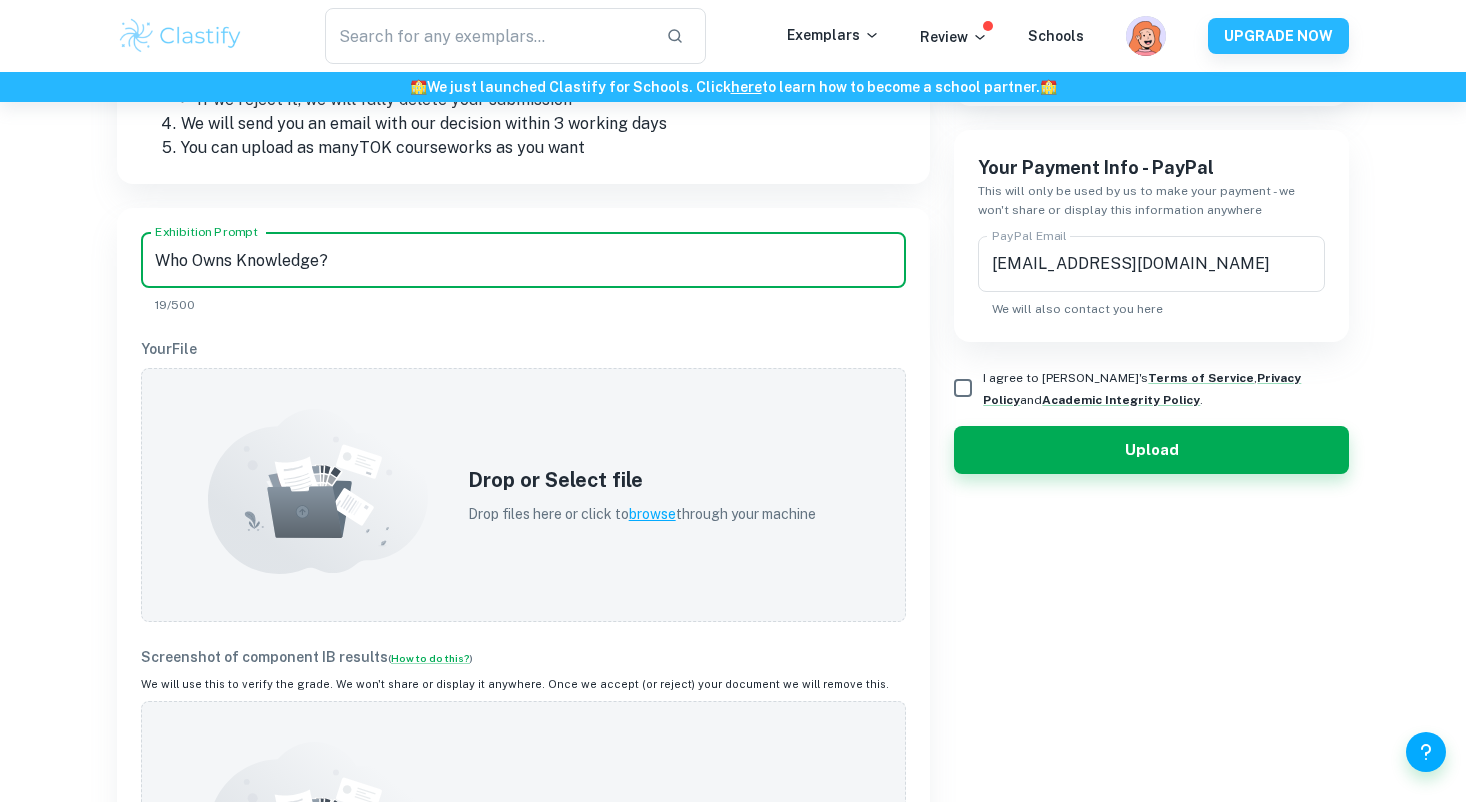 type on "Who Owns Knowledge?" 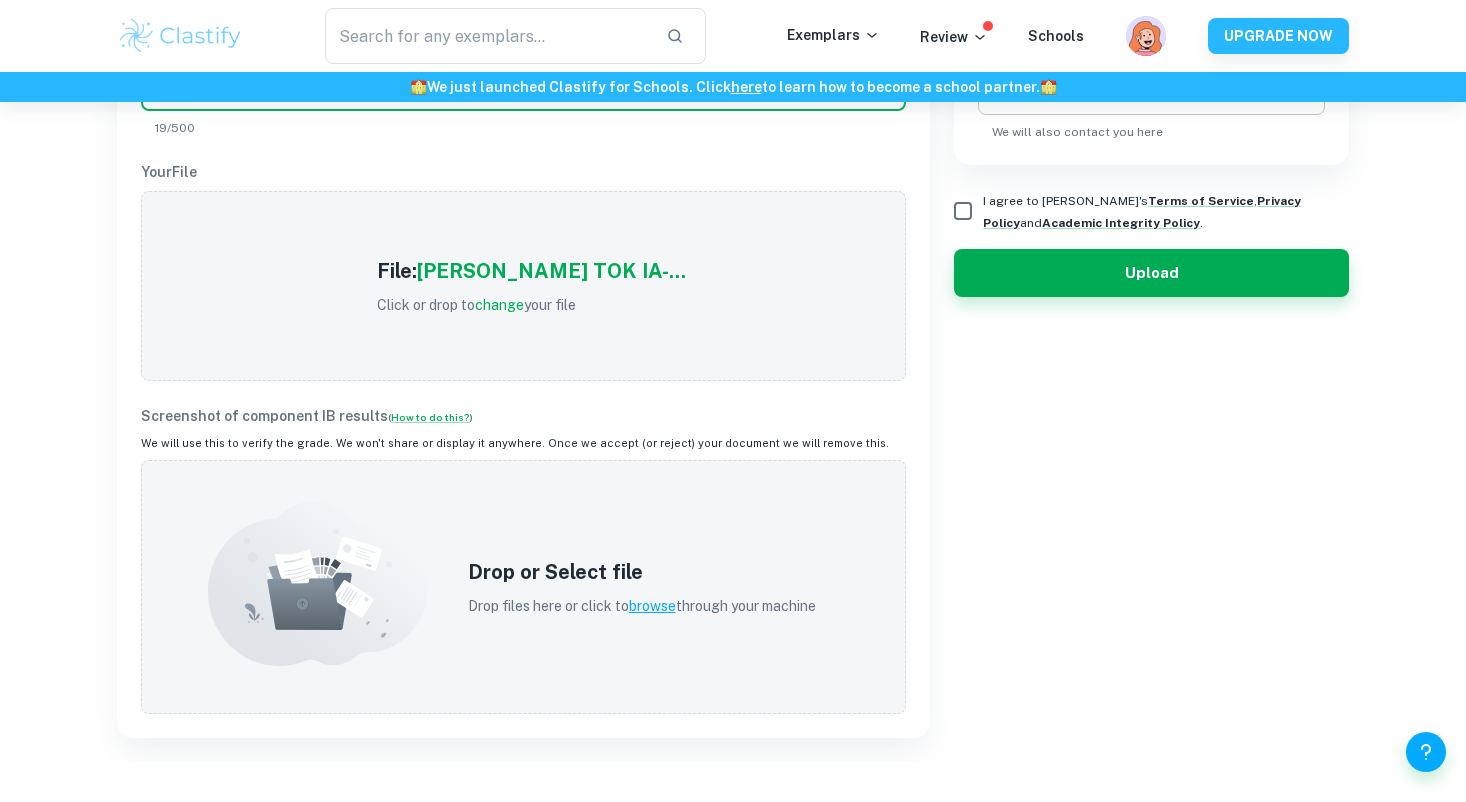 scroll, scrollTop: 702, scrollLeft: 0, axis: vertical 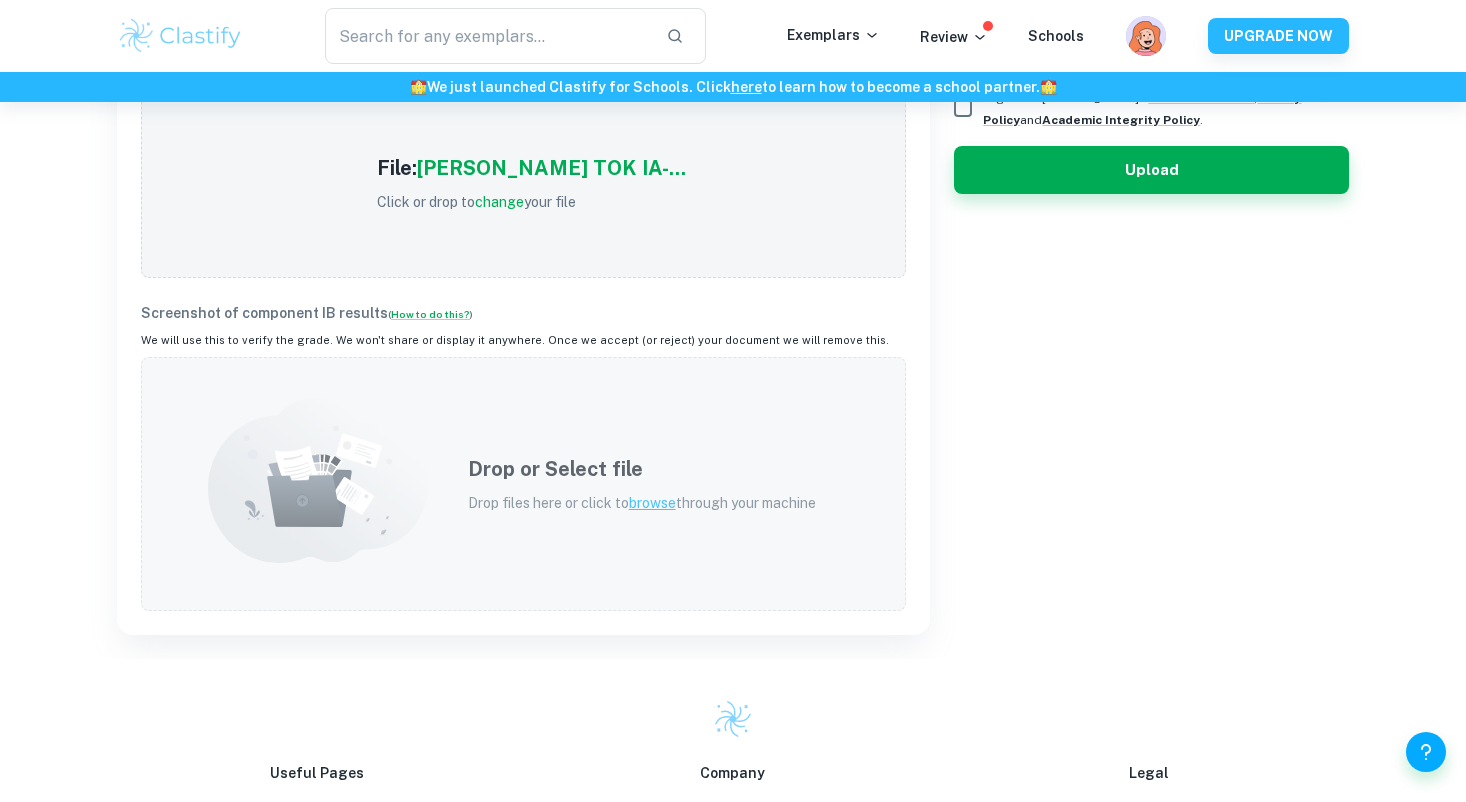 click on "Drop or Select file Drop files here or click to  browse  through your machine" at bounding box center [642, 484] 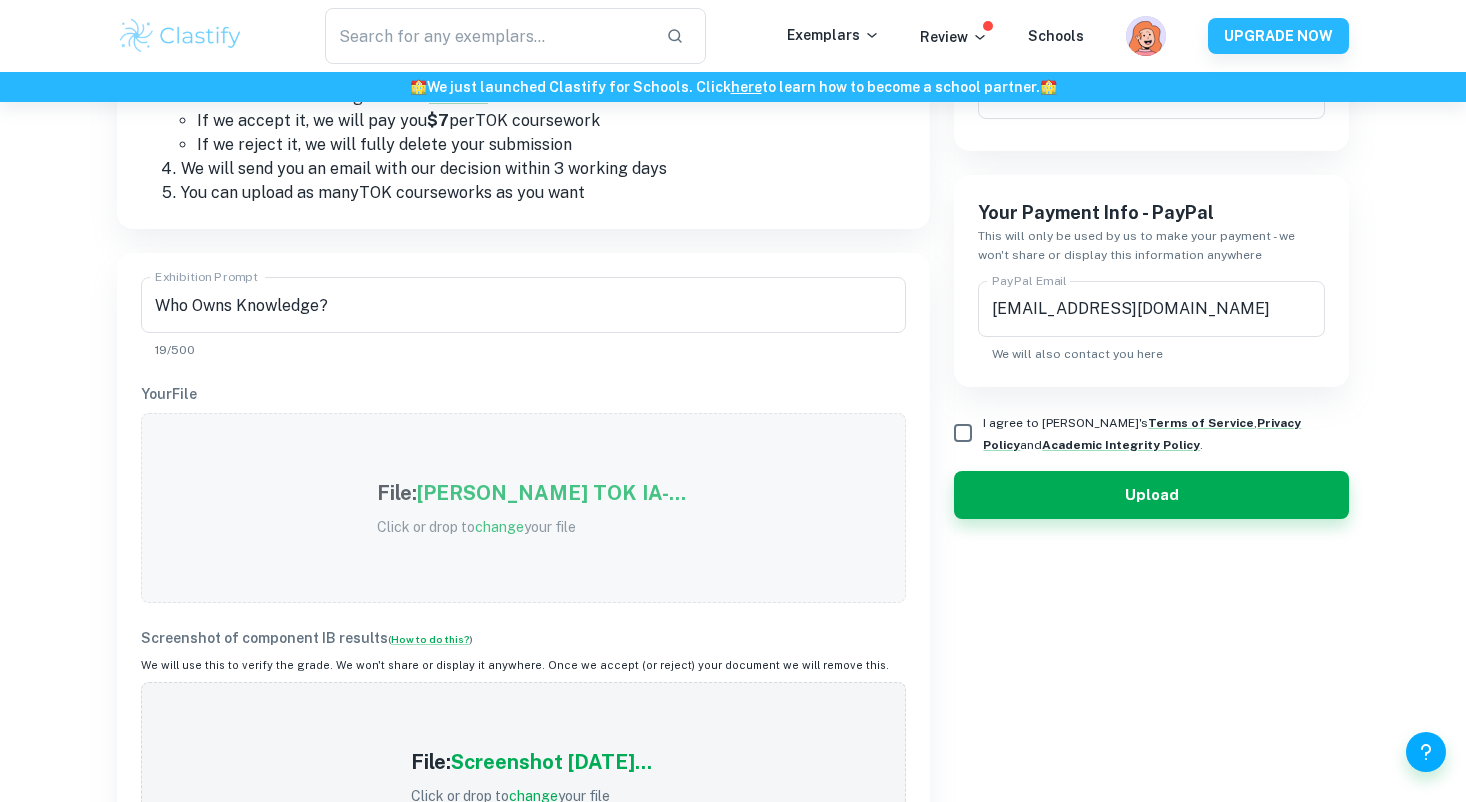 scroll, scrollTop: 304, scrollLeft: 0, axis: vertical 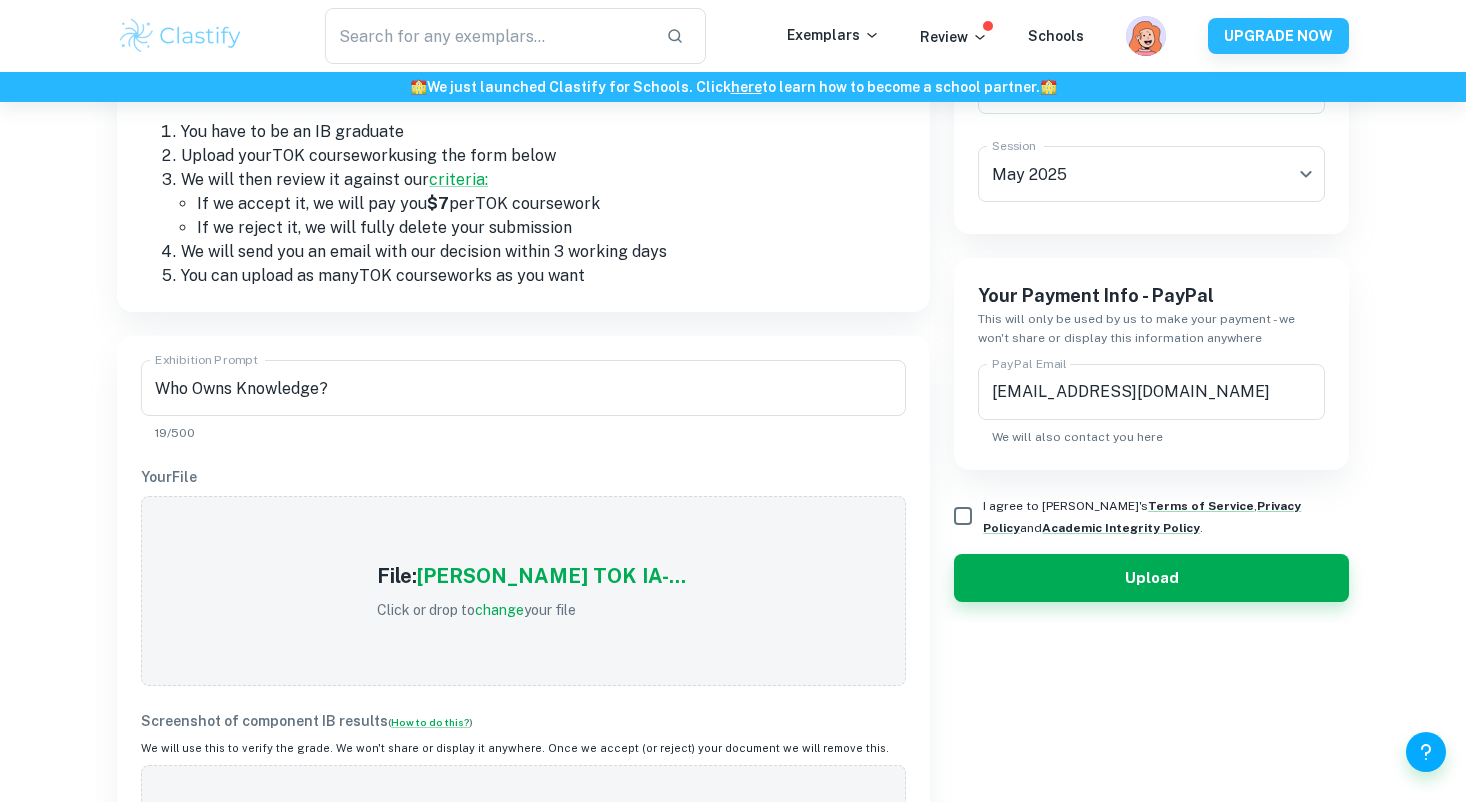 click on "I agree to [PERSON_NAME]'s  Terms of Service ,  Privacy Policy  and  Academic Integrity Policy ." at bounding box center [963, 516] 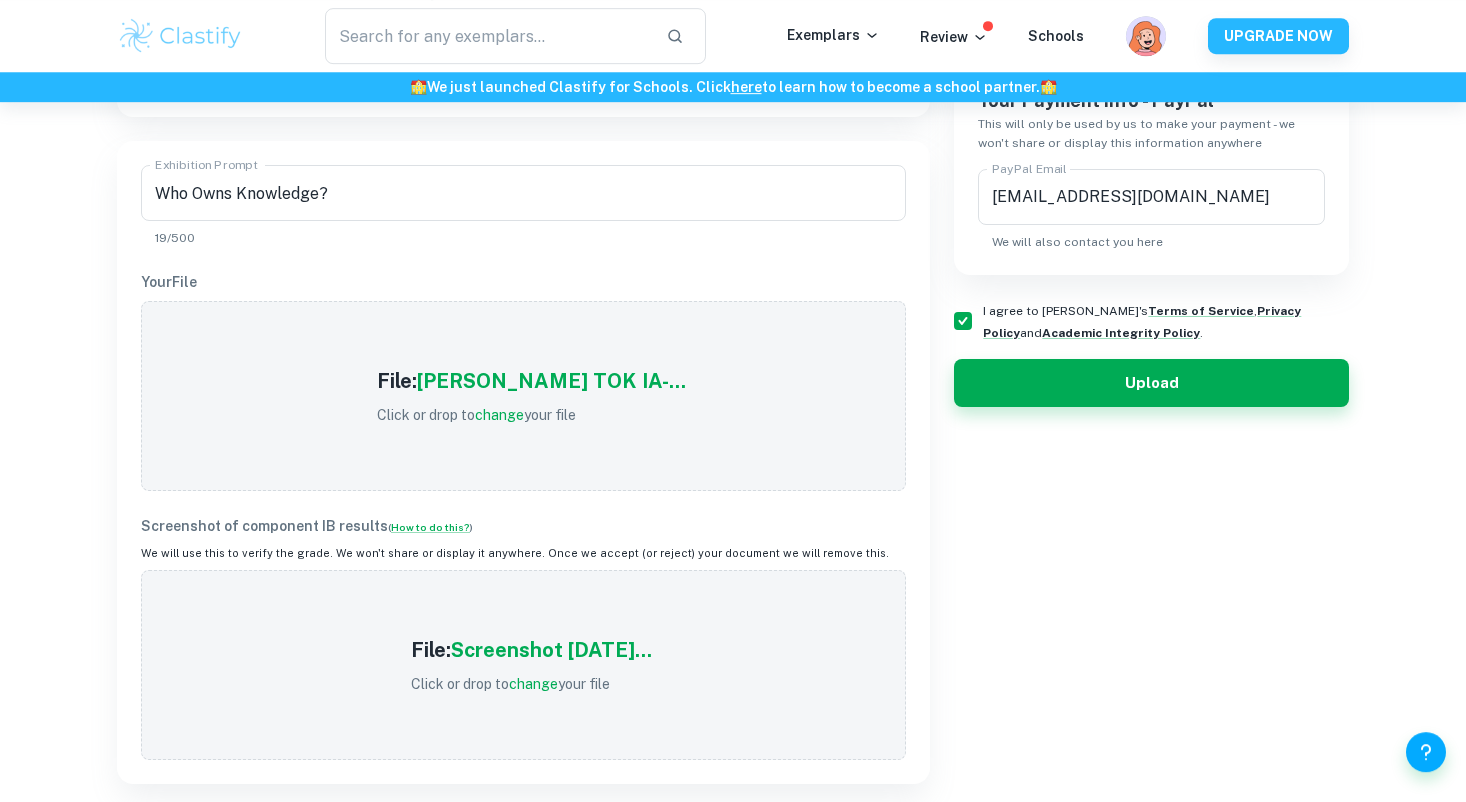 scroll, scrollTop: 540, scrollLeft: 0, axis: vertical 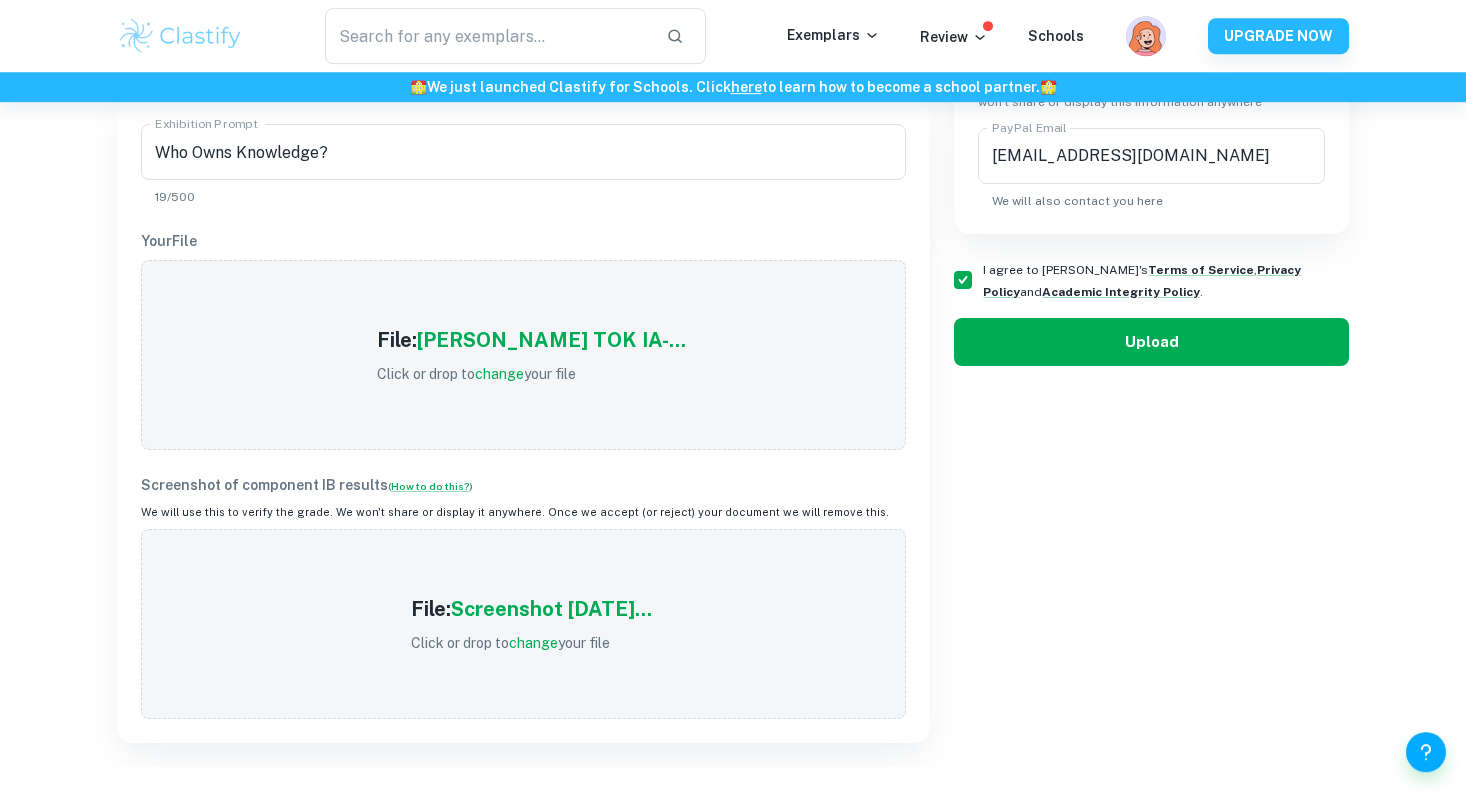 click on "Upload" at bounding box center (1151, 342) 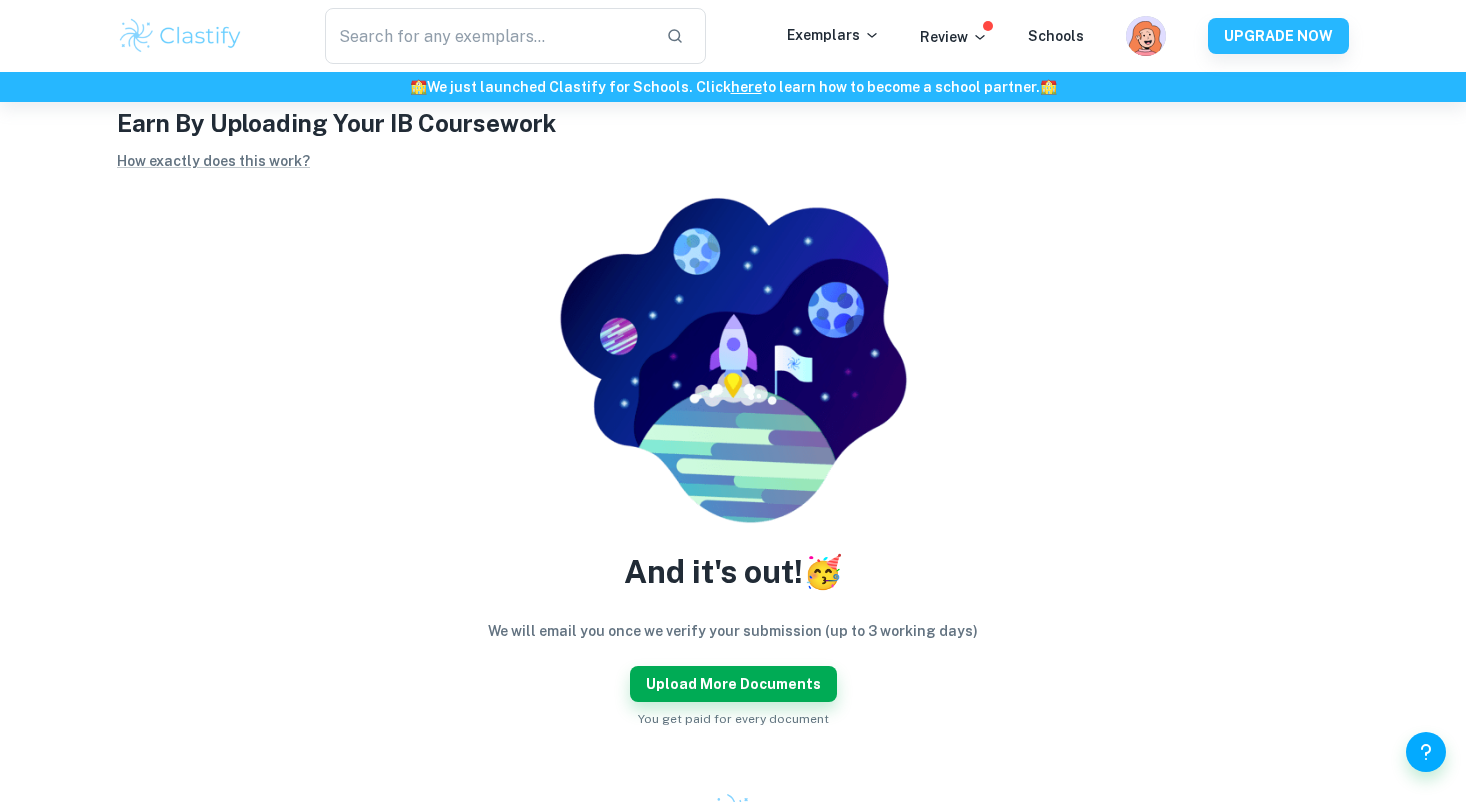 scroll, scrollTop: 19, scrollLeft: 0, axis: vertical 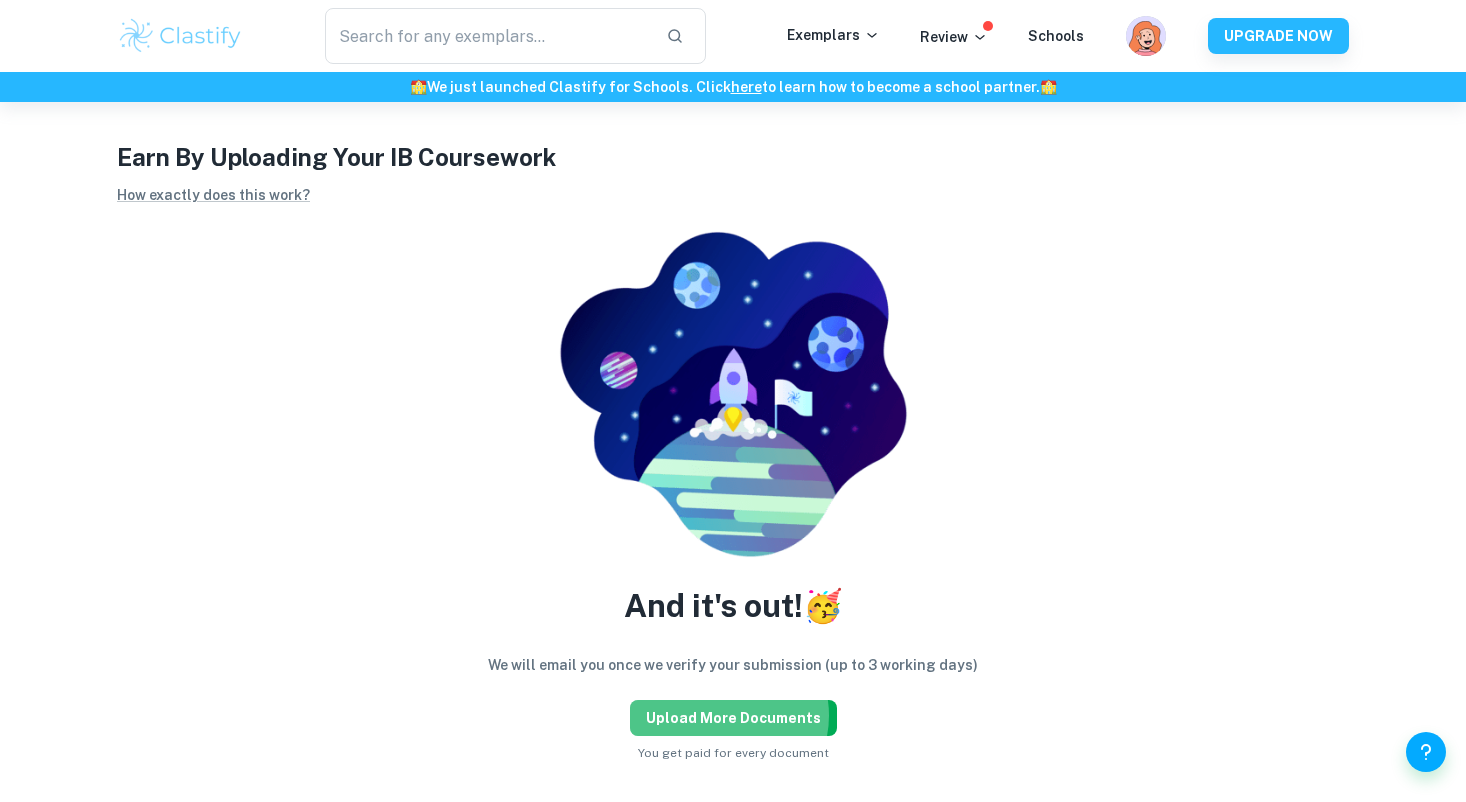 click on "Upload more documents" at bounding box center [733, 718] 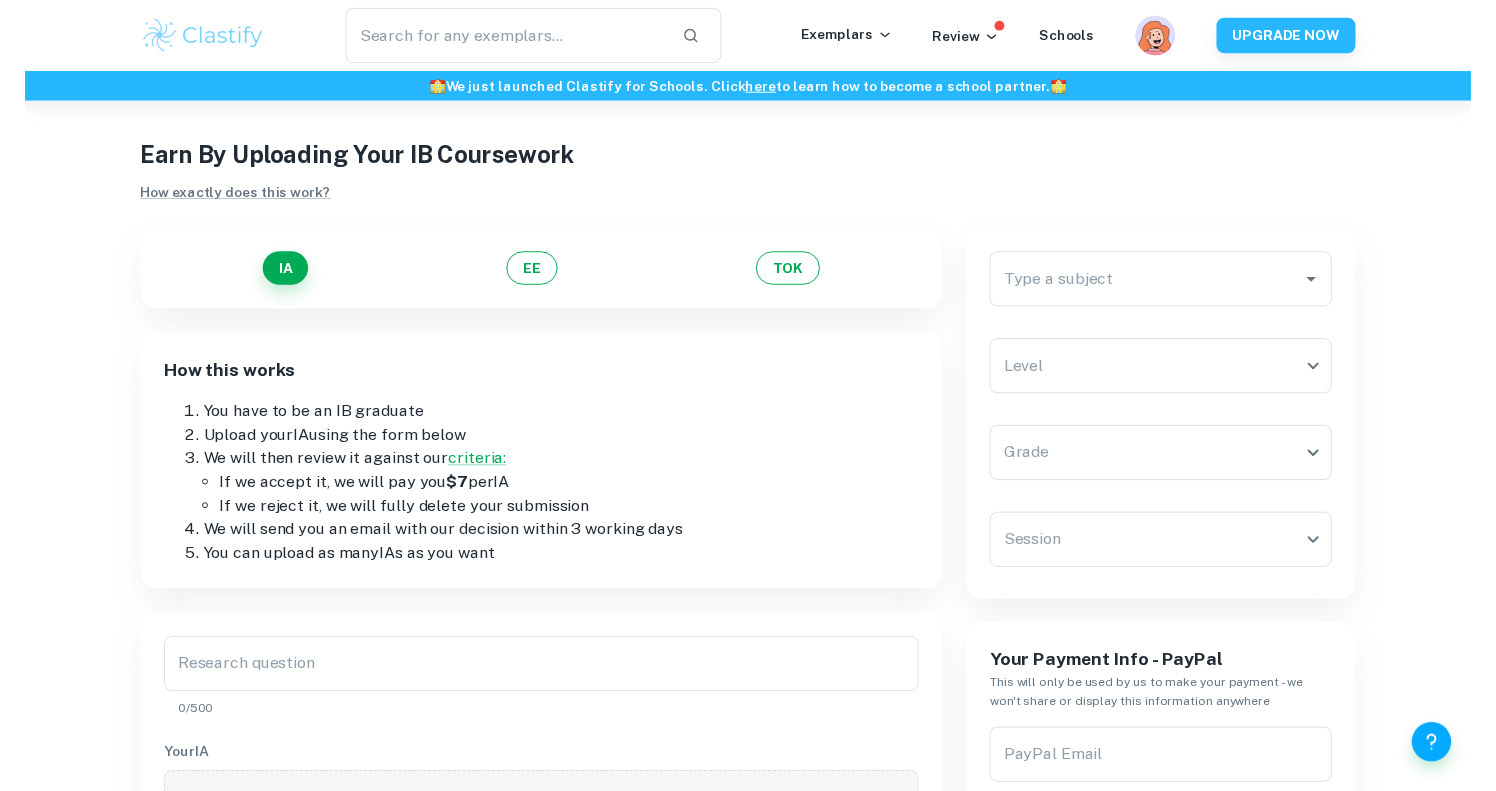 scroll, scrollTop: 0, scrollLeft: 0, axis: both 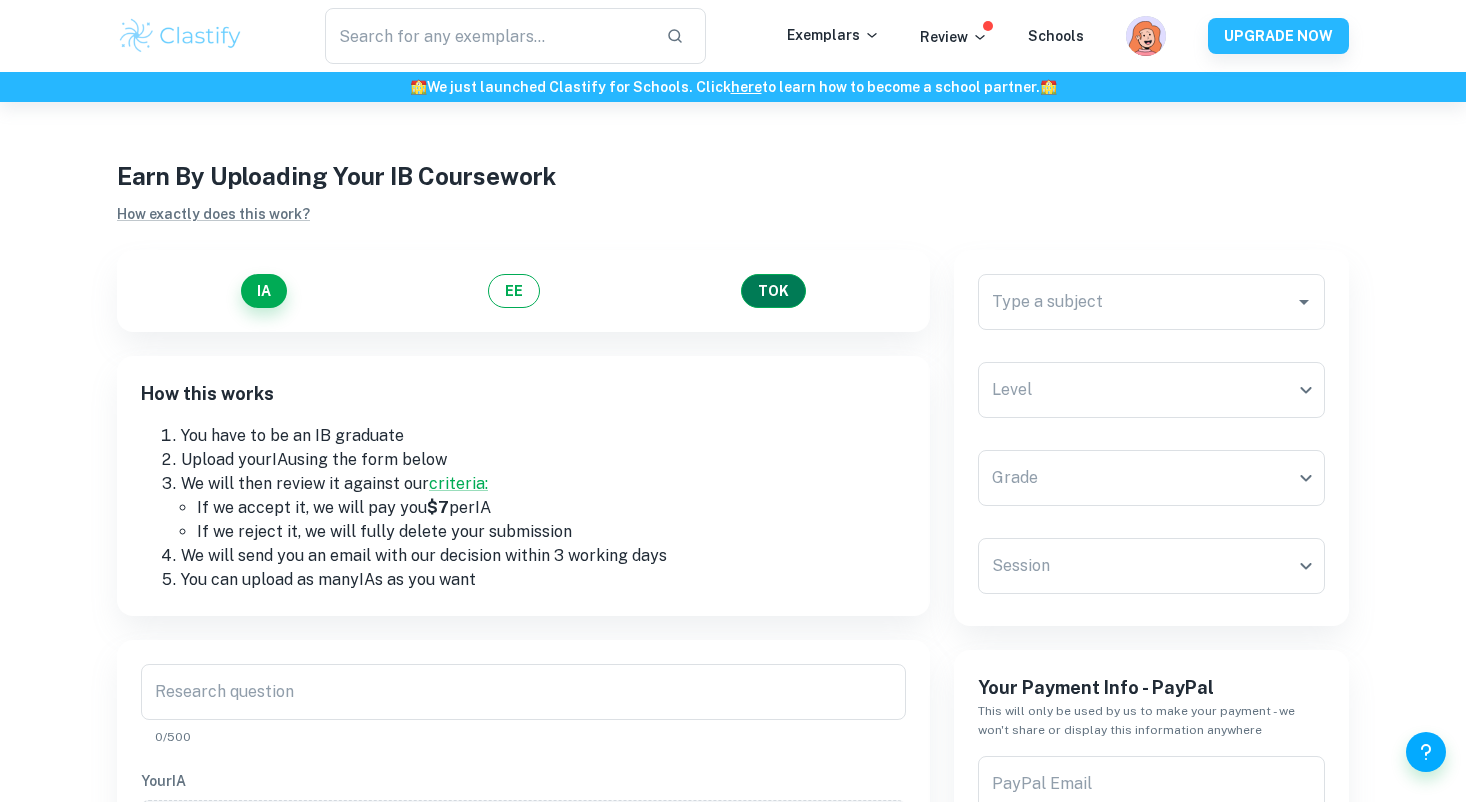 click on "TOK" at bounding box center (773, 291) 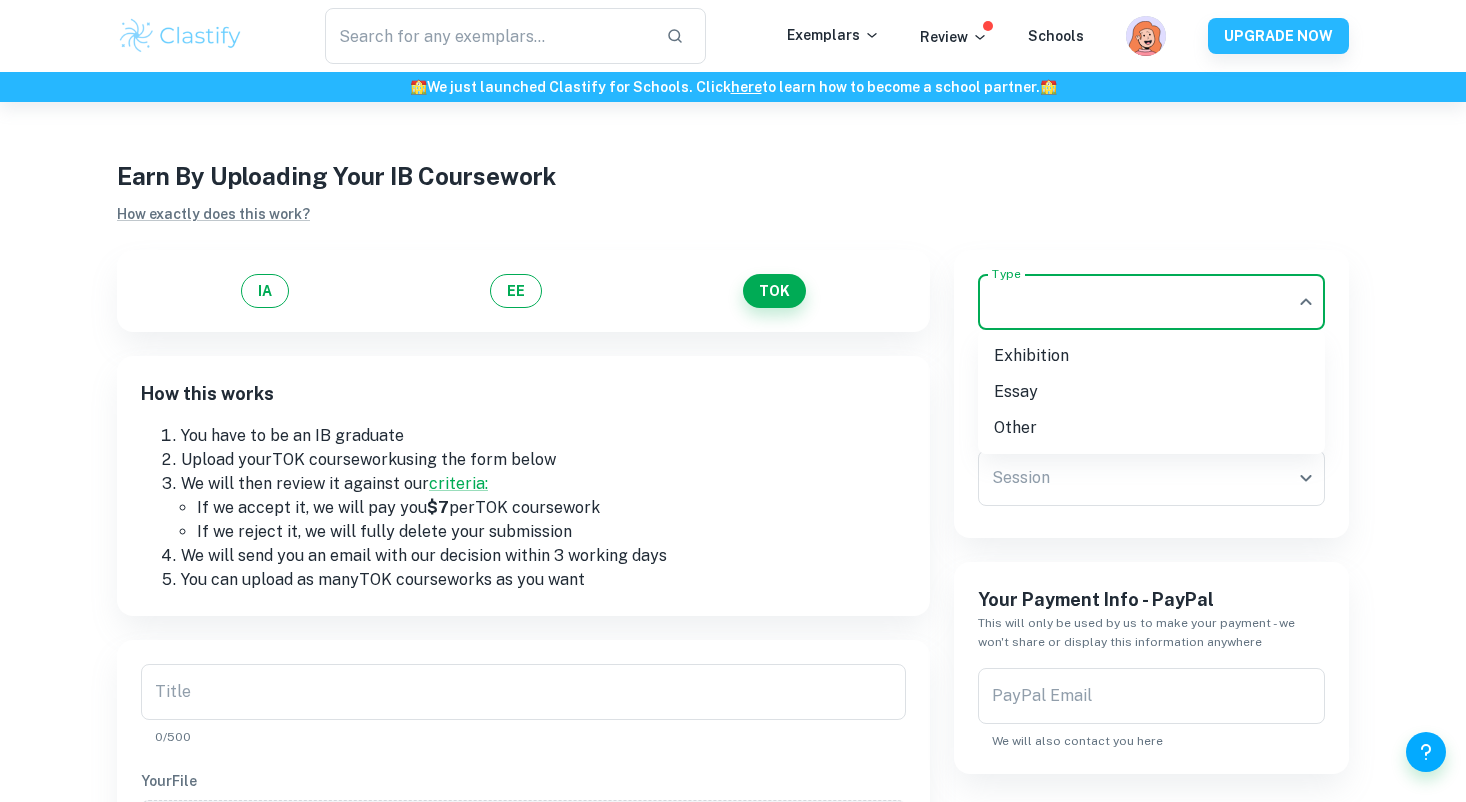 click on "We value your privacy We use cookies to enhance your browsing experience, serve personalised ads or content, and analyse our traffic. By clicking "Accept All", you consent to our use of cookies.   Cookie Policy Customise   Reject All   Accept All   Customise Consent Preferences   We use cookies to help you navigate efficiently and perform certain functions. You will find detailed information about all cookies under each consent category below. The cookies that are categorised as "Necessary" are stored on your browser as they are essential for enabling the basic functionalities of the site. ...  Show more For more information on how Google's third-party cookies operate and handle your data, see:   Google Privacy Policy Necessary Always Active Necessary cookies are required to enable the basic features of this site, such as providing secure log-in or adjusting your consent preferences. These cookies do not store any personally identifiable data. Functional Analytics Performance Advertisement Uncategorised" at bounding box center (733, 503) 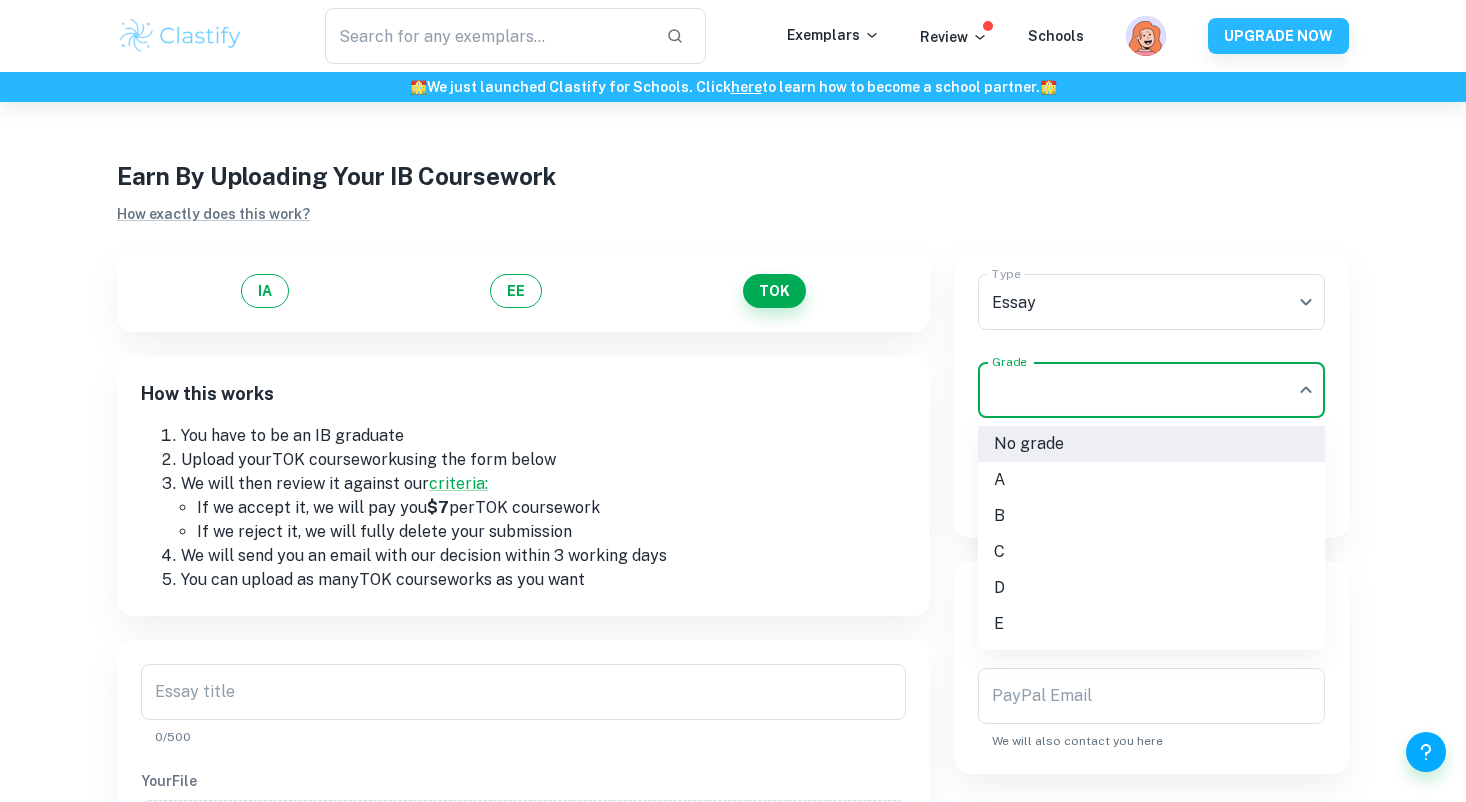 click on "We value your privacy We use cookies to enhance your browsing experience, serve personalised ads or content, and analyse our traffic. By clicking "Accept All", you consent to our use of cookies.   Cookie Policy Customise   Reject All   Accept All   Customise Consent Preferences   We use cookies to help you navigate efficiently and perform certain functions. You will find detailed information about all cookies under each consent category below. The cookies that are categorised as "Necessary" are stored on your browser as they are essential for enabling the basic functionalities of the site. ...  Show more For more information on how Google's third-party cookies operate and handle your data, see:   Google Privacy Policy Necessary Always Active Necessary cookies are required to enable the basic features of this site, such as providing secure log-in or adjusting your consent preferences. These cookies do not store any personally identifiable data. Functional Analytics Performance Advertisement Uncategorised" at bounding box center [733, 503] 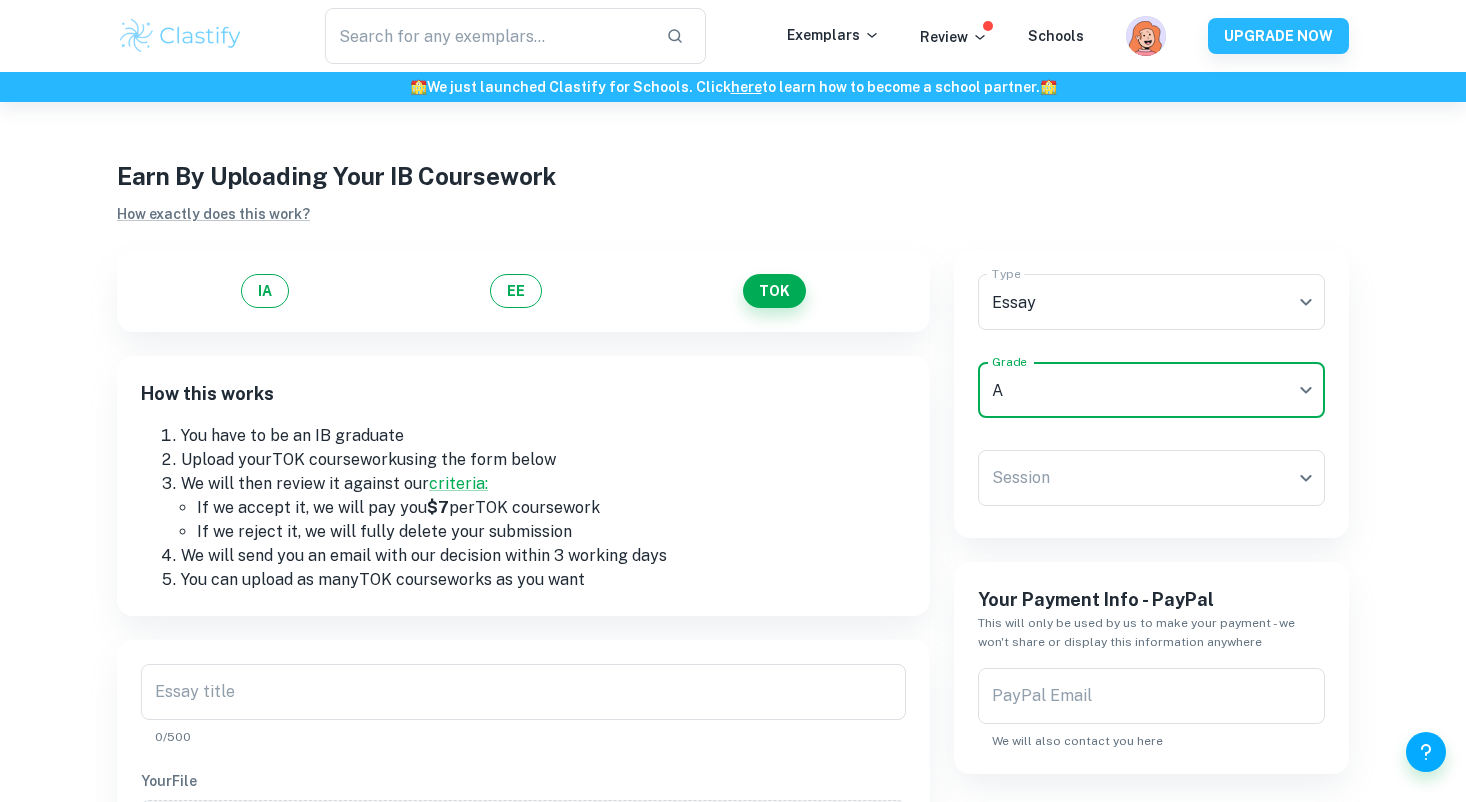 type on "A" 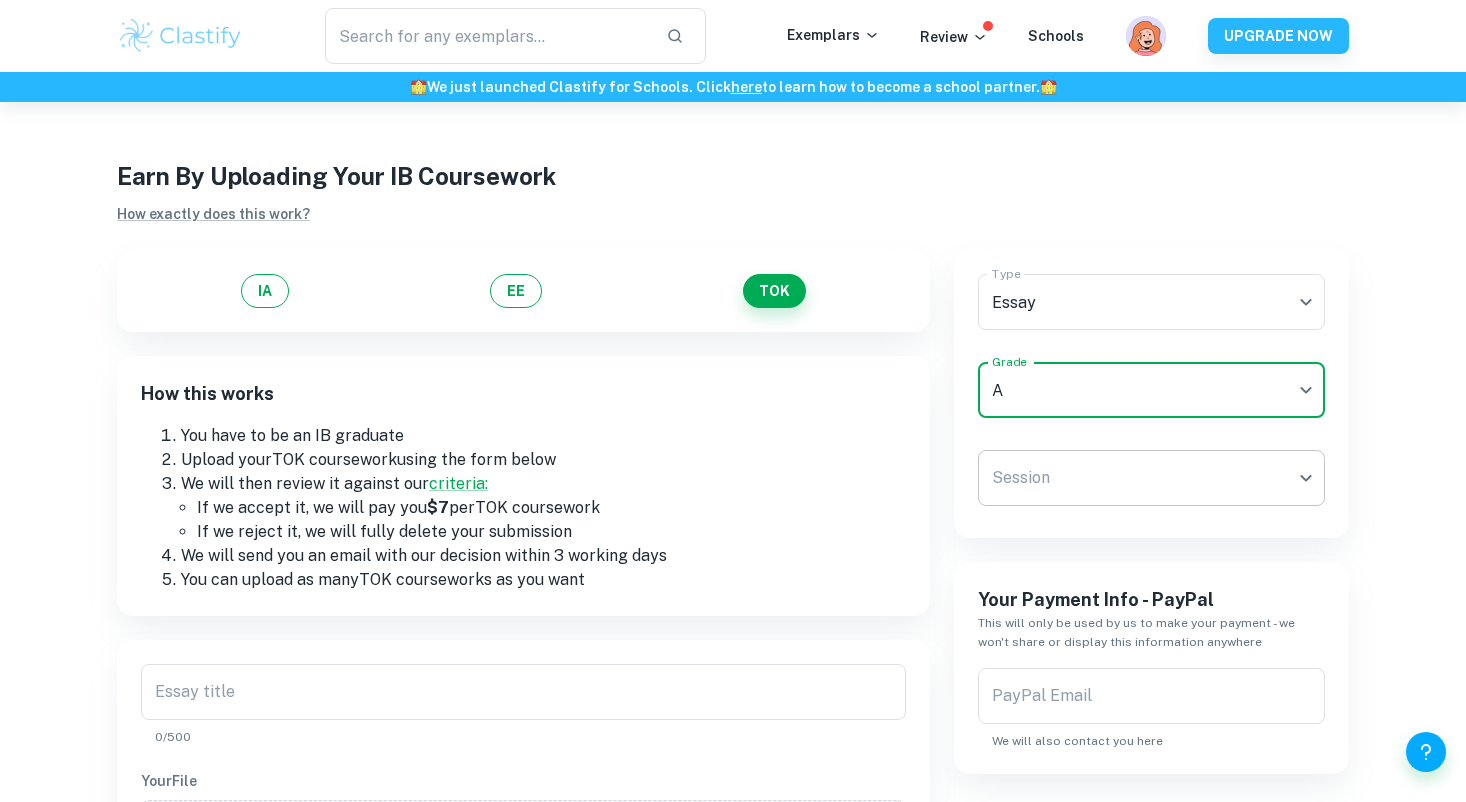 click on "We value your privacy We use cookies to enhance your browsing experience, serve personalised ads or content, and analyse our traffic. By clicking "Accept All", you consent to our use of cookies.   Cookie Policy Customise   Reject All   Accept All   Customise Consent Preferences   We use cookies to help you navigate efficiently and perform certain functions. You will find detailed information about all cookies under each consent category below. The cookies that are categorised as "Necessary" are stored on your browser as they are essential for enabling the basic functionalities of the site. ...  Show more For more information on how Google's third-party cookies operate and handle your data, see:   Google Privacy Policy Necessary Always Active Necessary cookies are required to enable the basic features of this site, such as providing secure log-in or adjusting your consent preferences. These cookies do not store any personally identifiable data. Functional Analytics Performance Advertisement Uncategorised" at bounding box center [733, 503] 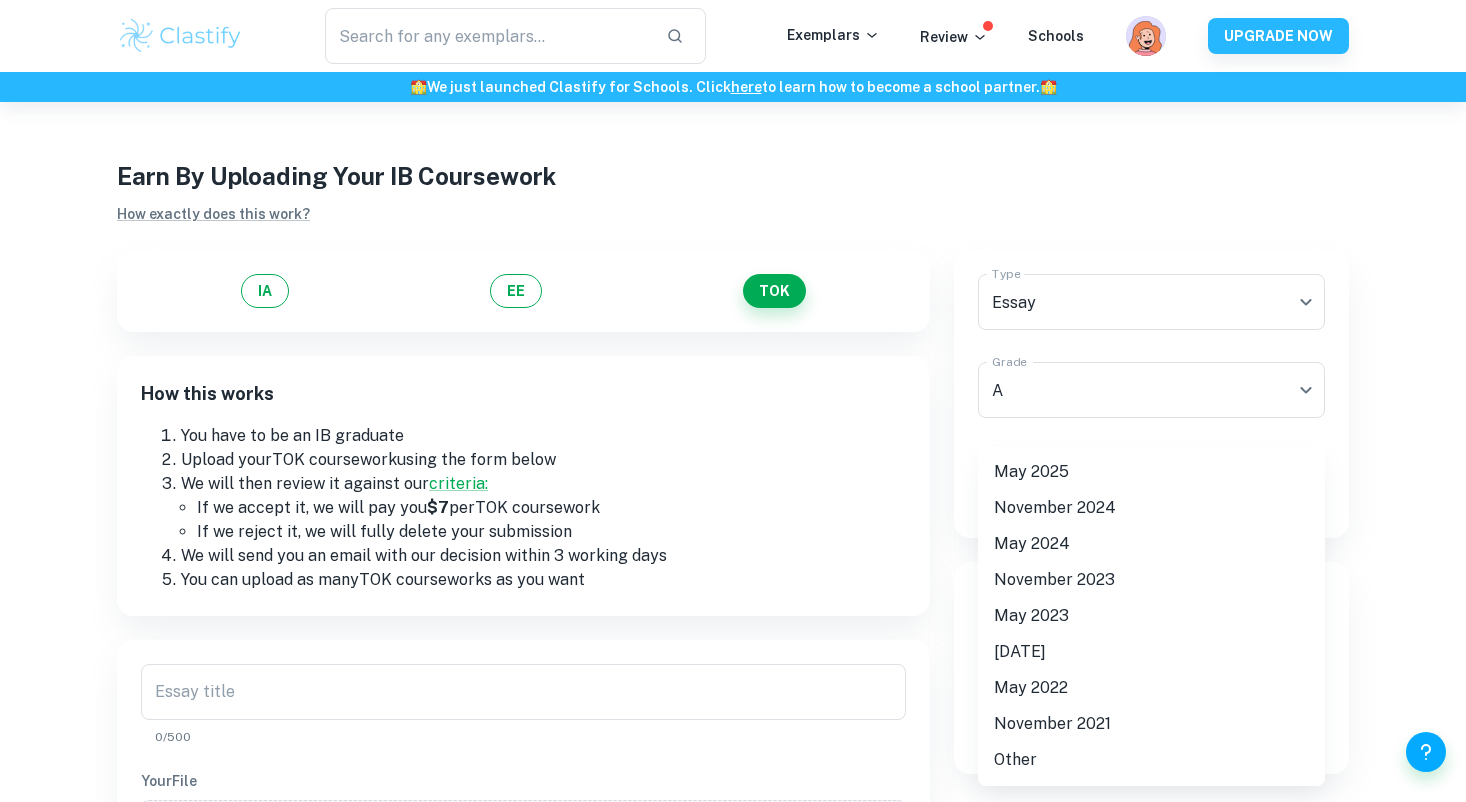 click on "May 2025" at bounding box center (1151, 472) 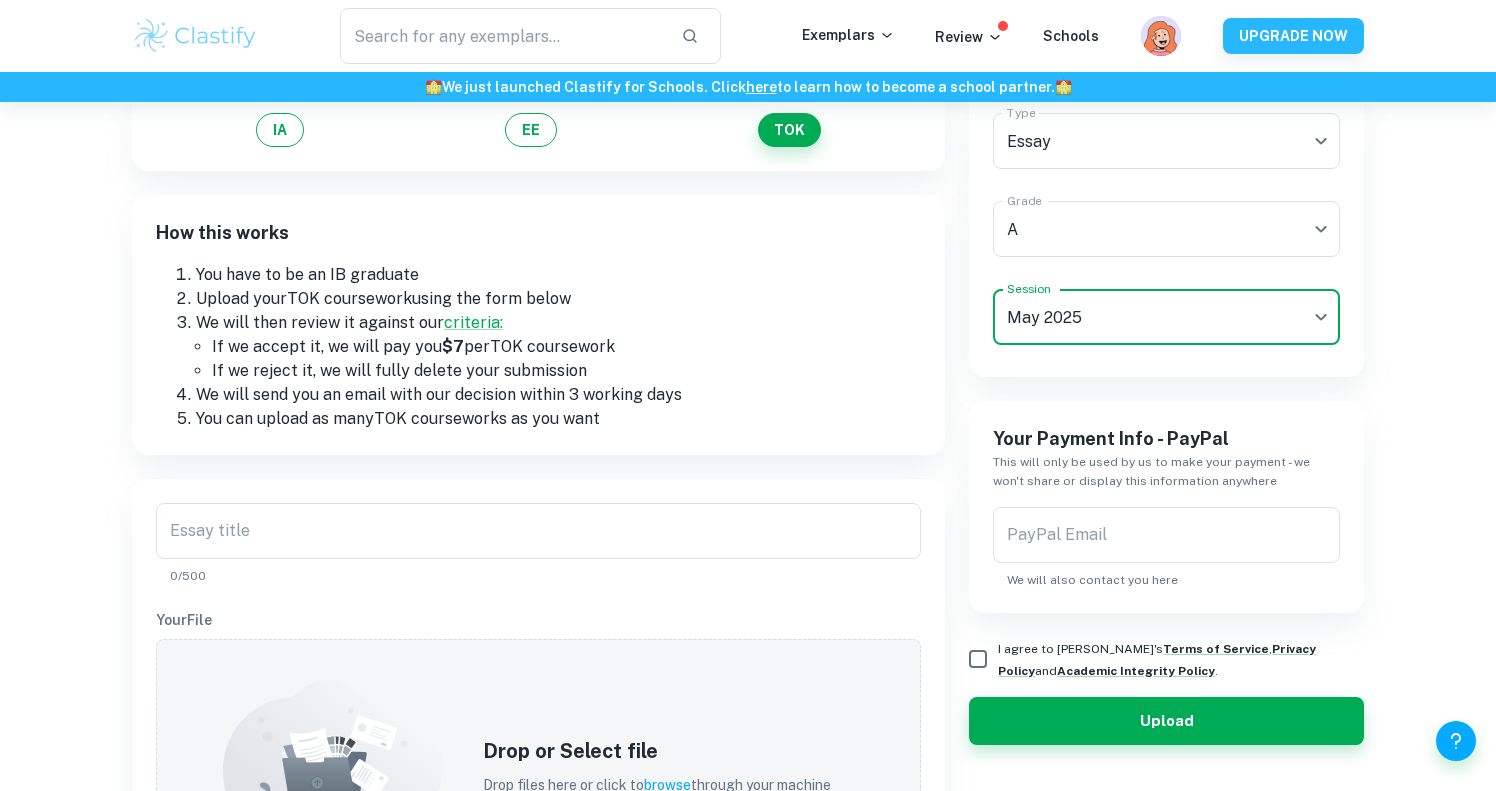 scroll, scrollTop: 178, scrollLeft: 0, axis: vertical 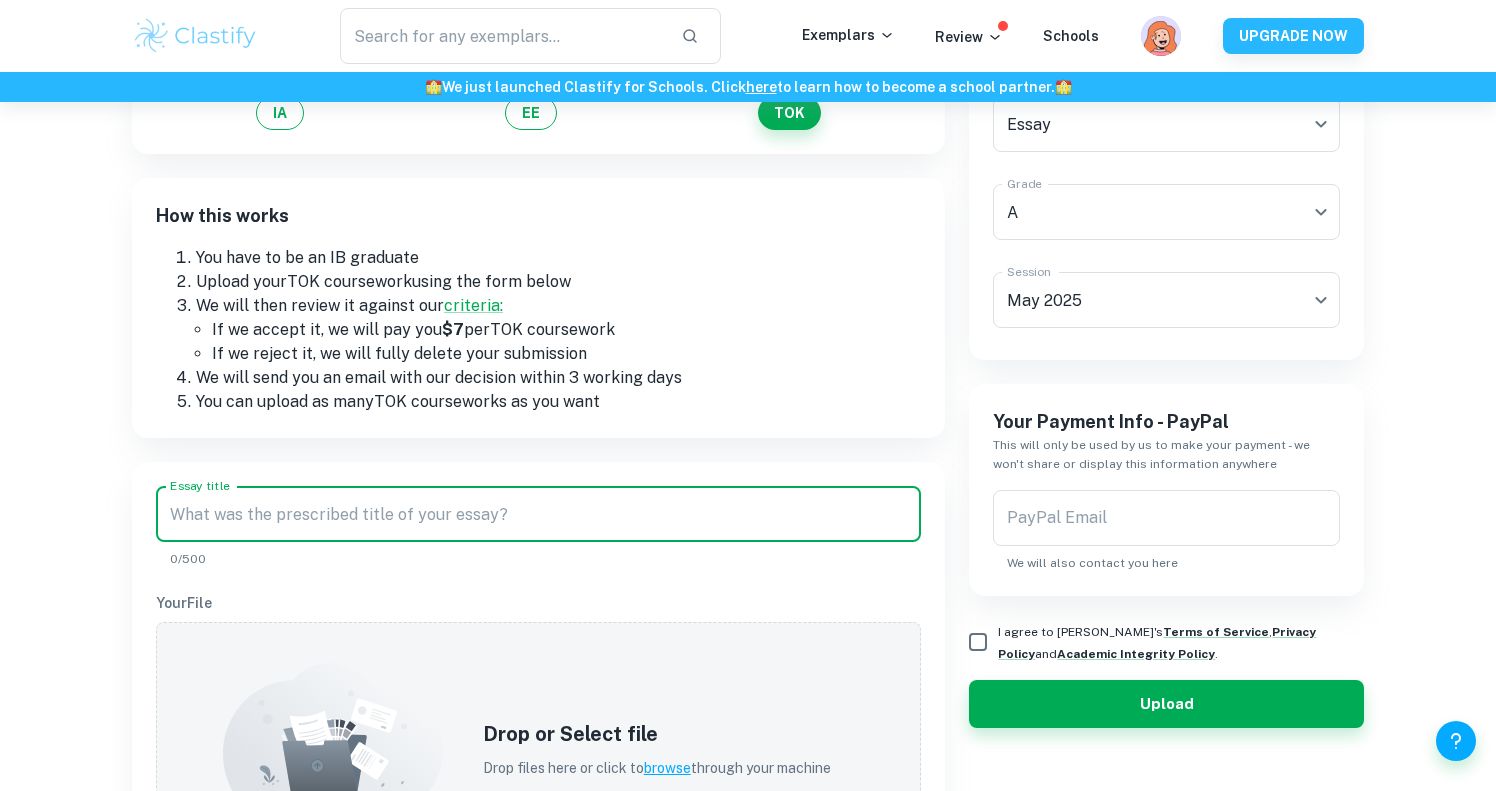 click on "Essay title" at bounding box center (538, 514) 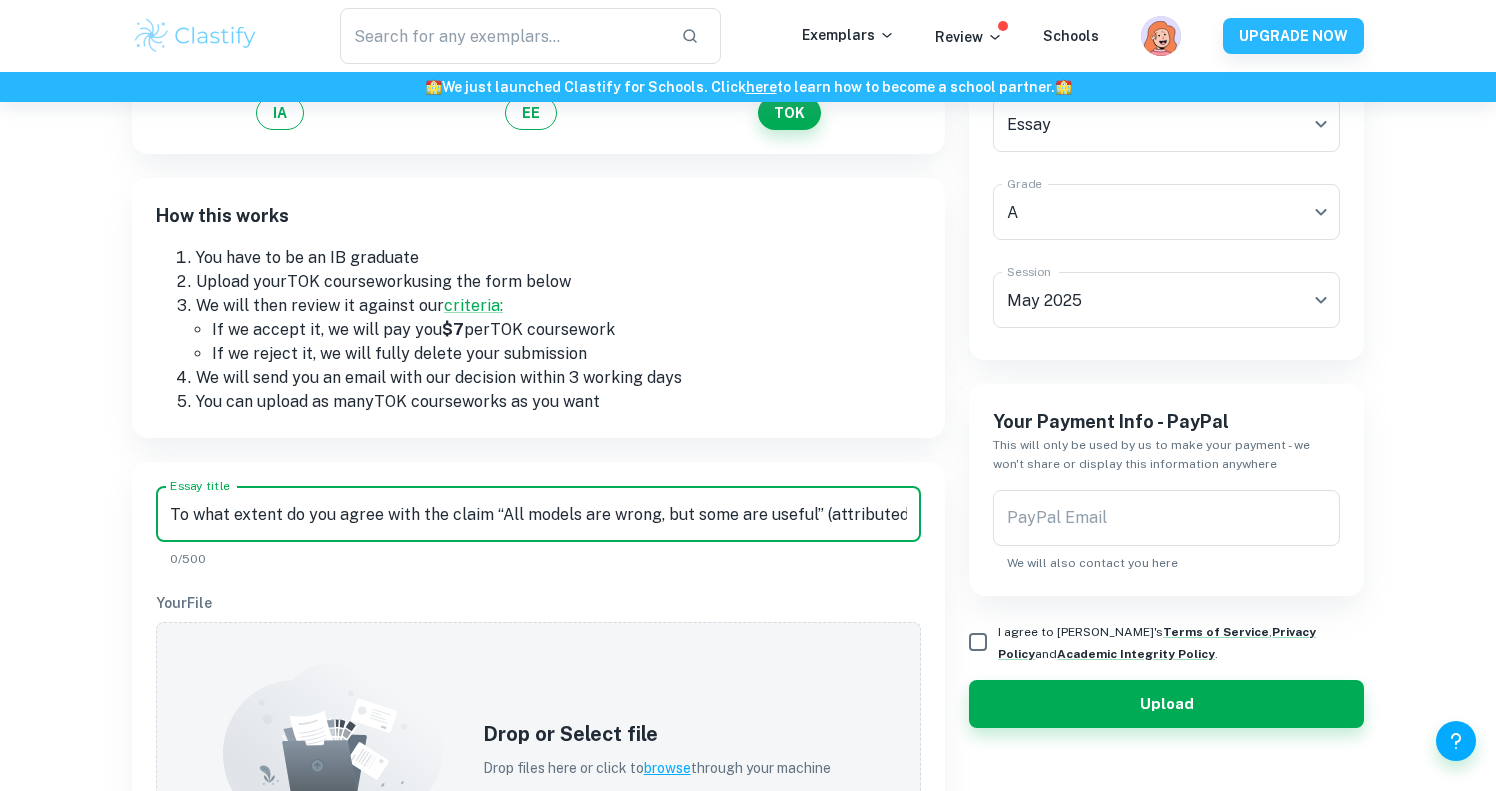 scroll, scrollTop: 0, scrollLeft: 652, axis: horizontal 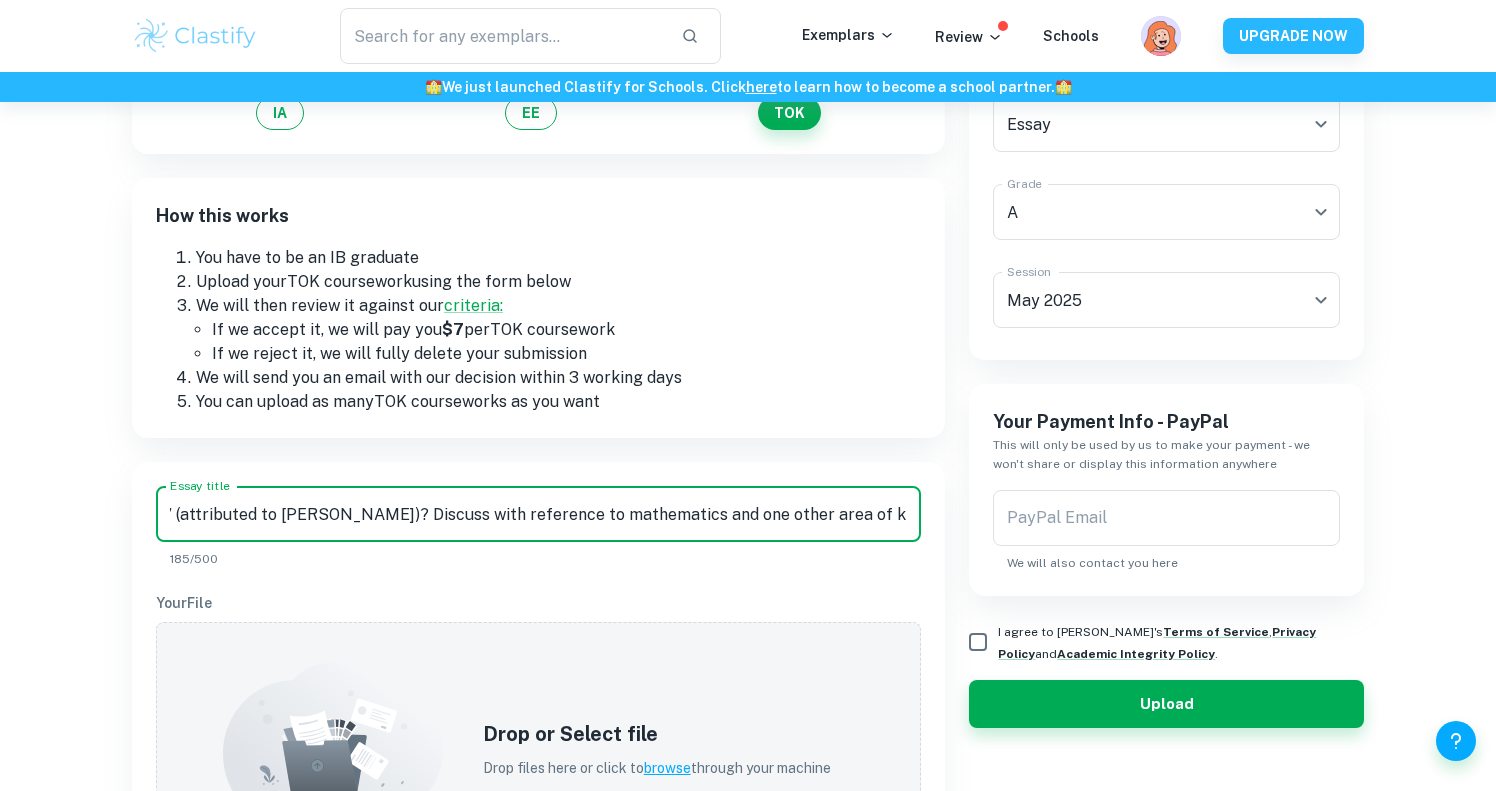 type on "To what extent do you agree with the claim “All models are wrong, but some are useful” (attributed to [PERSON_NAME])? Discuss with reference to mathematics and one other area of knowledge." 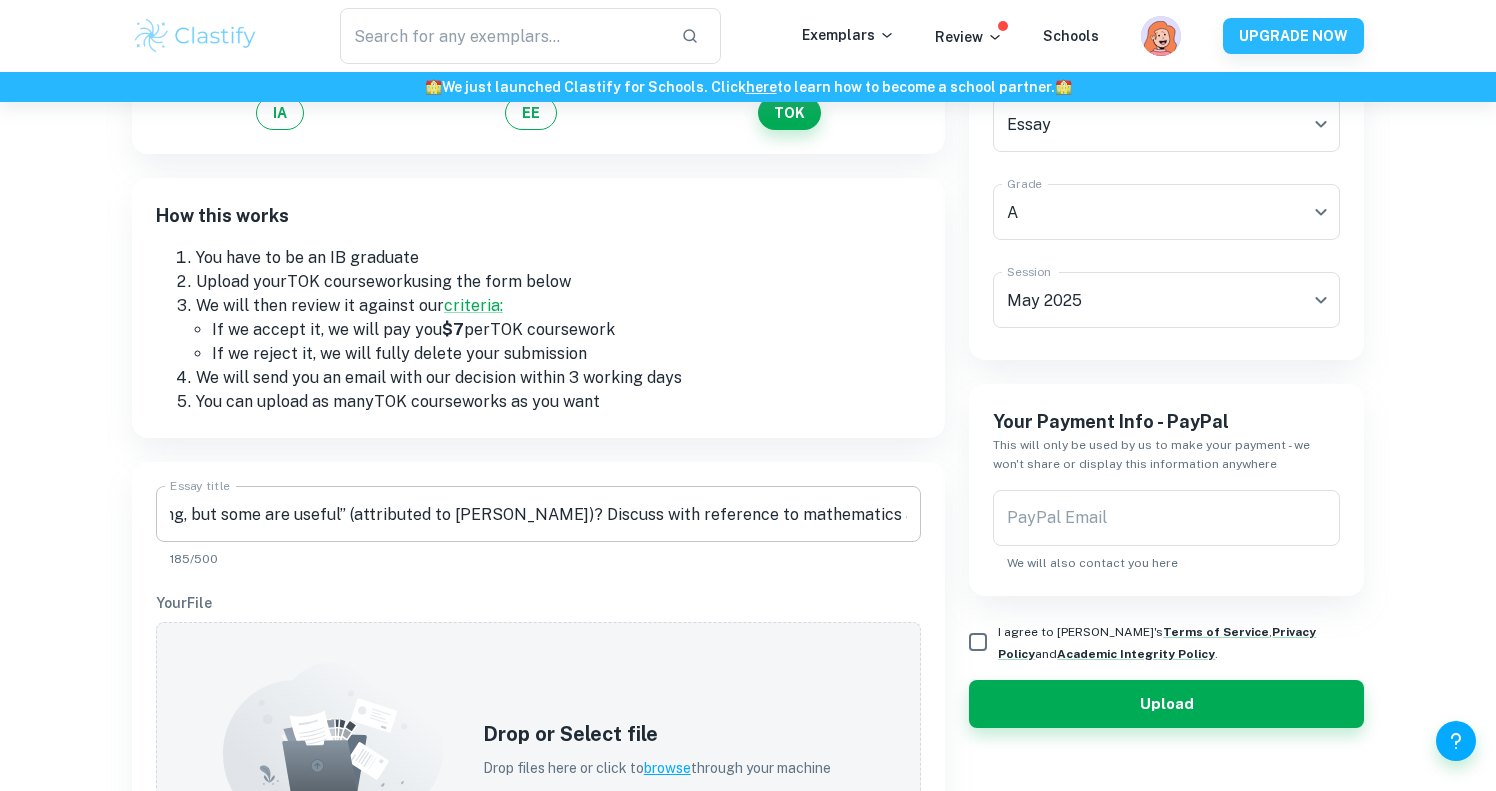 scroll, scrollTop: 0, scrollLeft: 0, axis: both 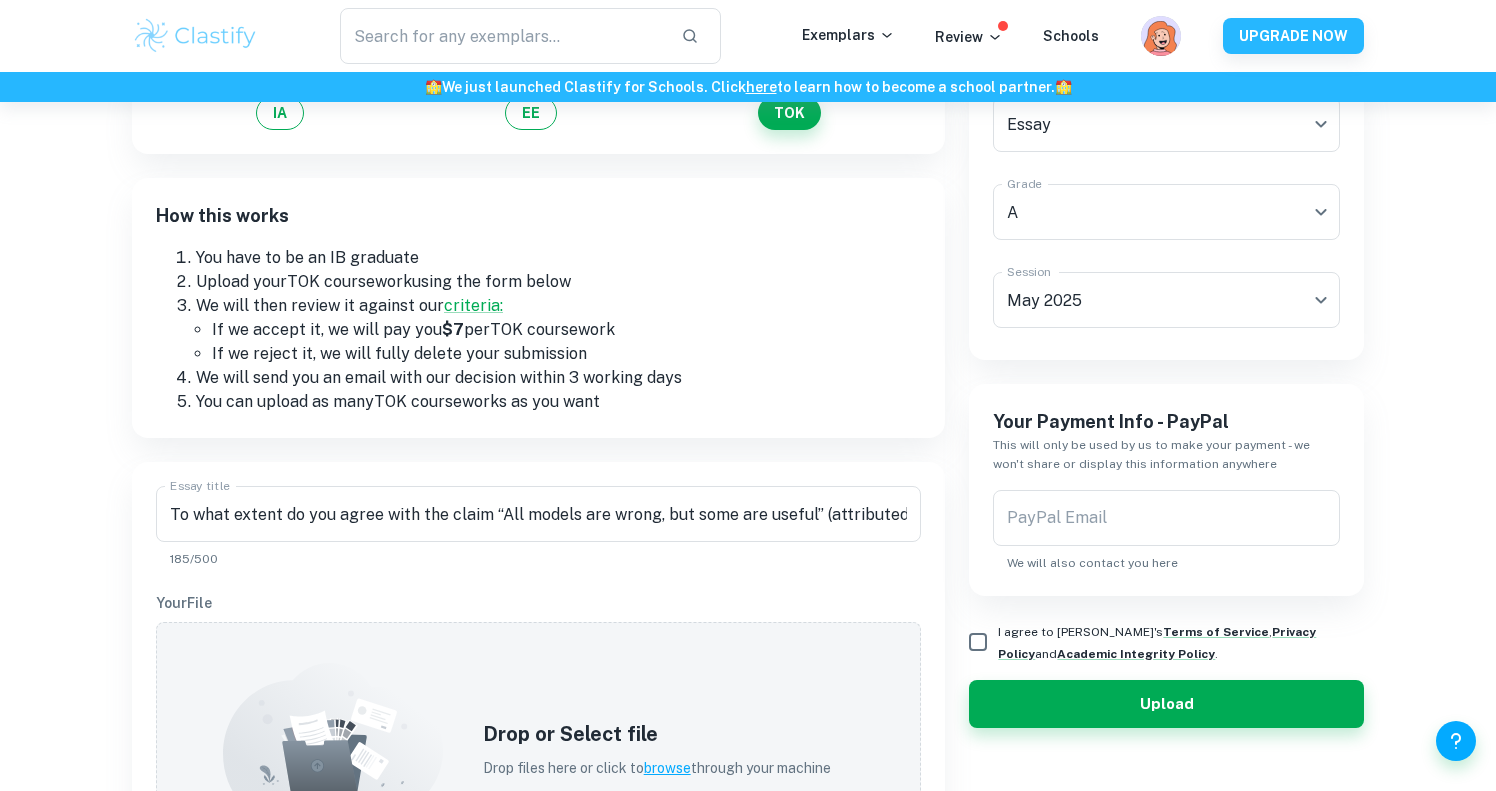 click on "Essay title To what extent do you agree with the claim “All models are wrong, but some are useful” (attributed to [PERSON_NAME])? Discuss with reference to mathematics and one other area of knowledge. Essay title 185/500 Your  File Drop or Select file Drop files here or click to  browse  through your machine Screenshot of component IB results  ( How to do this? ) We will use this to verify the grade. We won't share or display it anywhere. Once we accept (or reject) your document we will remove this. Drop or Select file Drop files here or click to  browse  through your machine" at bounding box center [538, 847] 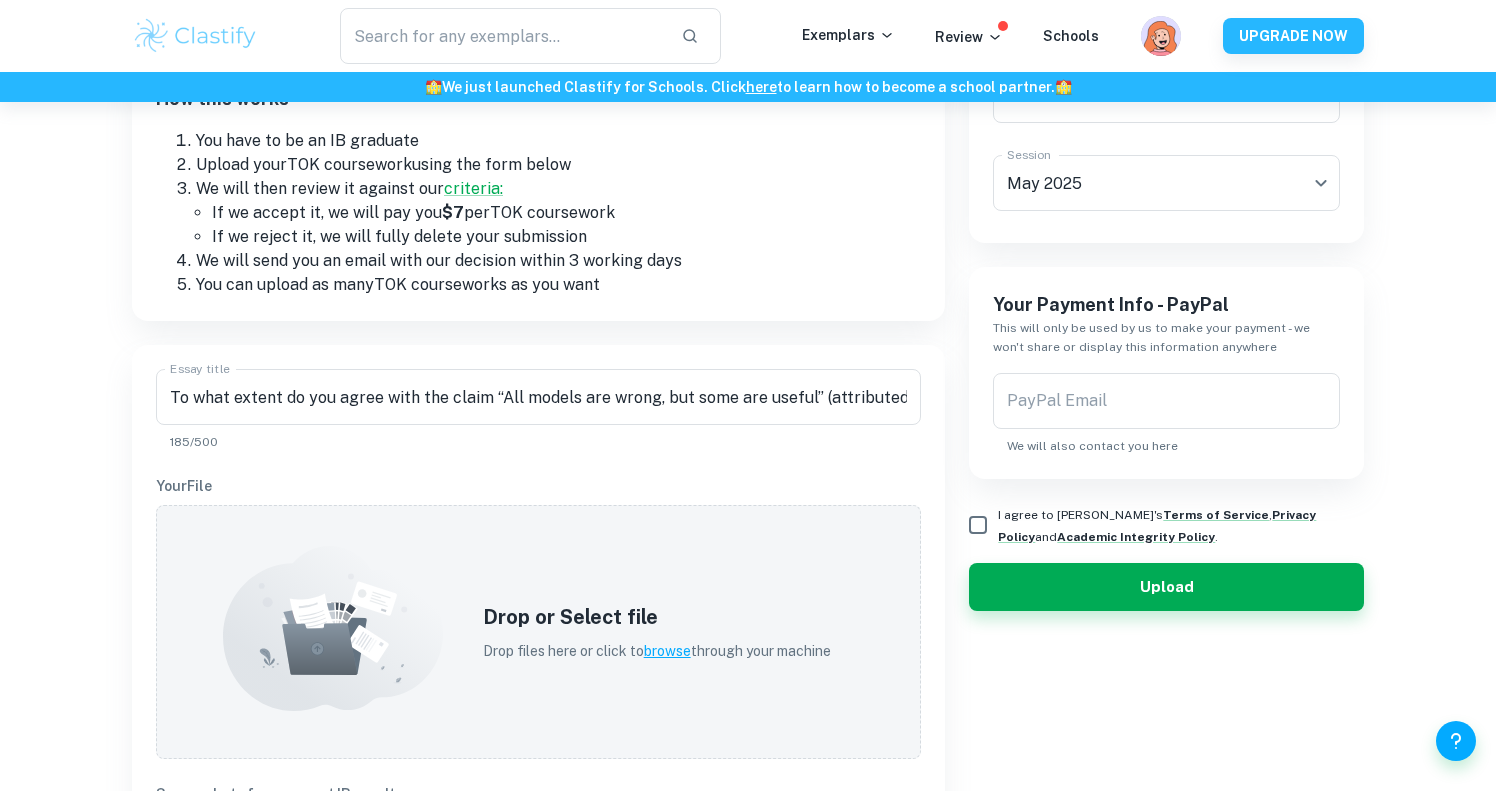 scroll, scrollTop: 298, scrollLeft: 0, axis: vertical 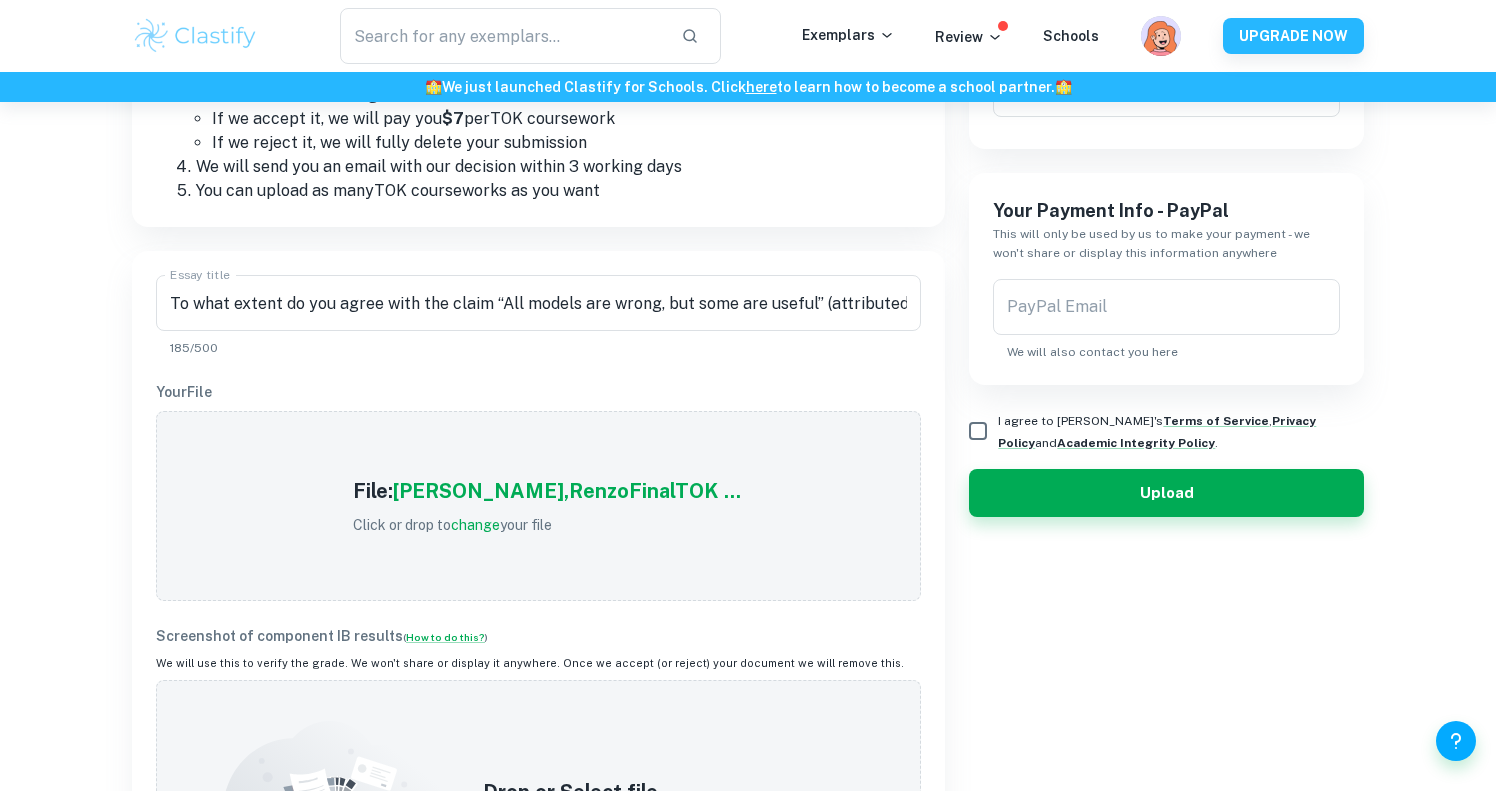 click on "Type Essay Essay Type Grade A A Grade Session [DATE] M25 Session Your Payment Info - PayPal This will only be used by us to make your payment - we won't share or display this information anywhere PayPal Email PayPal Email We will also contact you here I agree to Clastify's  Terms of Service ,  Privacy Policy  and  Academic Integrity Policy . Upload" at bounding box center (1154, 397) 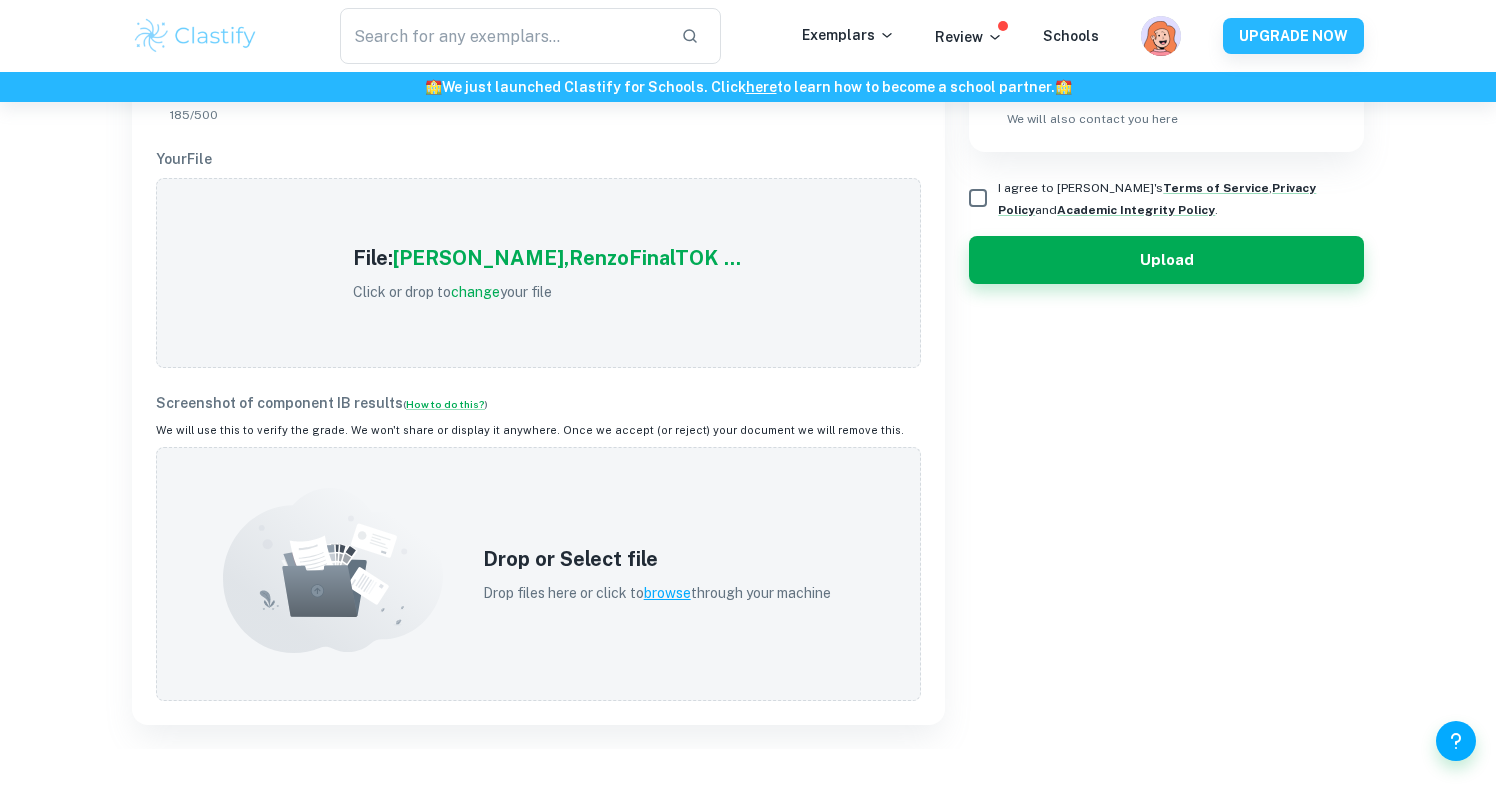 scroll, scrollTop: 628, scrollLeft: 0, axis: vertical 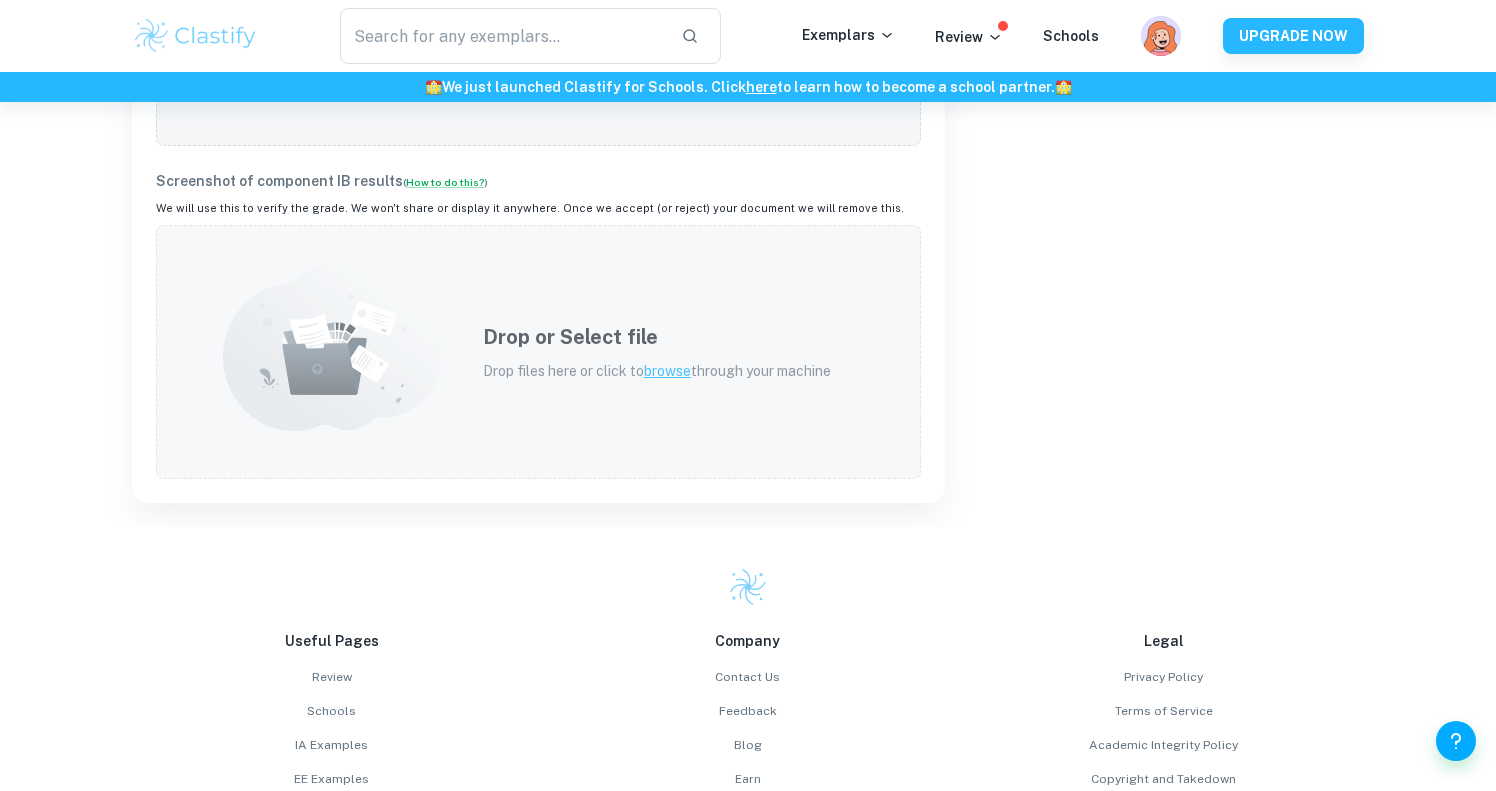 click on "Drop or Select file" at bounding box center (657, 337) 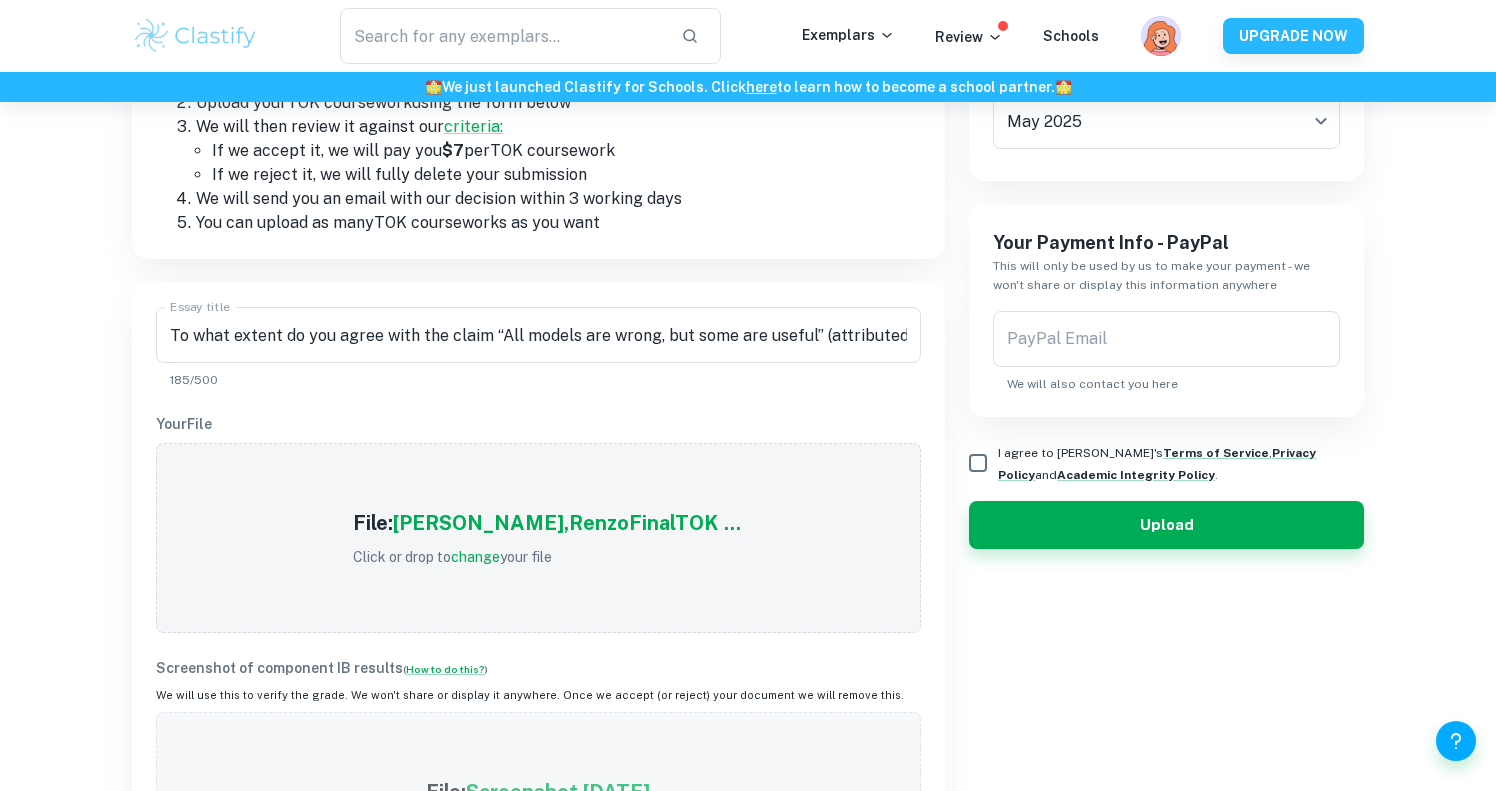 scroll, scrollTop: 517, scrollLeft: 0, axis: vertical 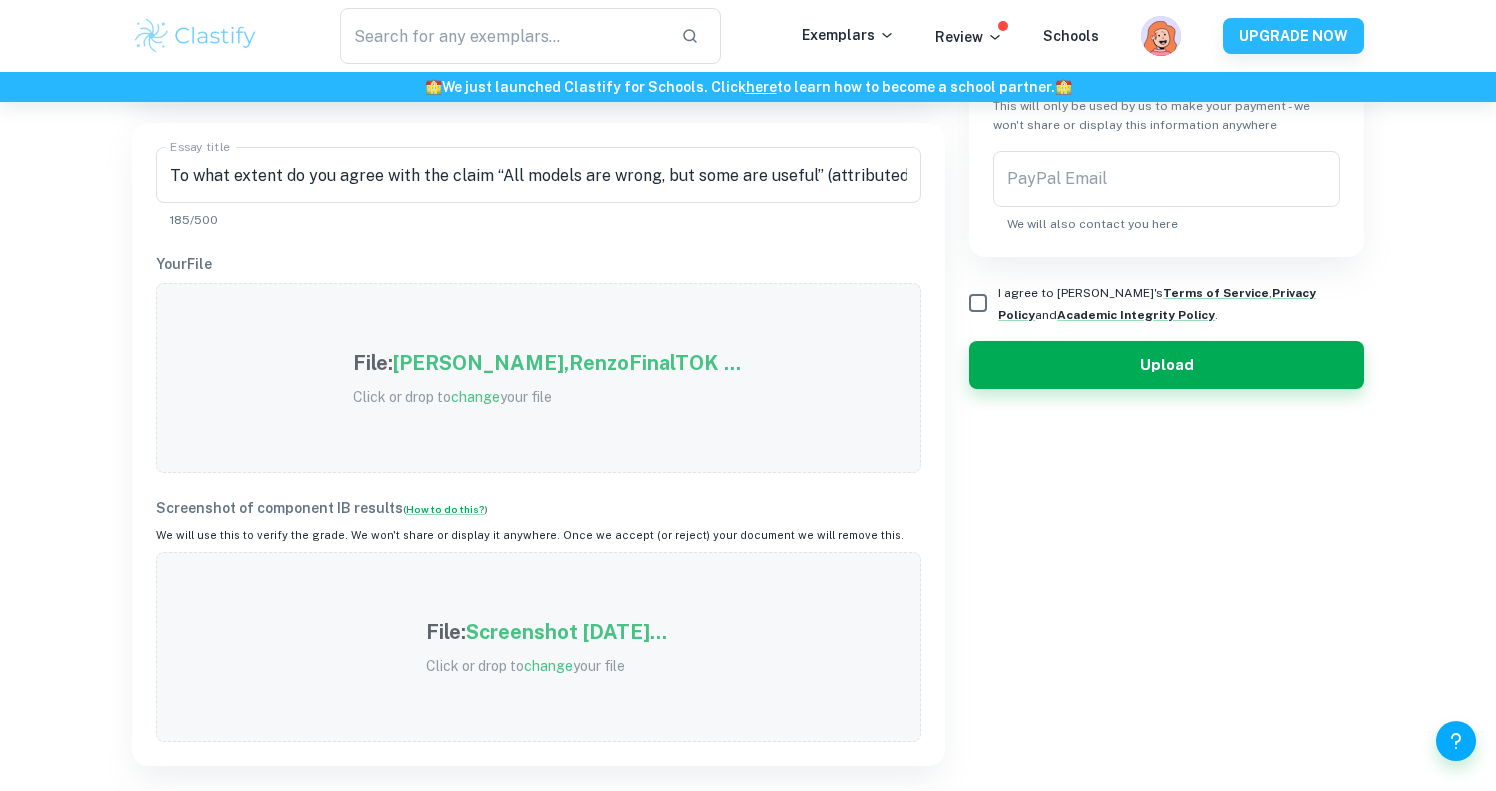 click on "[PERSON_NAME],RenzoFinalTOK ..." at bounding box center (567, 363) 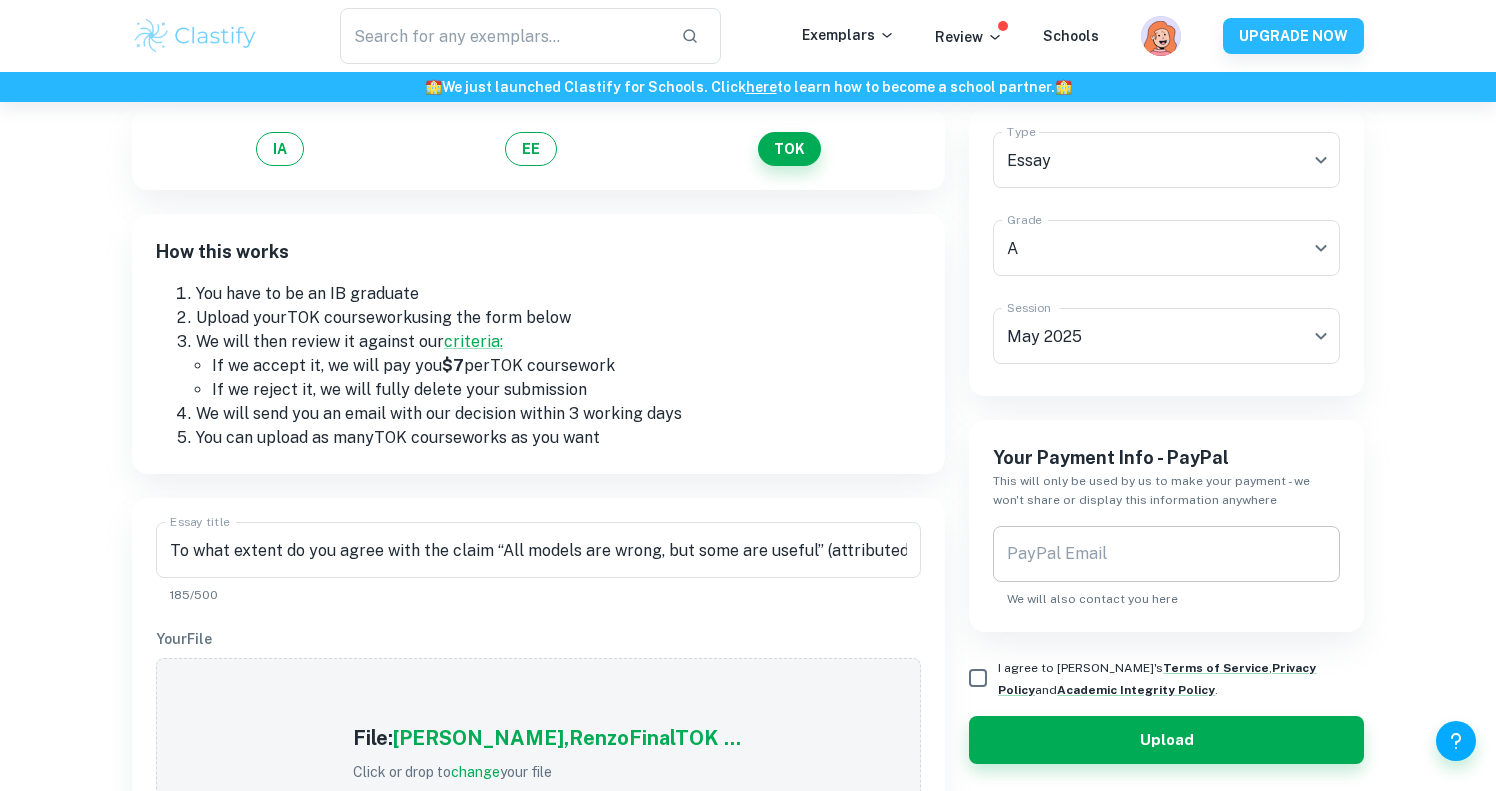 scroll, scrollTop: 118, scrollLeft: 0, axis: vertical 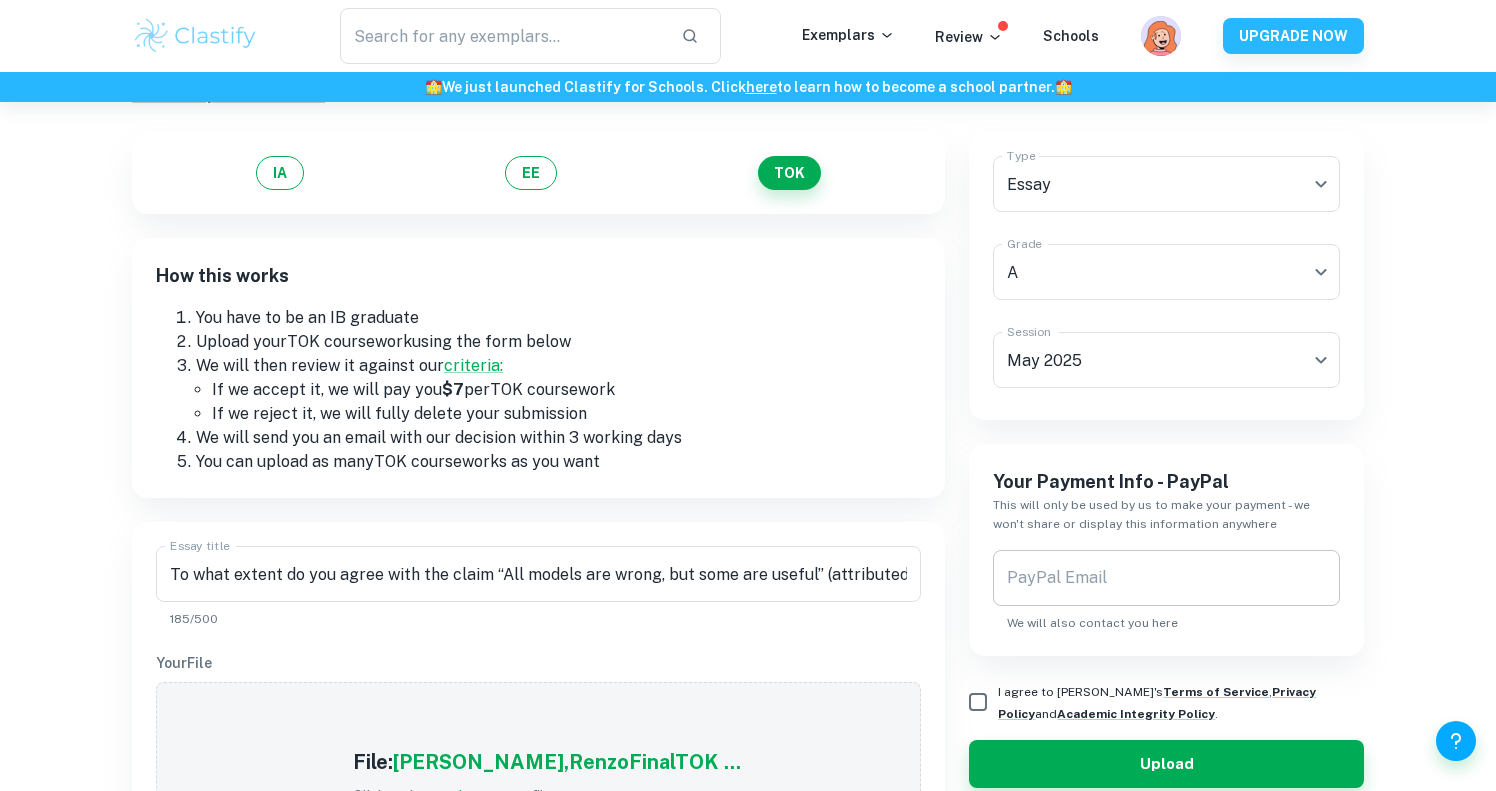 click on "PayPal Email" at bounding box center (1166, 578) 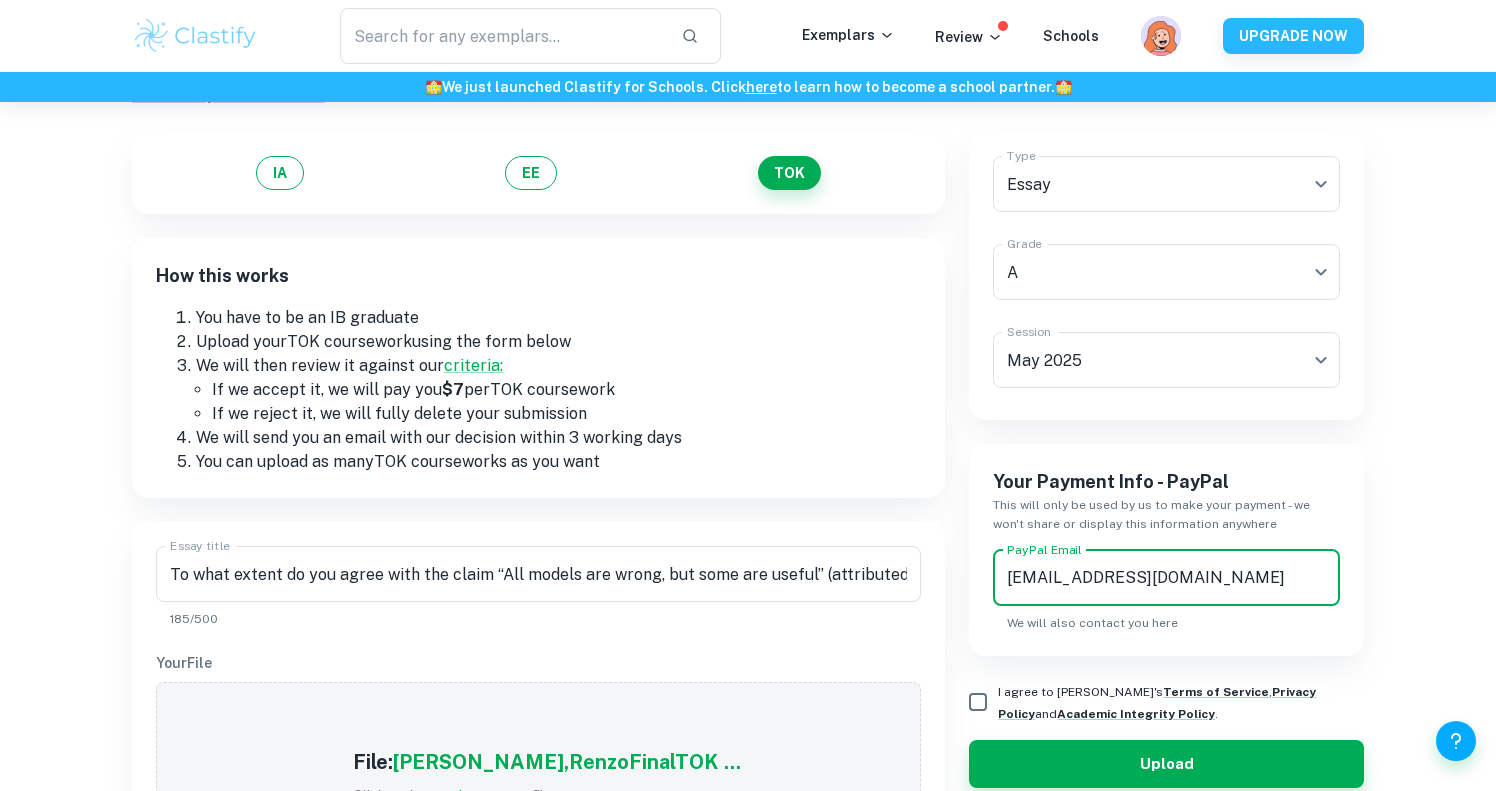 type on "[EMAIL_ADDRESS][DOMAIN_NAME]" 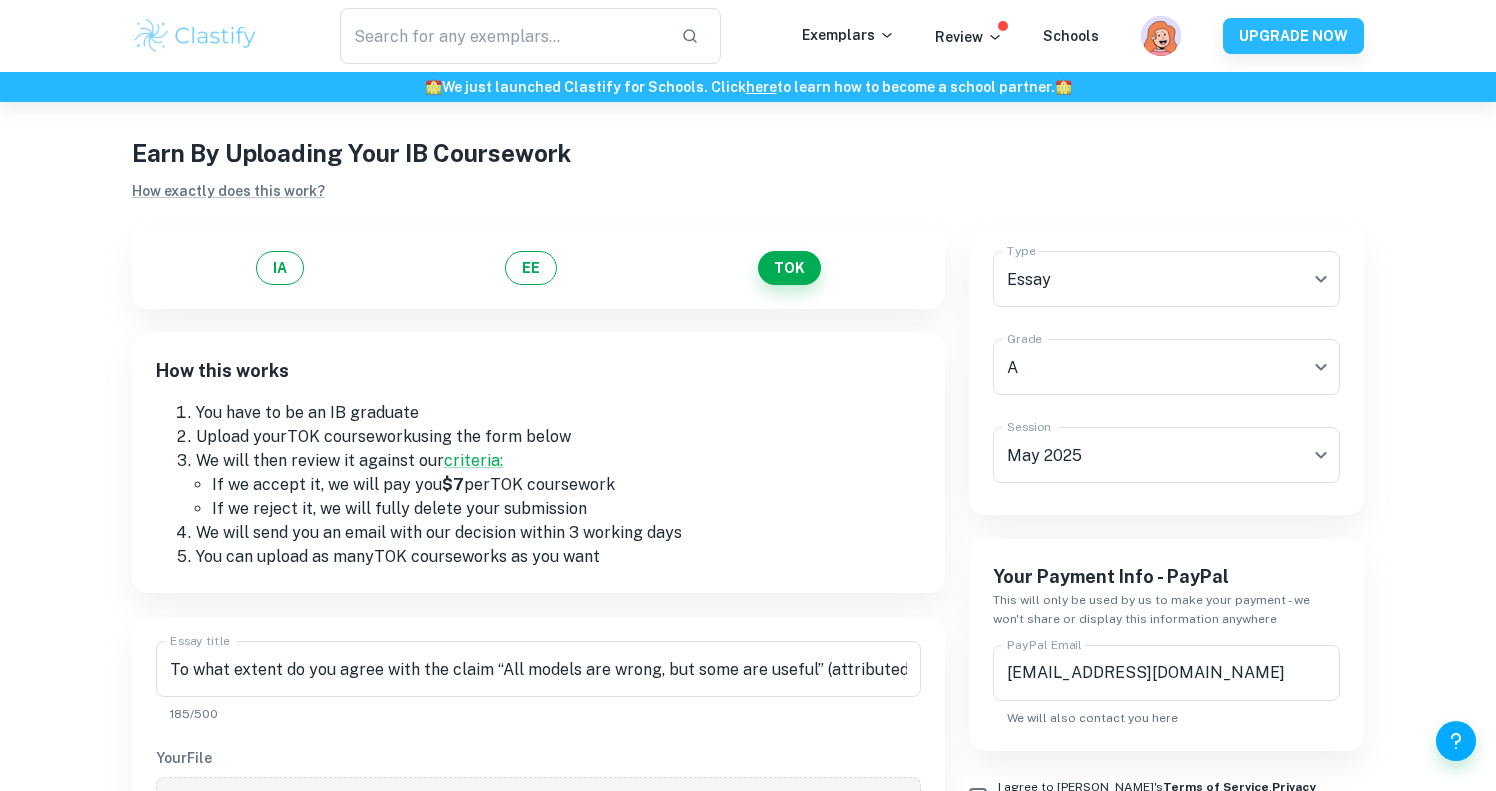 scroll, scrollTop: 0, scrollLeft: 0, axis: both 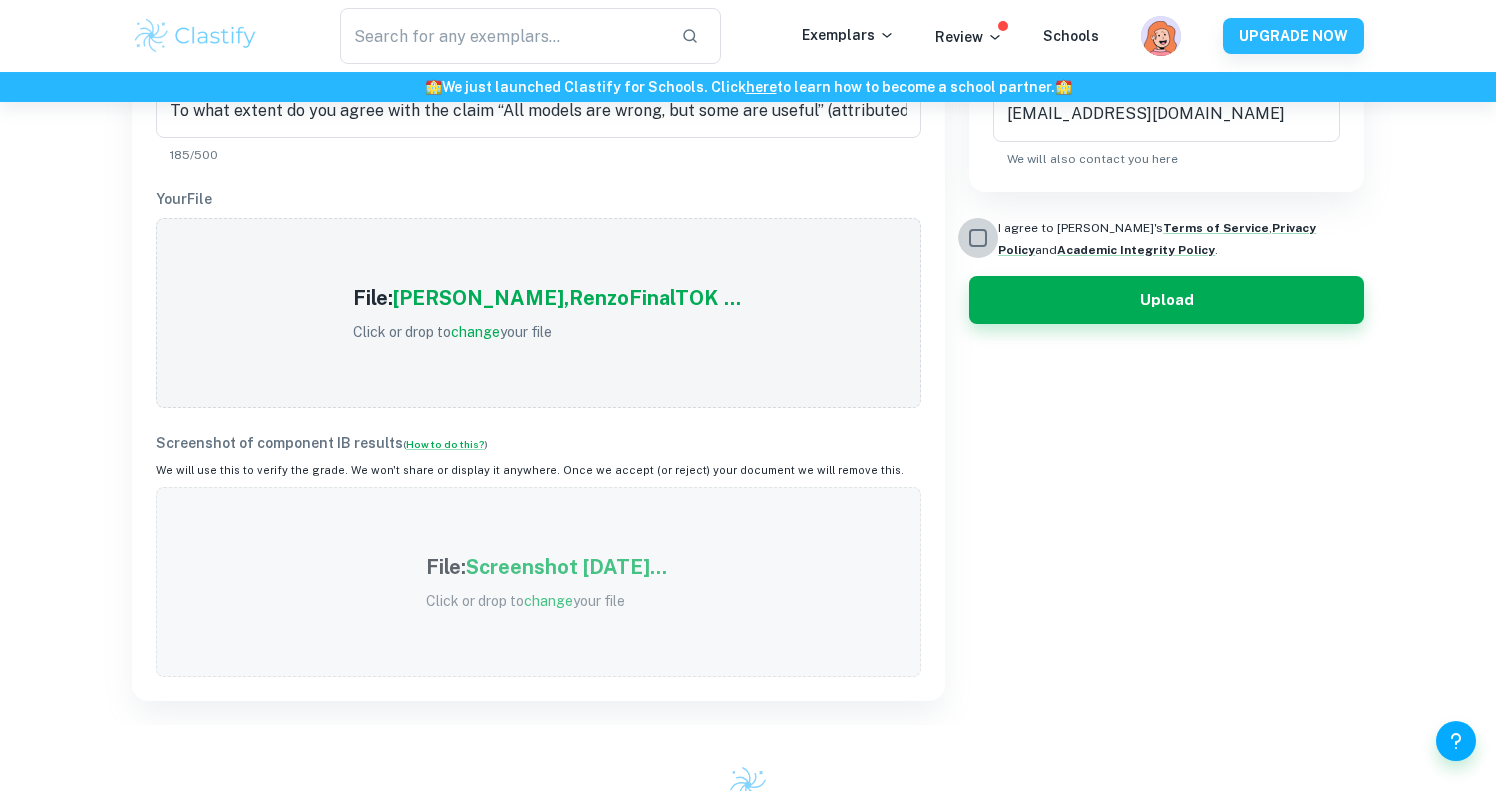 click on "I agree to [PERSON_NAME]'s  Terms of Service ,  Privacy Policy  and  Academic Integrity Policy ." at bounding box center [978, 238] 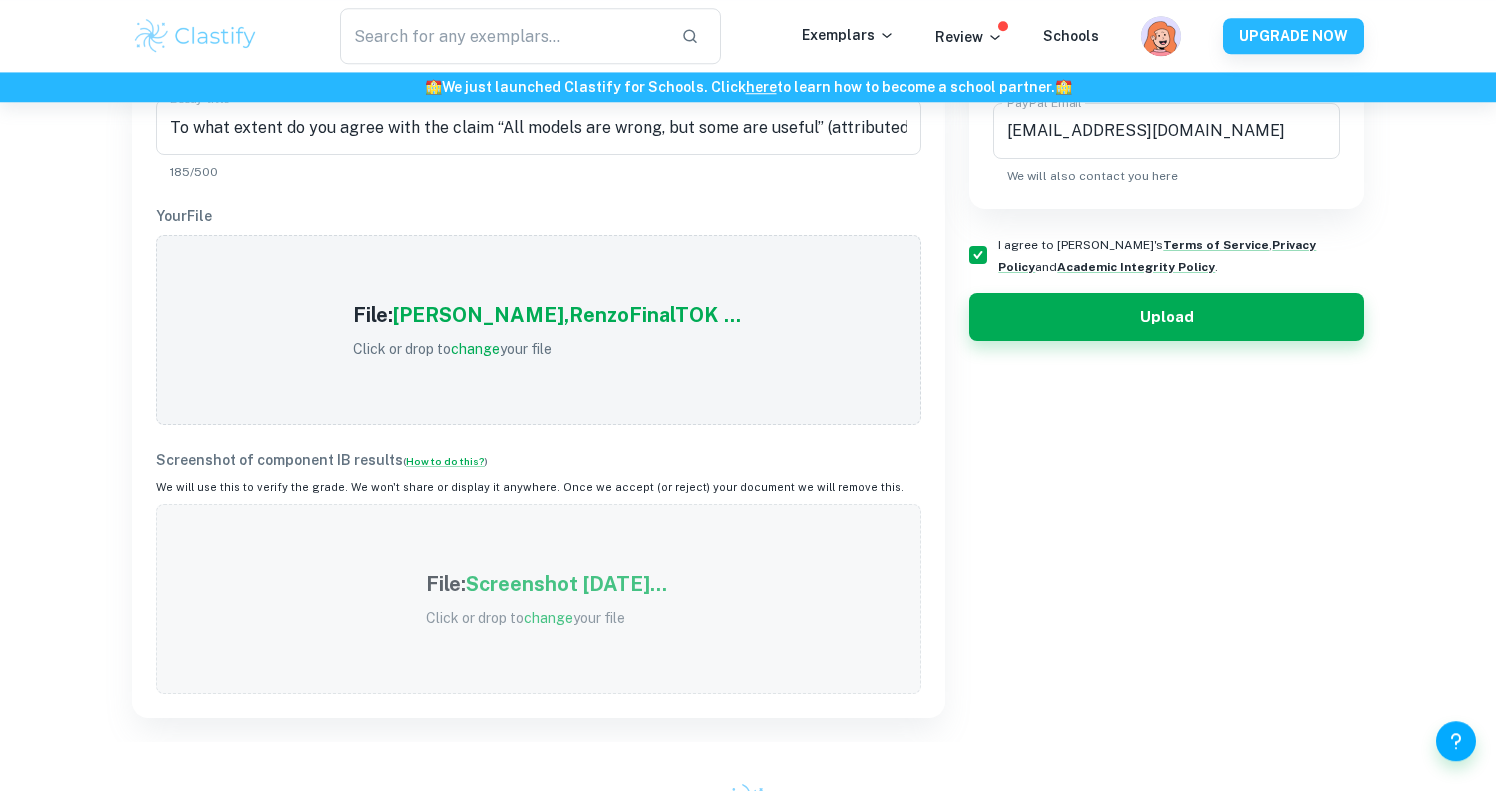 scroll, scrollTop: 721, scrollLeft: 0, axis: vertical 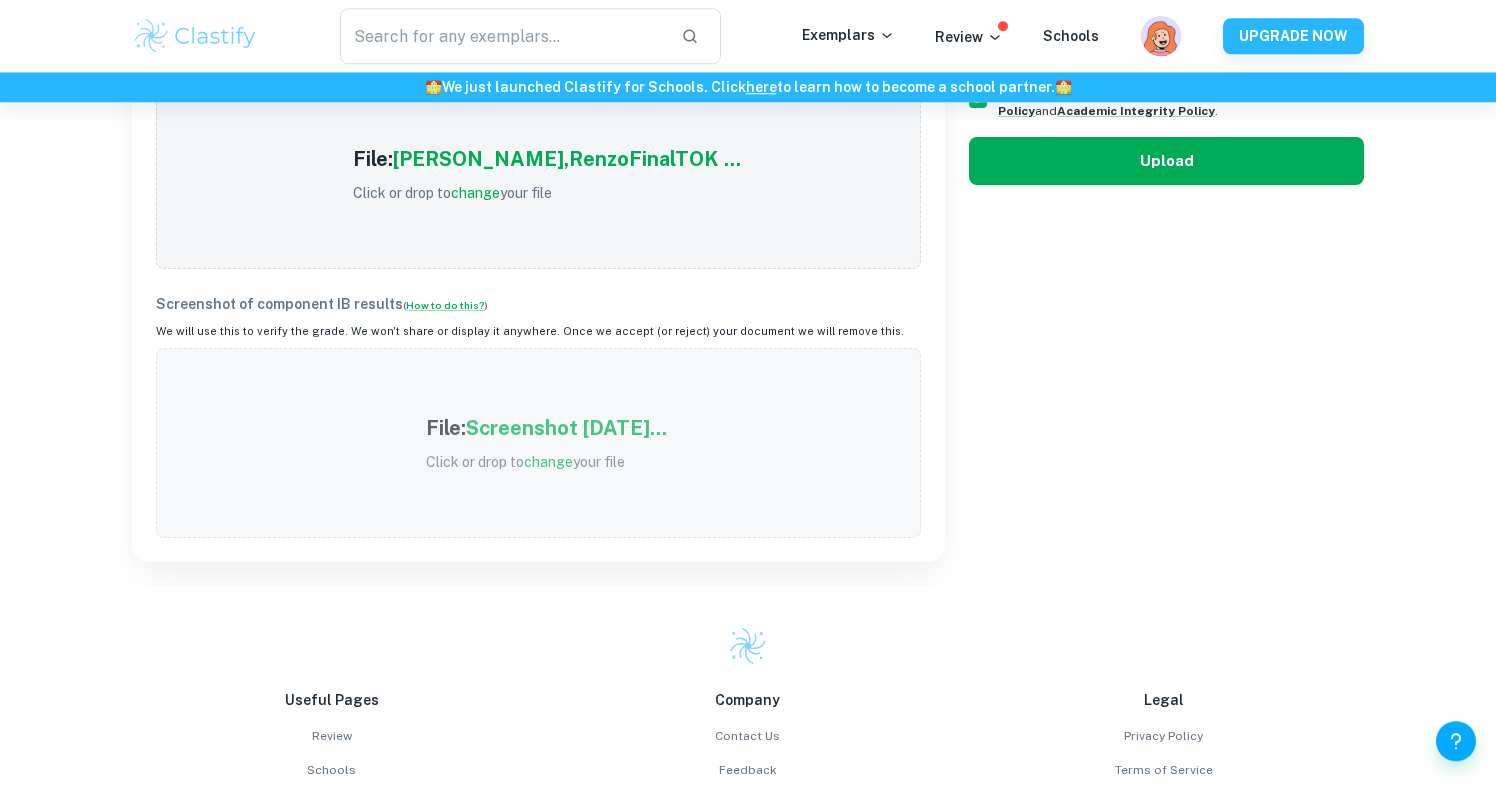 click on "Upload" at bounding box center [1166, 161] 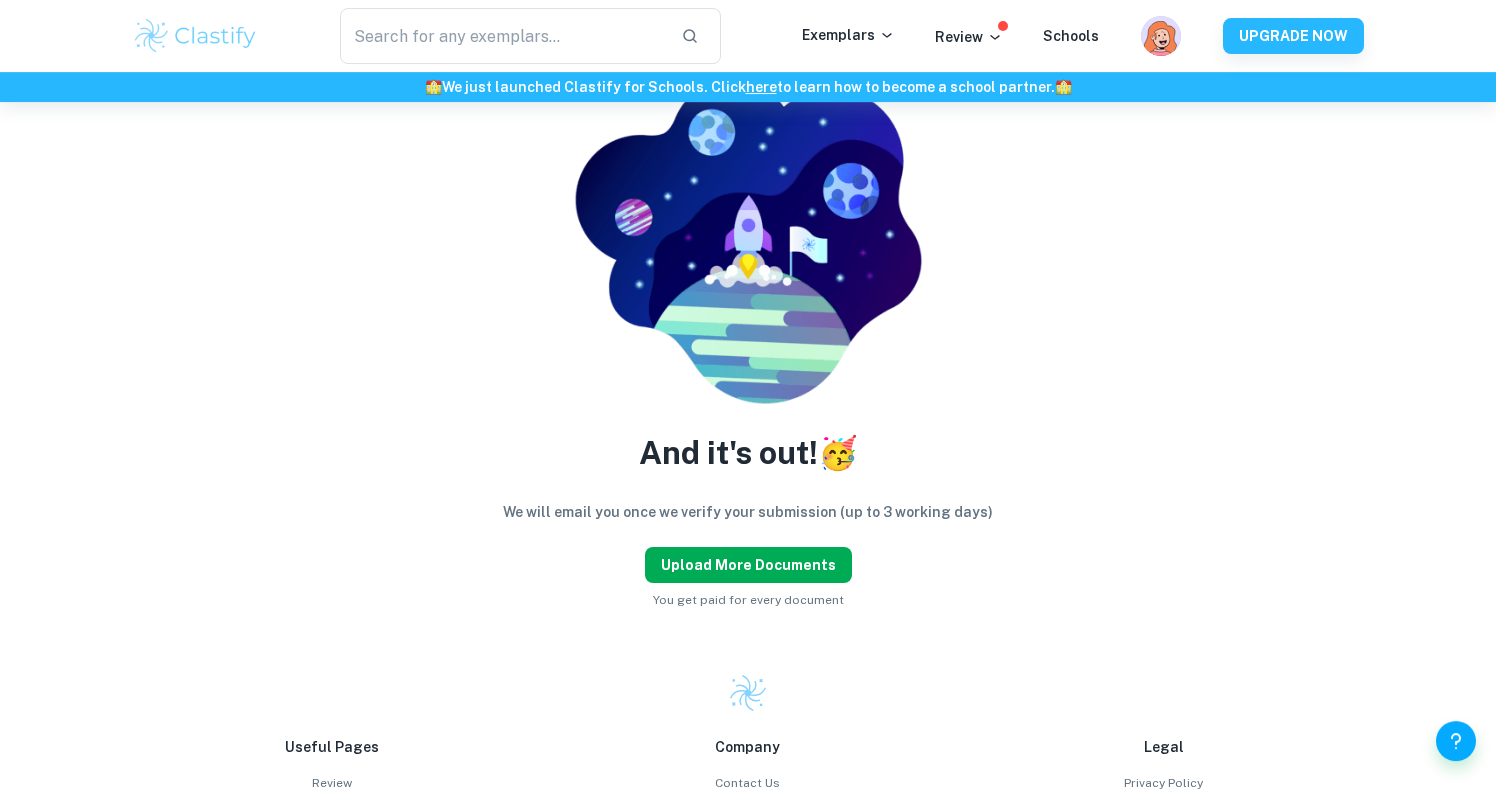 scroll, scrollTop: 232, scrollLeft: 0, axis: vertical 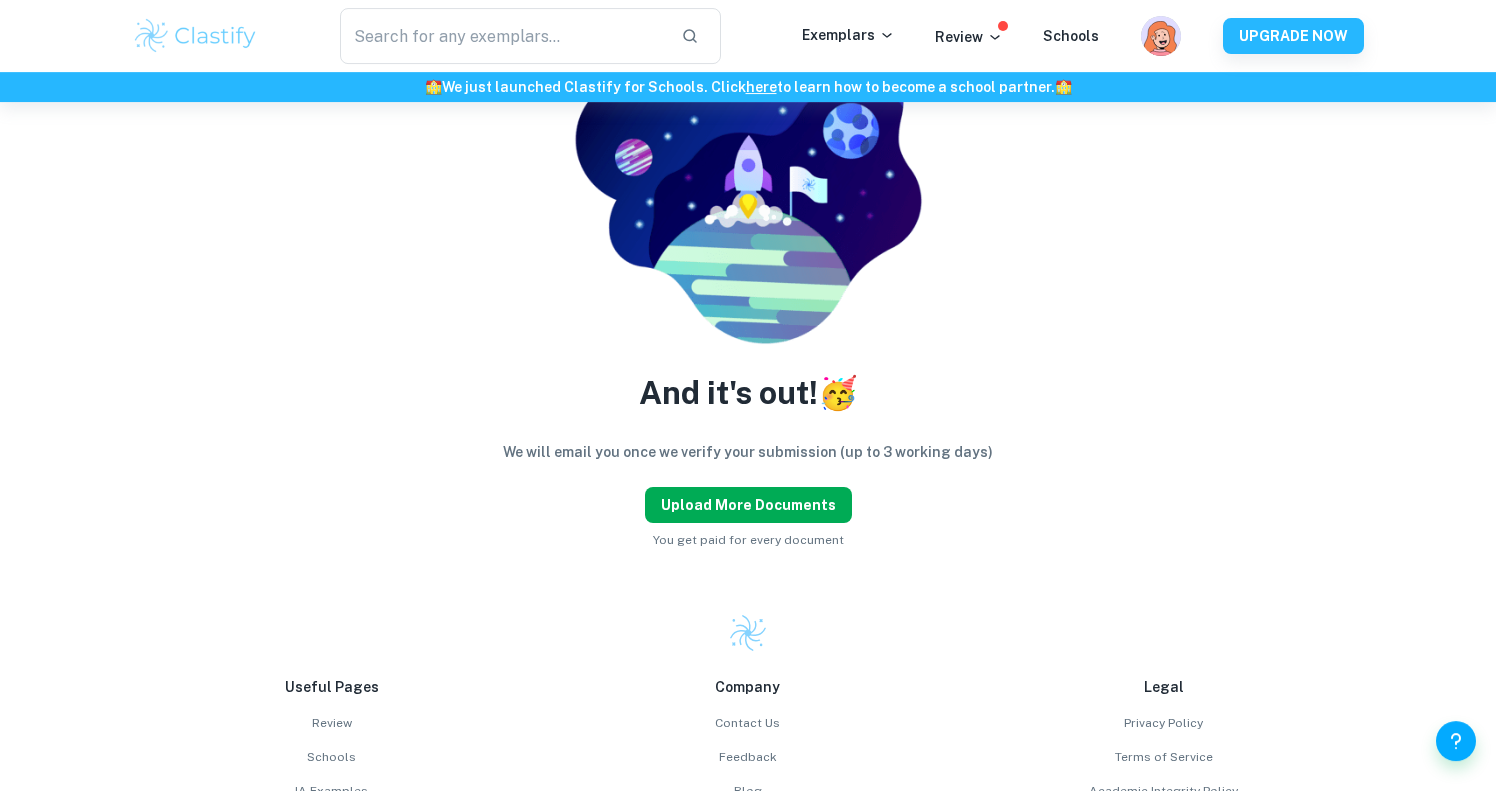 click on "Upload more documents" at bounding box center (748, 505) 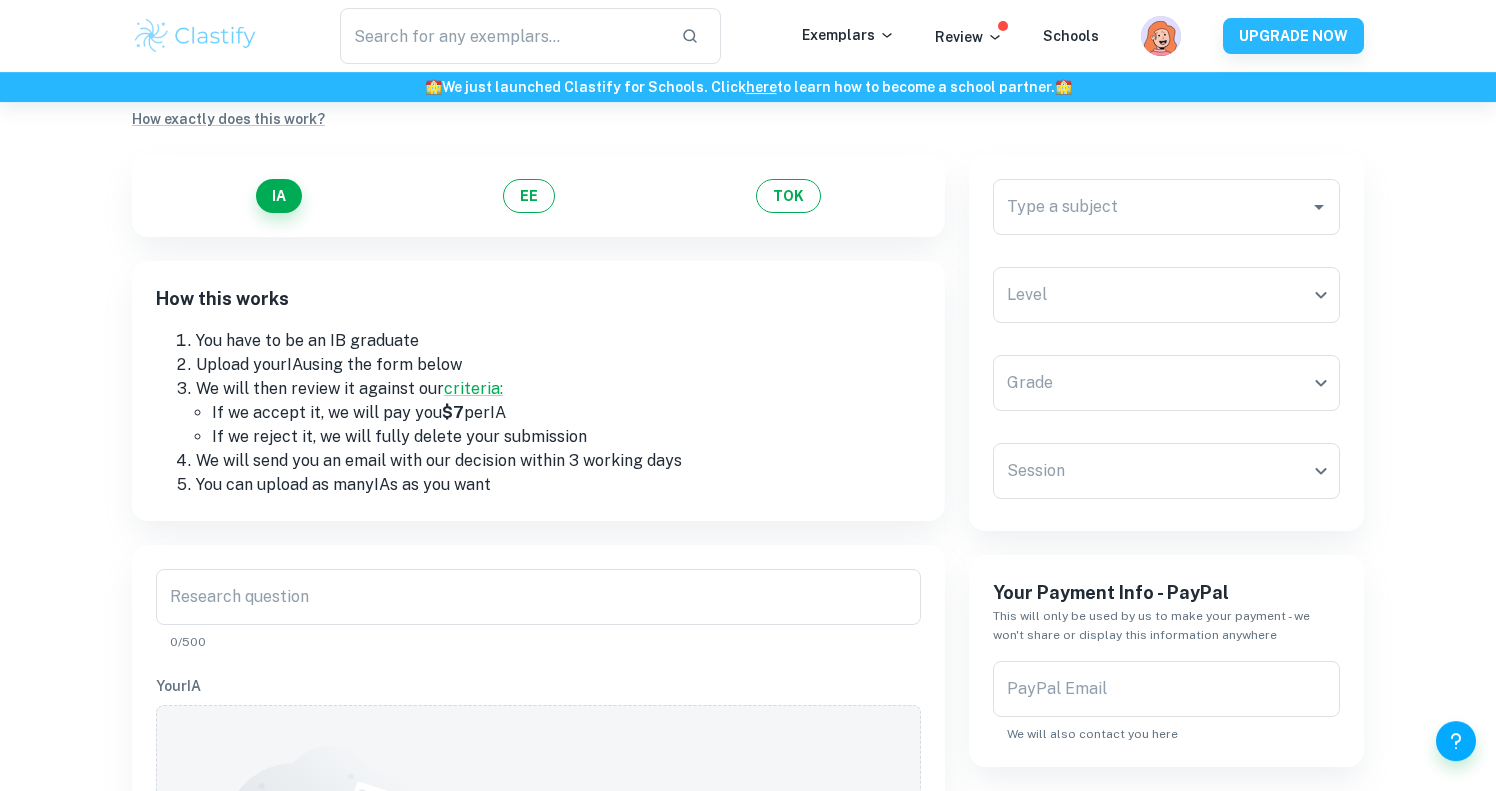 scroll, scrollTop: 43, scrollLeft: 0, axis: vertical 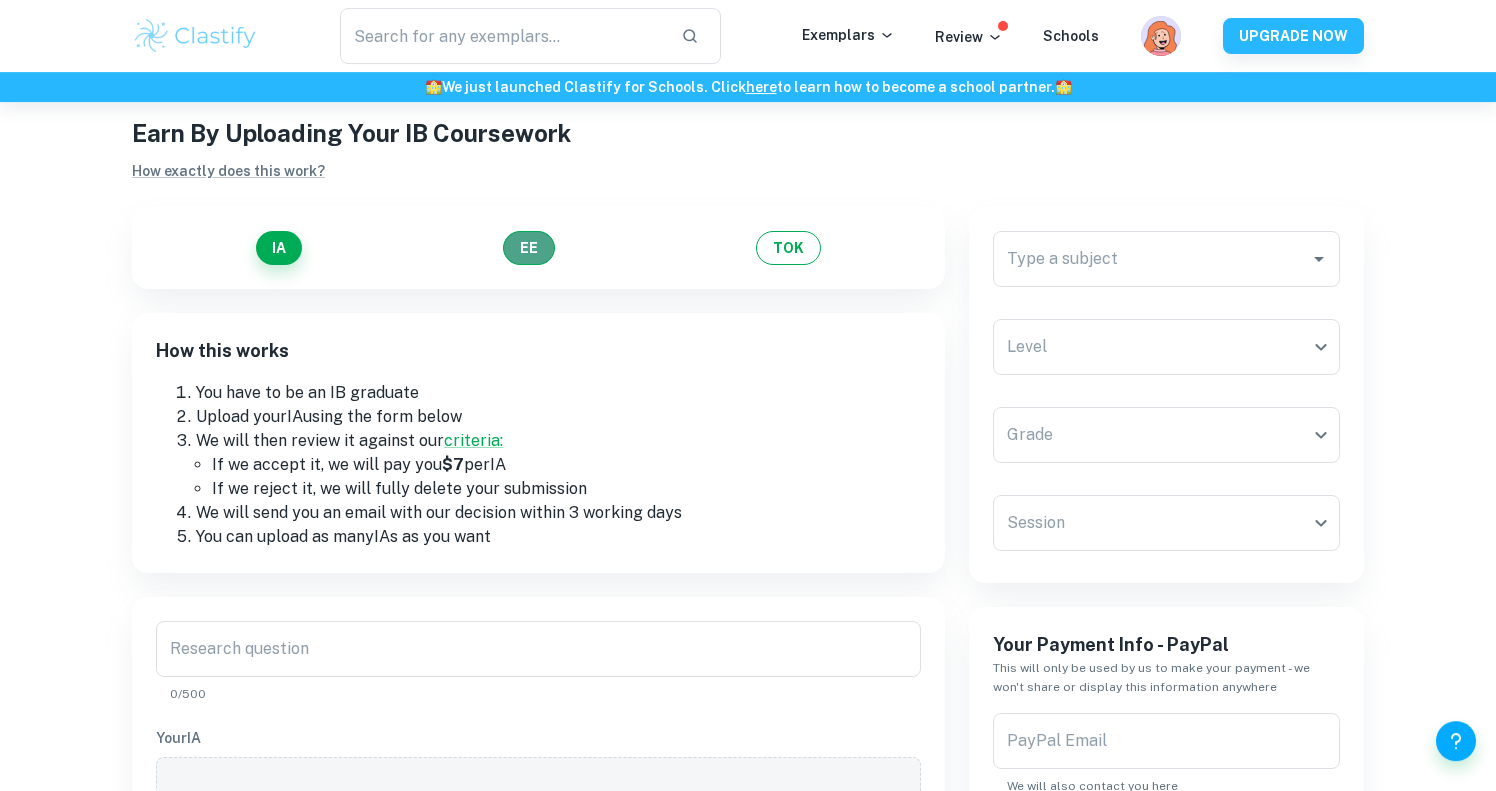 click on "EE" at bounding box center [529, 248] 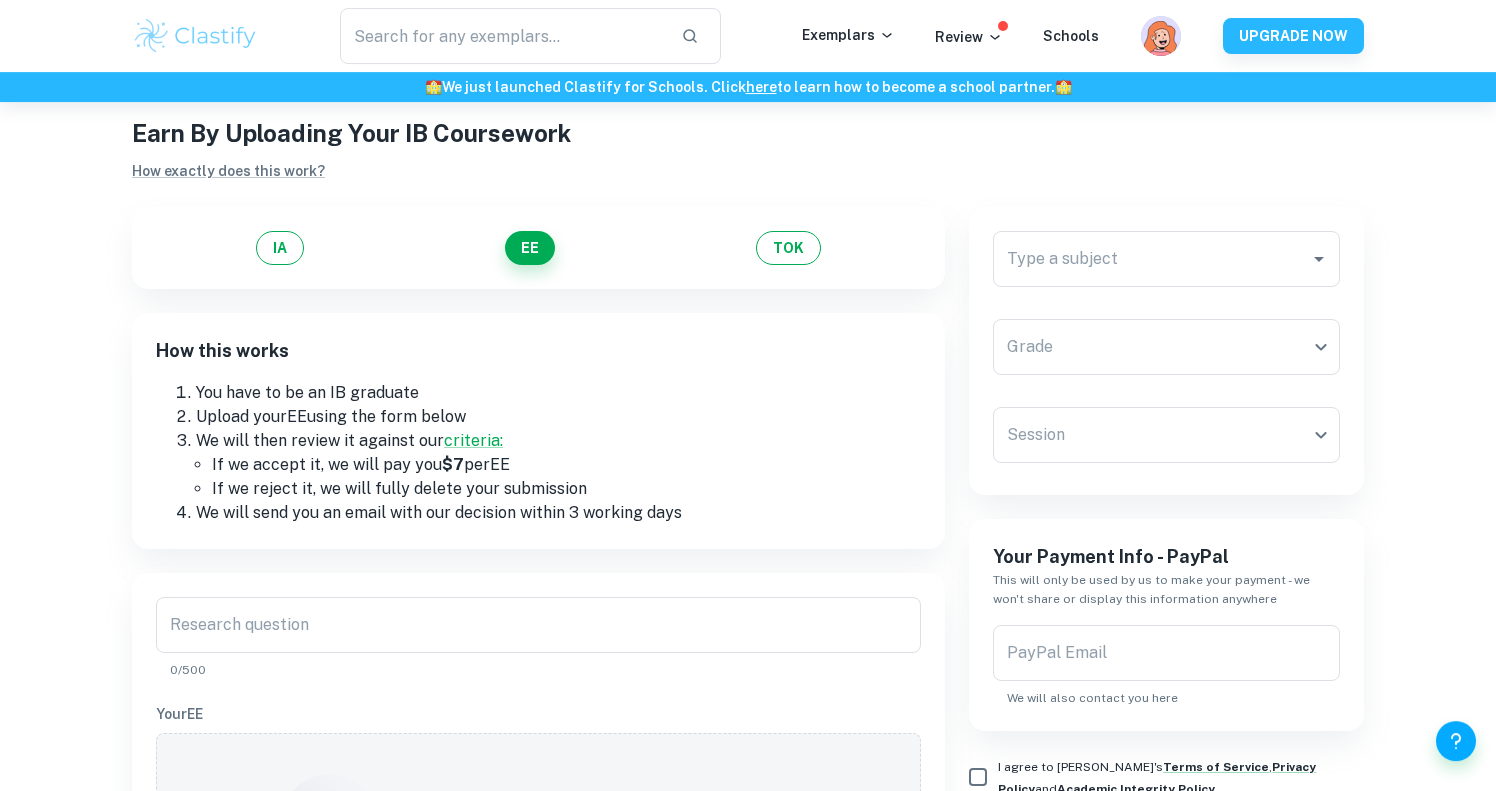 scroll, scrollTop: 237, scrollLeft: 0, axis: vertical 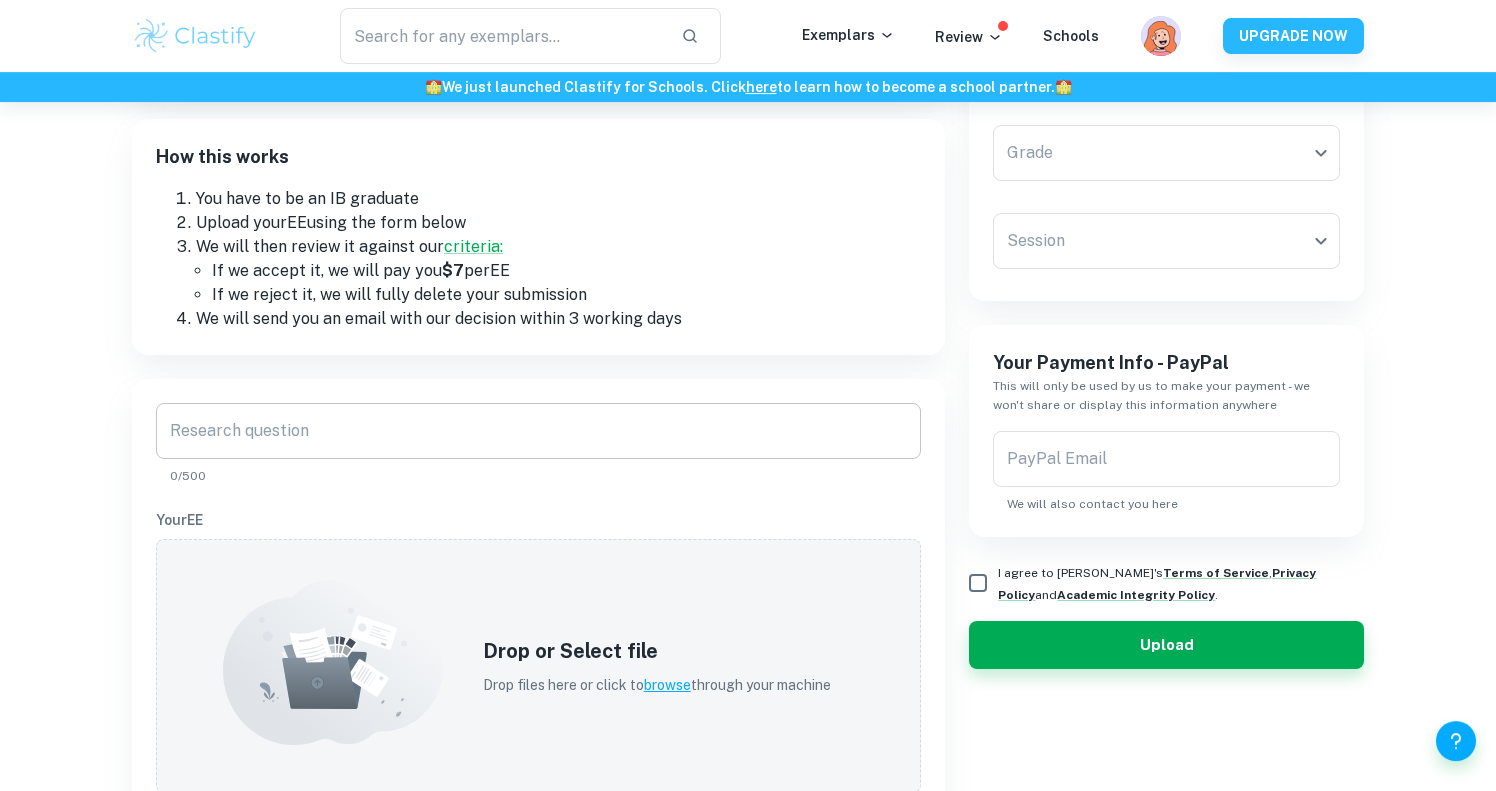 click on "Research question" at bounding box center (538, 431) 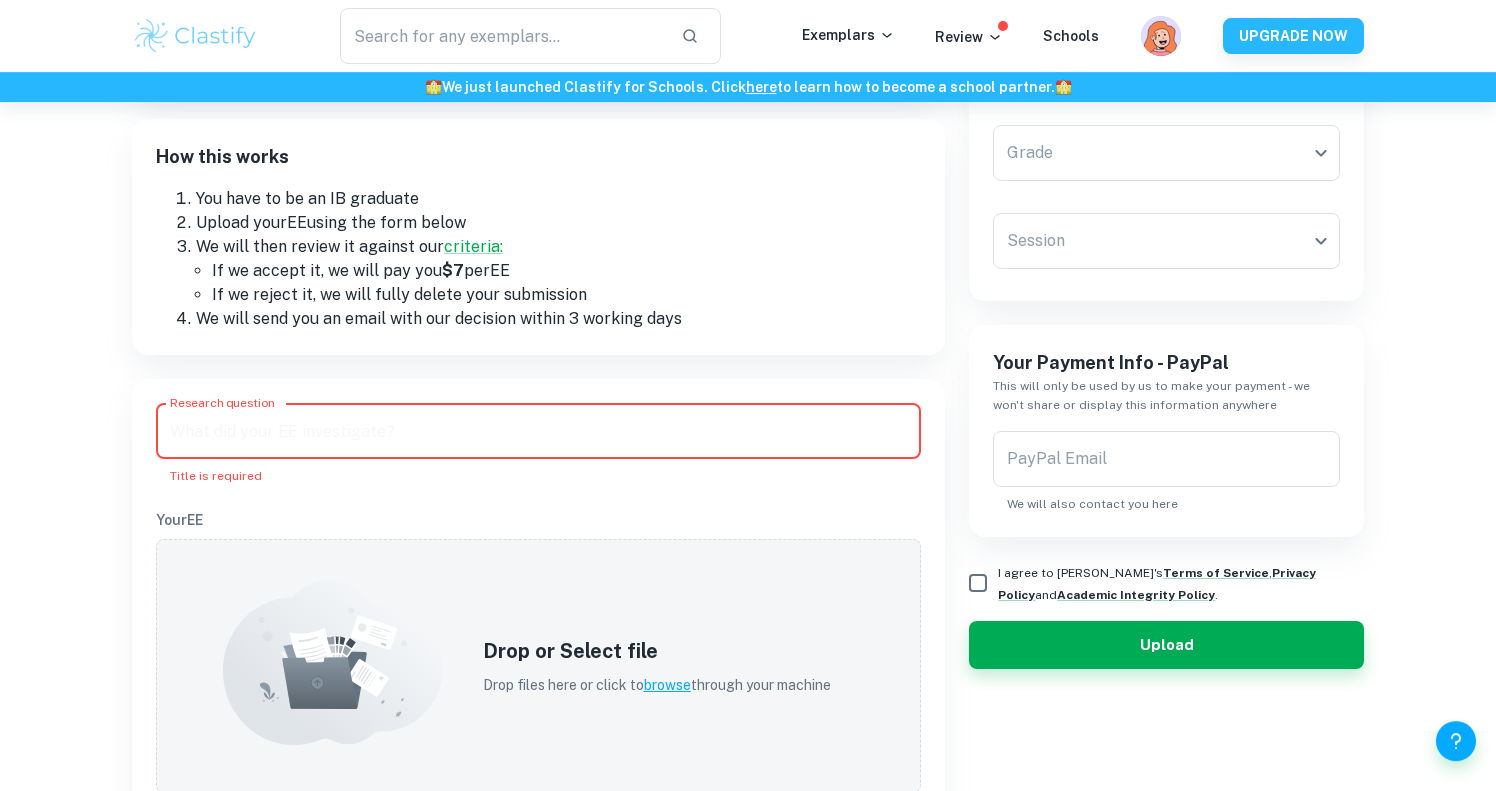 paste on ""To what extent has HSBC’s glocalized marketing strategy in [GEOGRAPHIC_DATA], [GEOGRAPHIC_DATA], and [GEOGRAPHIC_DATA] contributed to its profitability between 2020 and 2024?"" 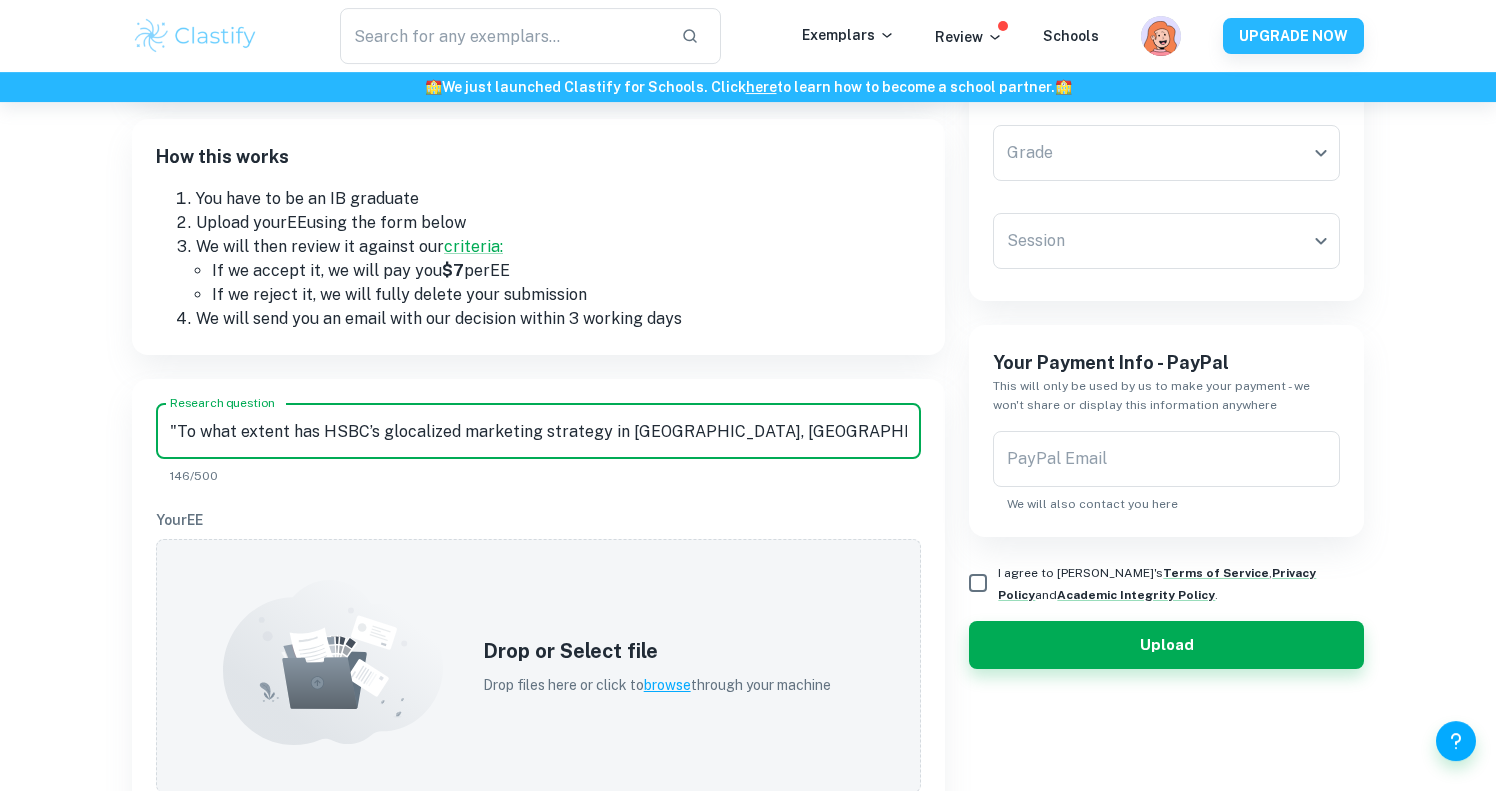 scroll, scrollTop: 0, scrollLeft: 369, axis: horizontal 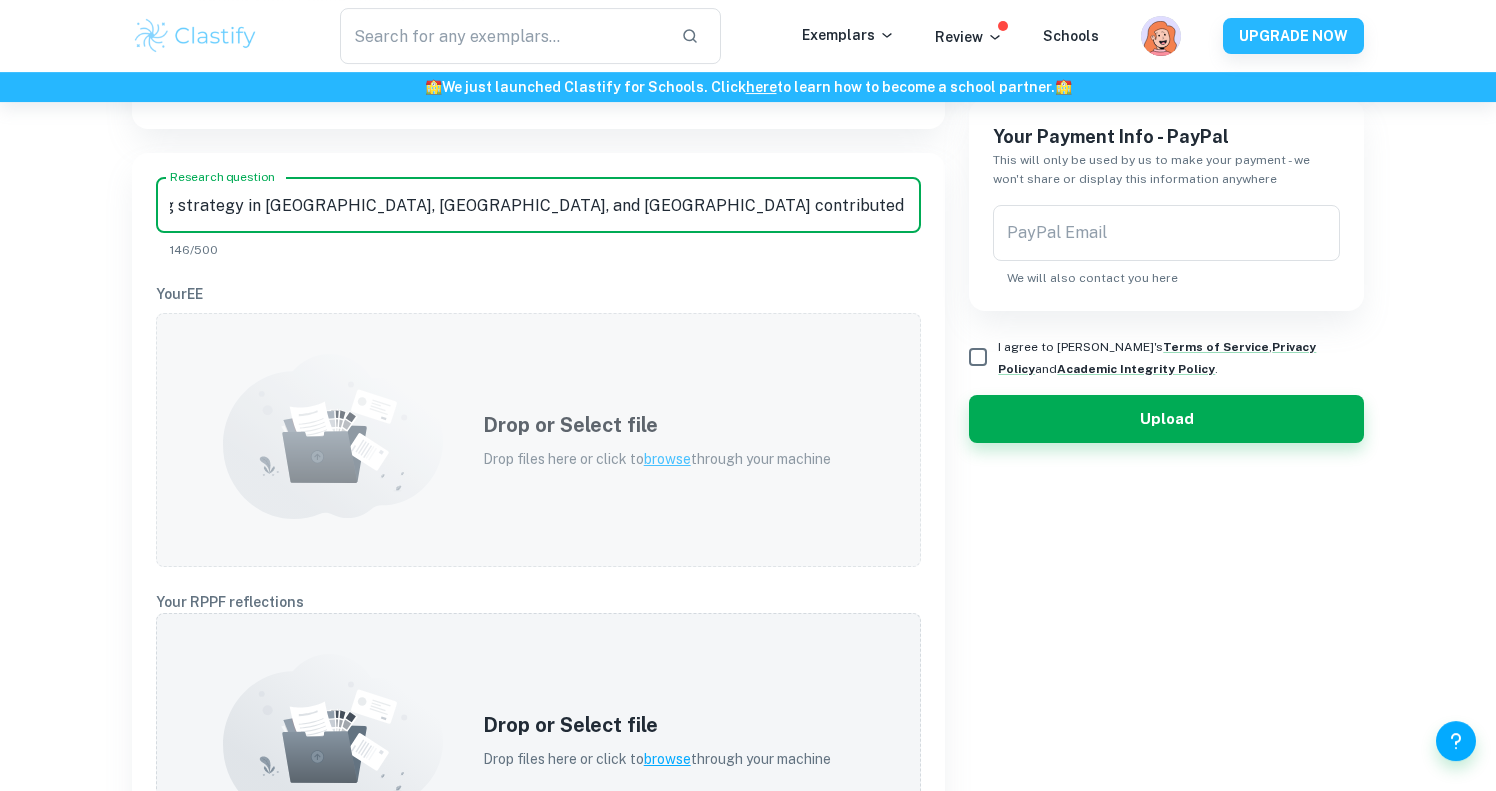 type on ""To what extent has HSBC’s glocalized marketing strategy in [GEOGRAPHIC_DATA], [GEOGRAPHIC_DATA], and [GEOGRAPHIC_DATA] contributed to its profitability between 2020 and 2024?"" 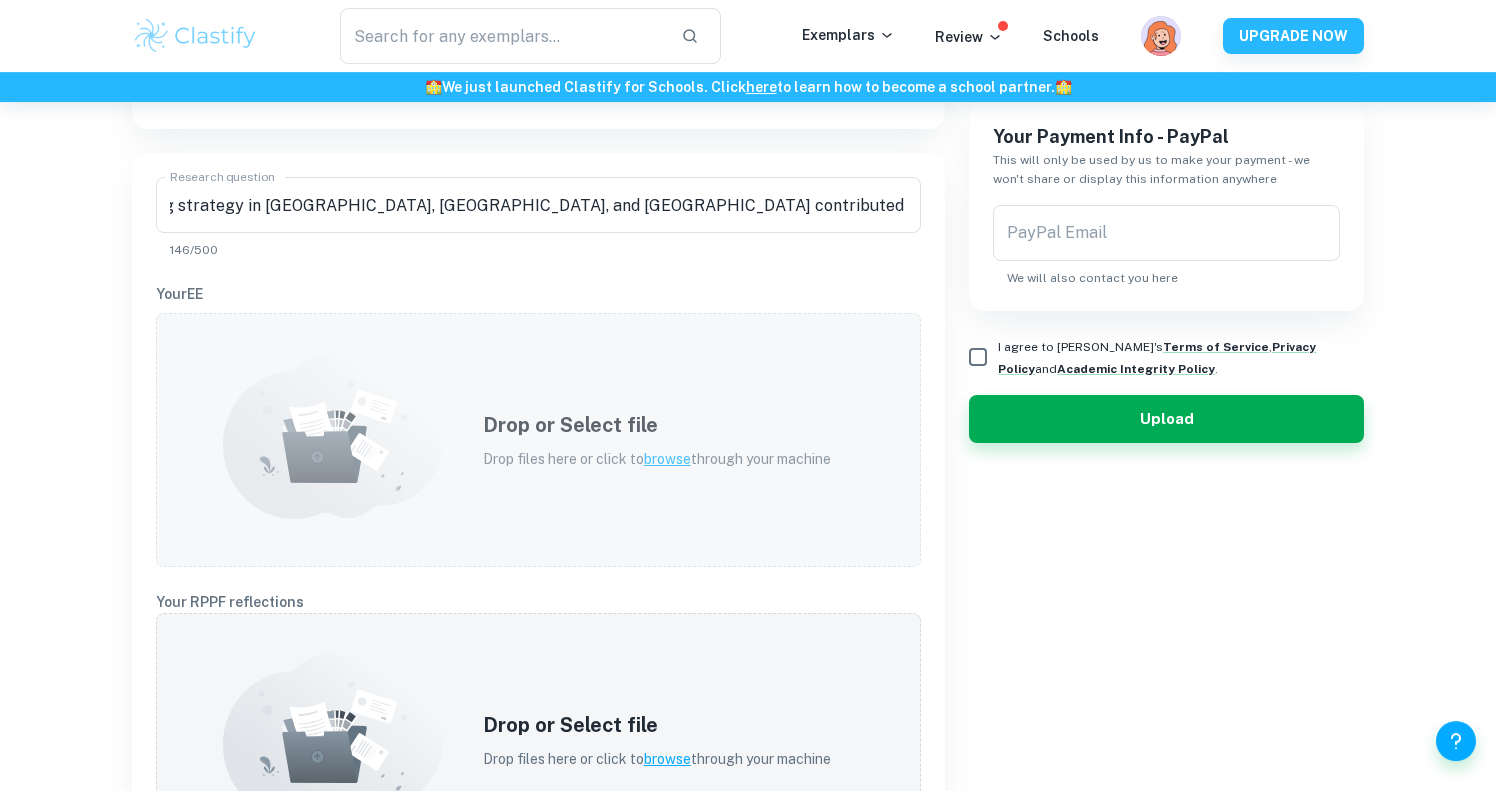 click on "Drop or Select file" at bounding box center (657, 425) 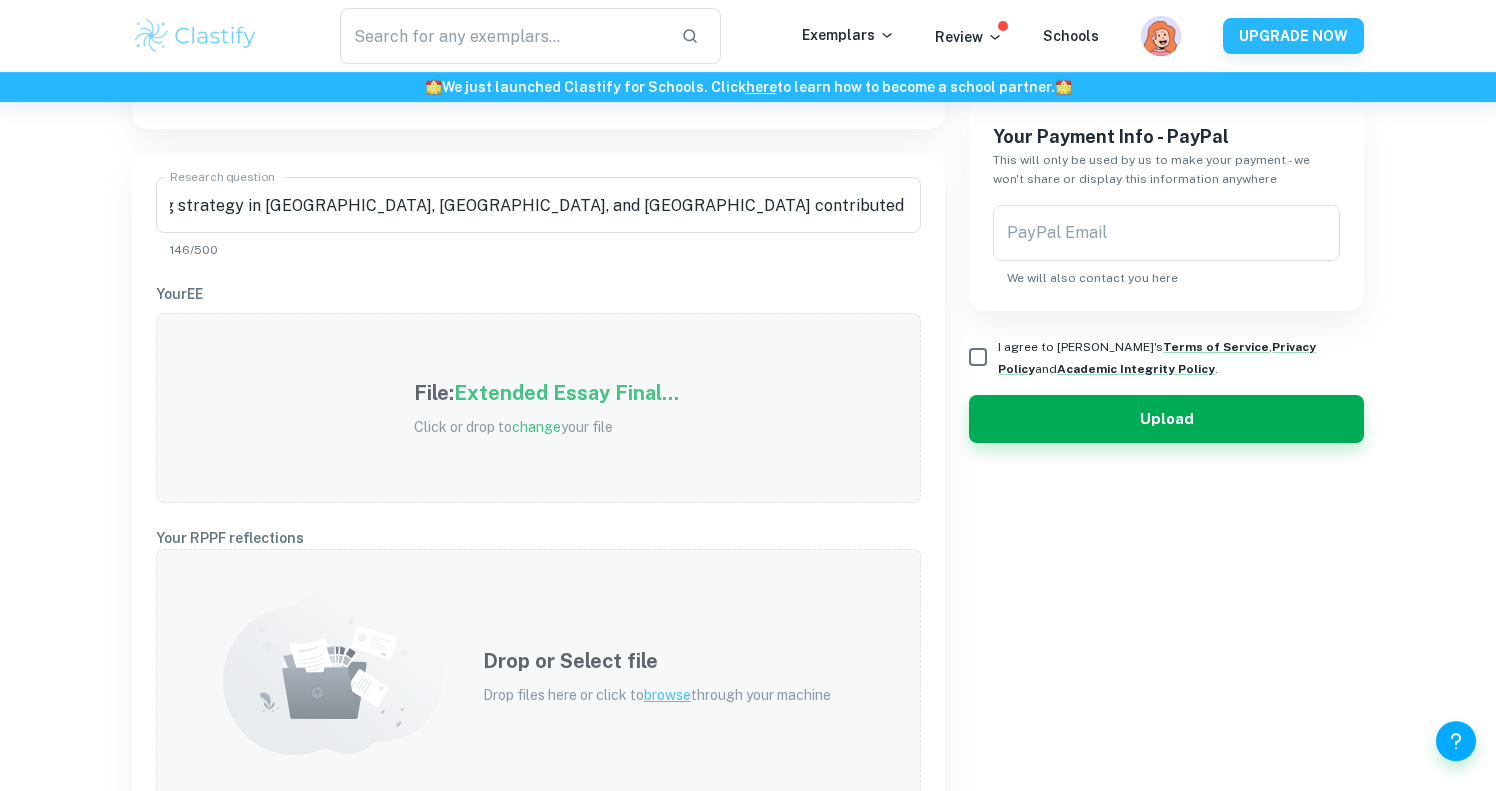 click on "Drop or Select file Drop files here or click to  browse  through your machine" at bounding box center [538, 676] 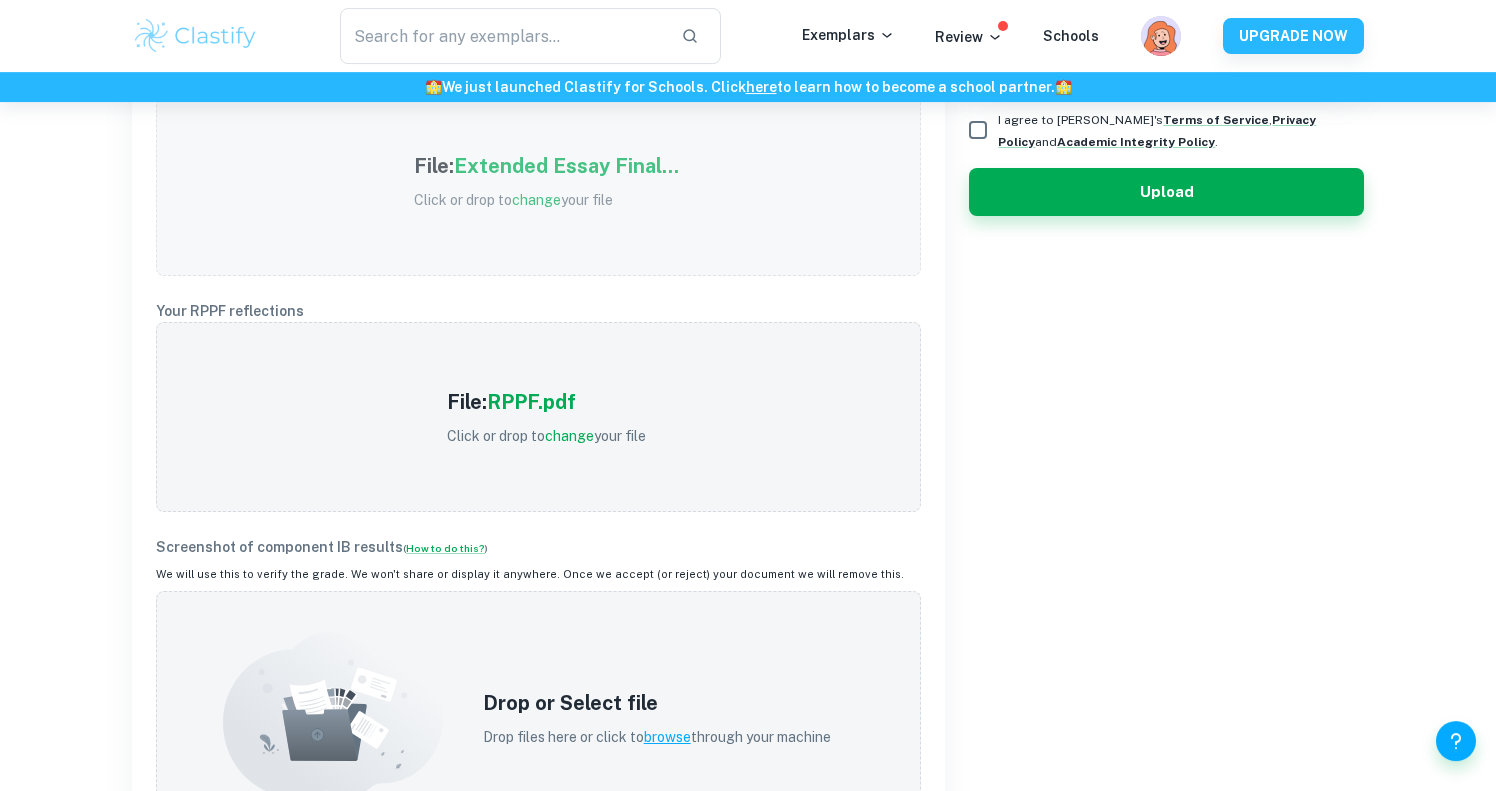 scroll, scrollTop: 741, scrollLeft: 0, axis: vertical 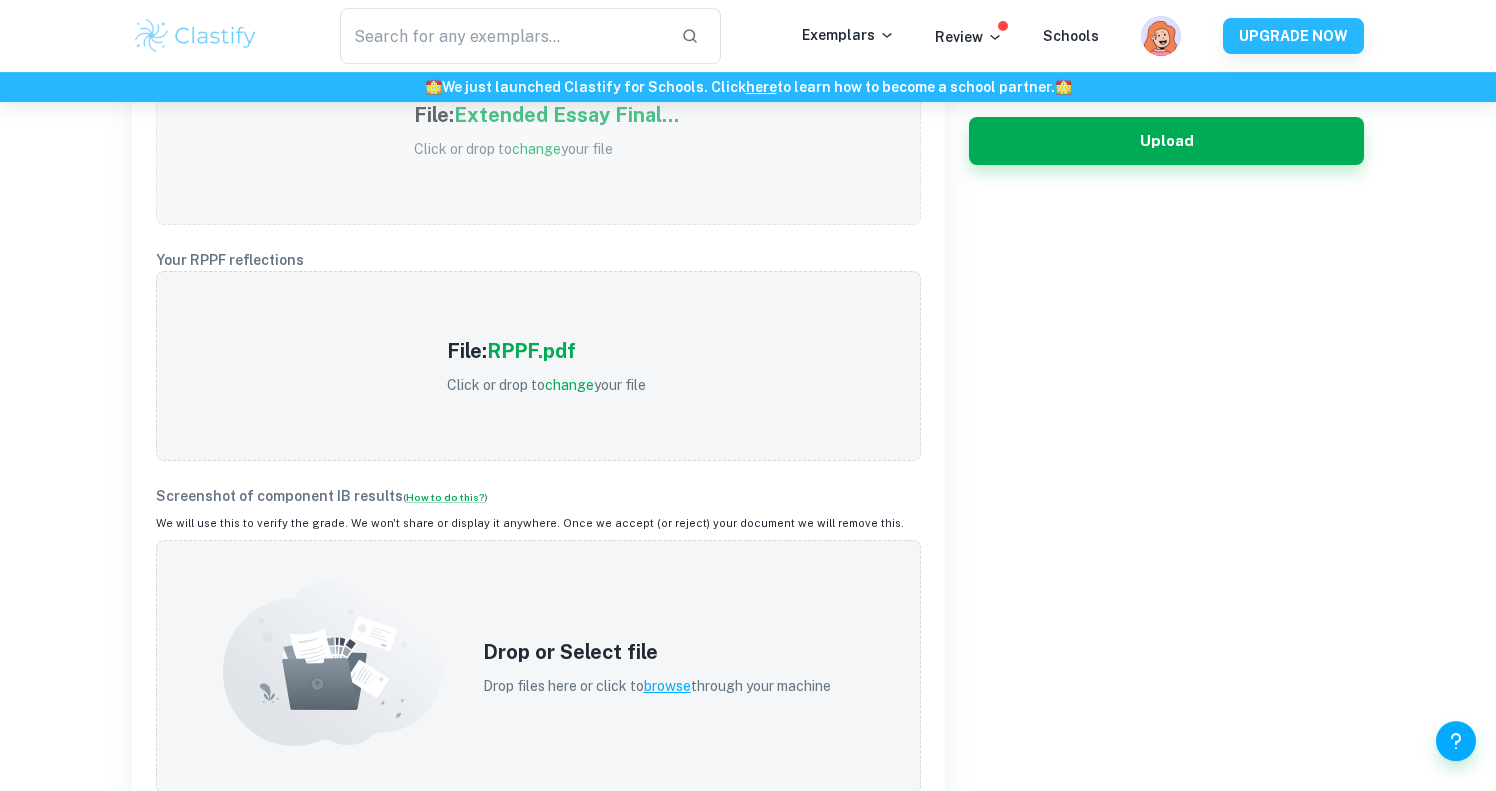 click on "Type a subject Type a subject Grade ​ Grade Session ​ Session Your Payment Info - PayPal This will only be used by us to make your payment - we won't share or display this information anywhere PayPal Email PayPal Email We will also contact you here I agree to Clastify's  Terms of Service ,  Privacy Policy  and  Academic Integrity Policy . Upload" at bounding box center (1154, 151) 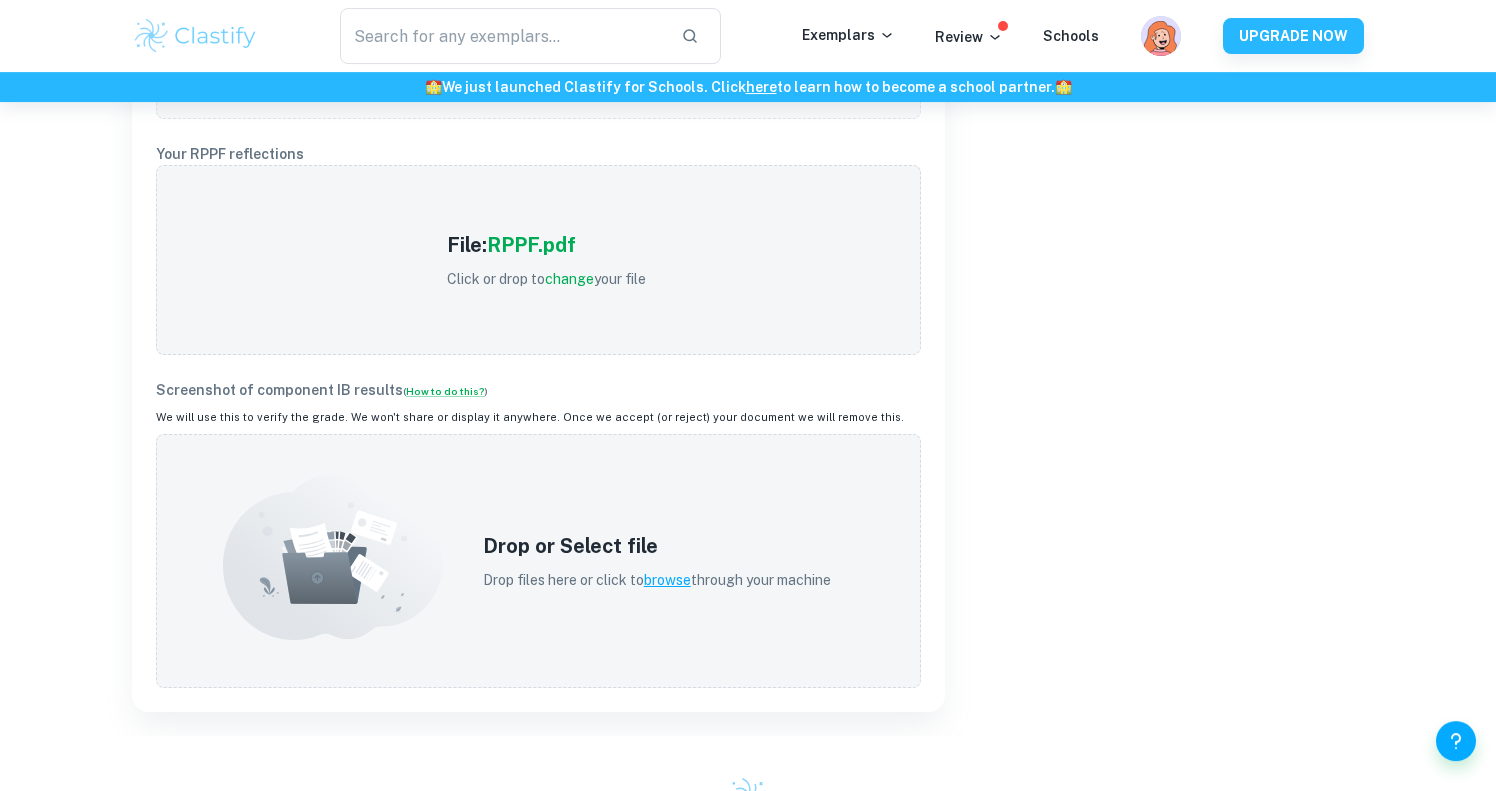 scroll, scrollTop: 908, scrollLeft: 0, axis: vertical 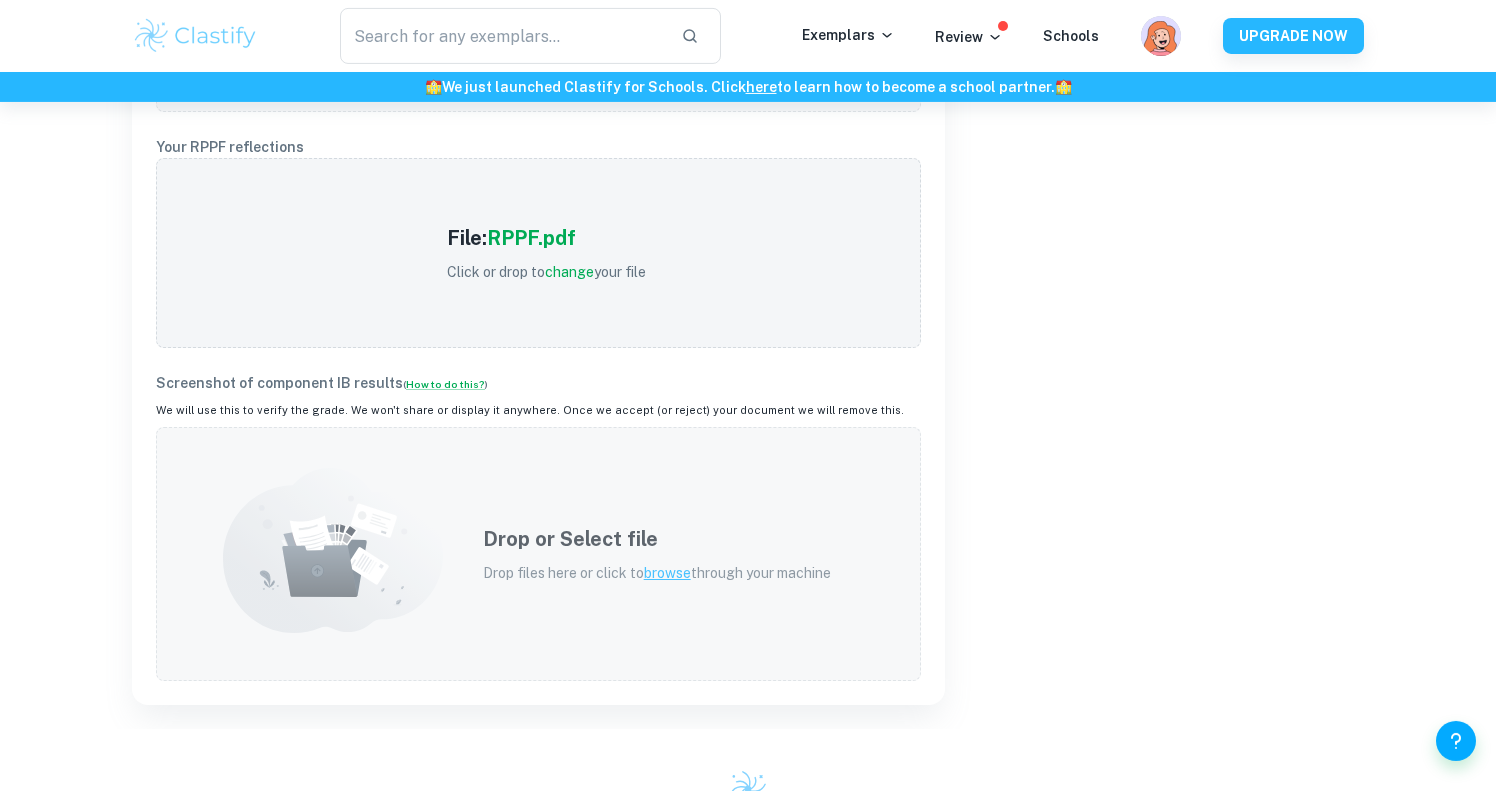 click on "Drop or Select file Drop files here or click to  browse  through your machine" at bounding box center [538, 554] 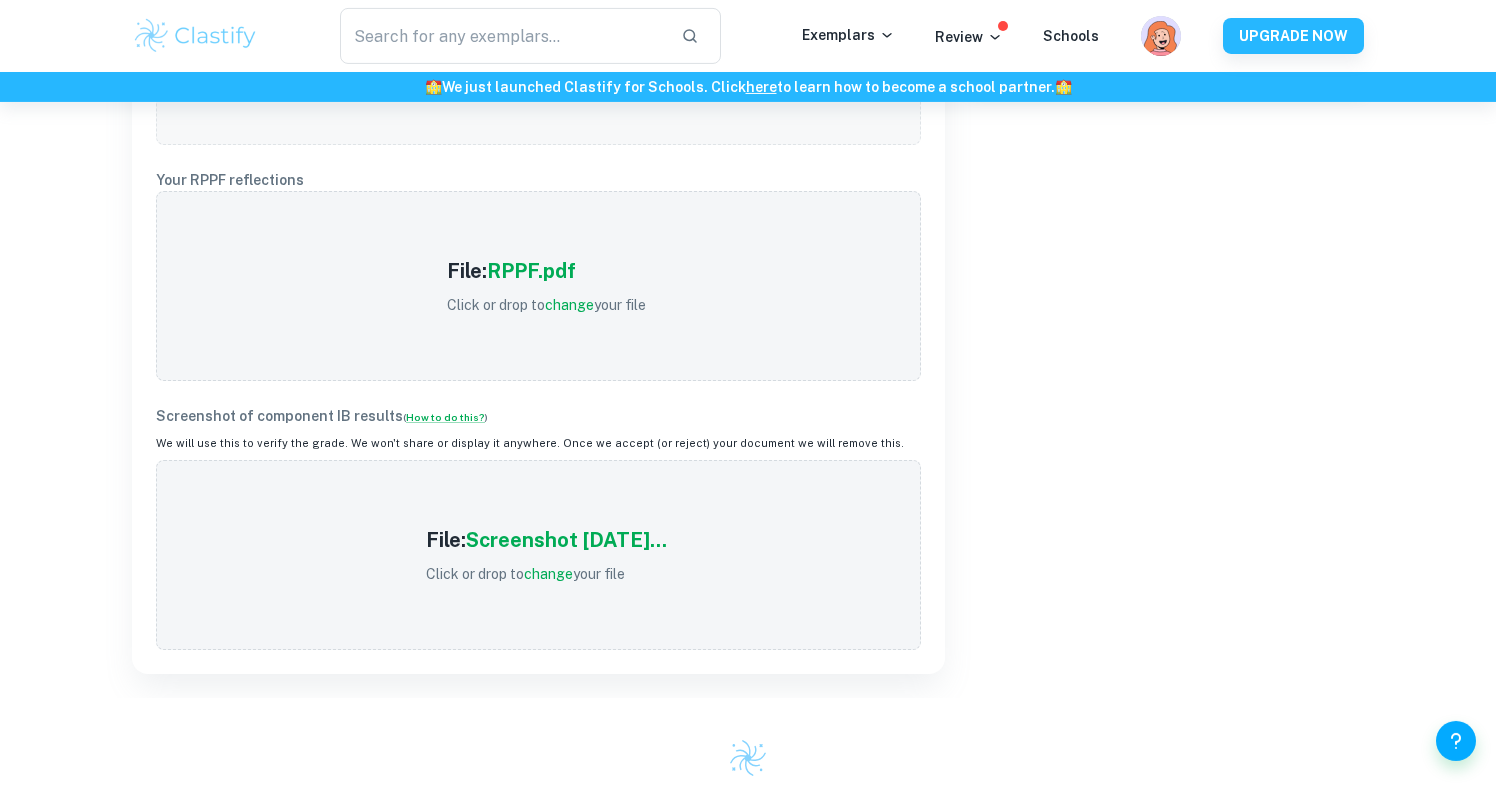 scroll, scrollTop: 866, scrollLeft: 0, axis: vertical 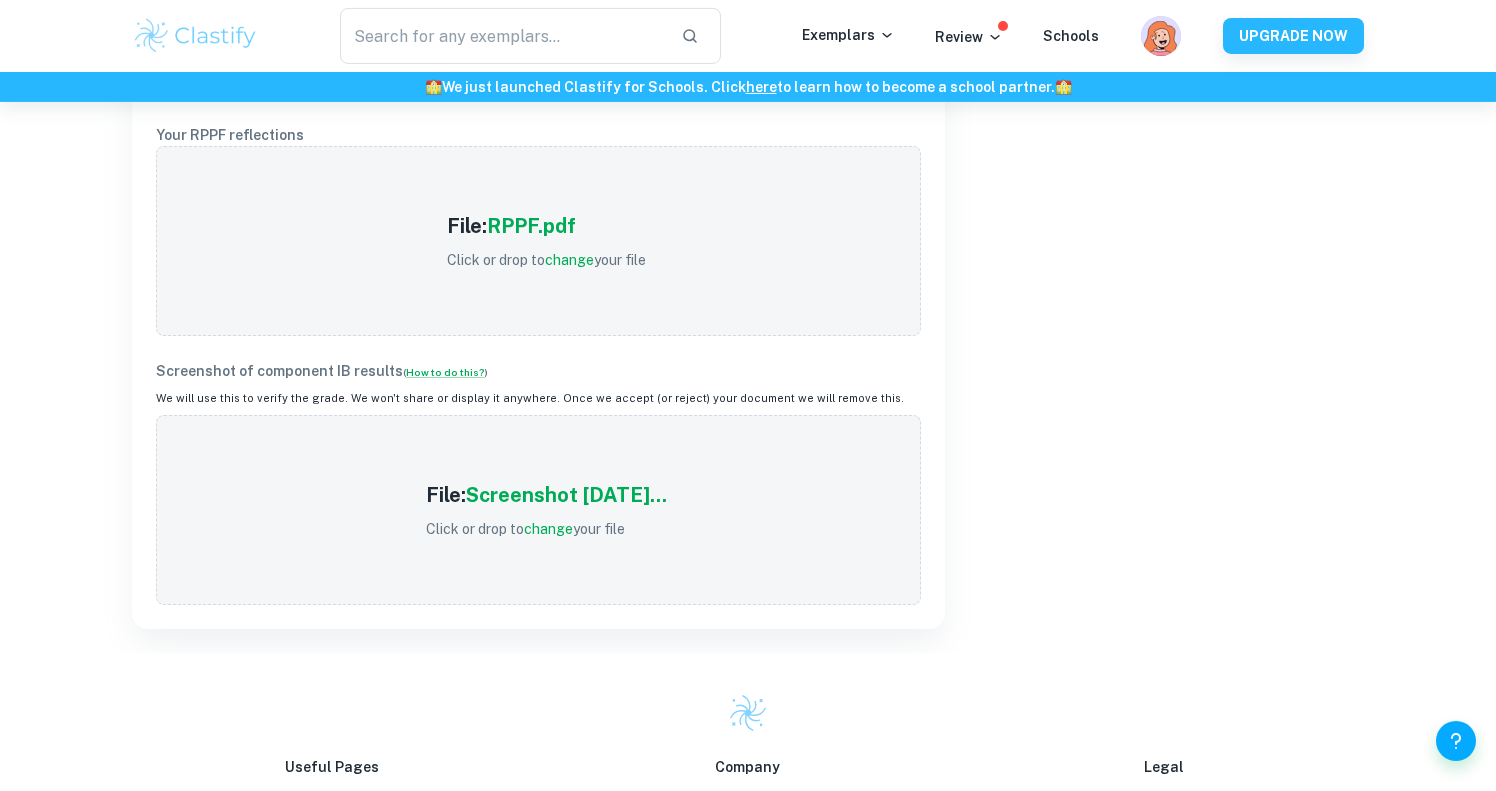 click on "Type a subject Type a subject Grade ​ Grade Session ​ Session Your Payment Info - PayPal This will only be used by us to make your payment - we won't share or display this information anywhere PayPal Email PayPal Email We will also contact you here I agree to Clastify's  Terms of Service ,  Privacy Policy  and  Academic Integrity Policy . Upload" at bounding box center [1154, -6] 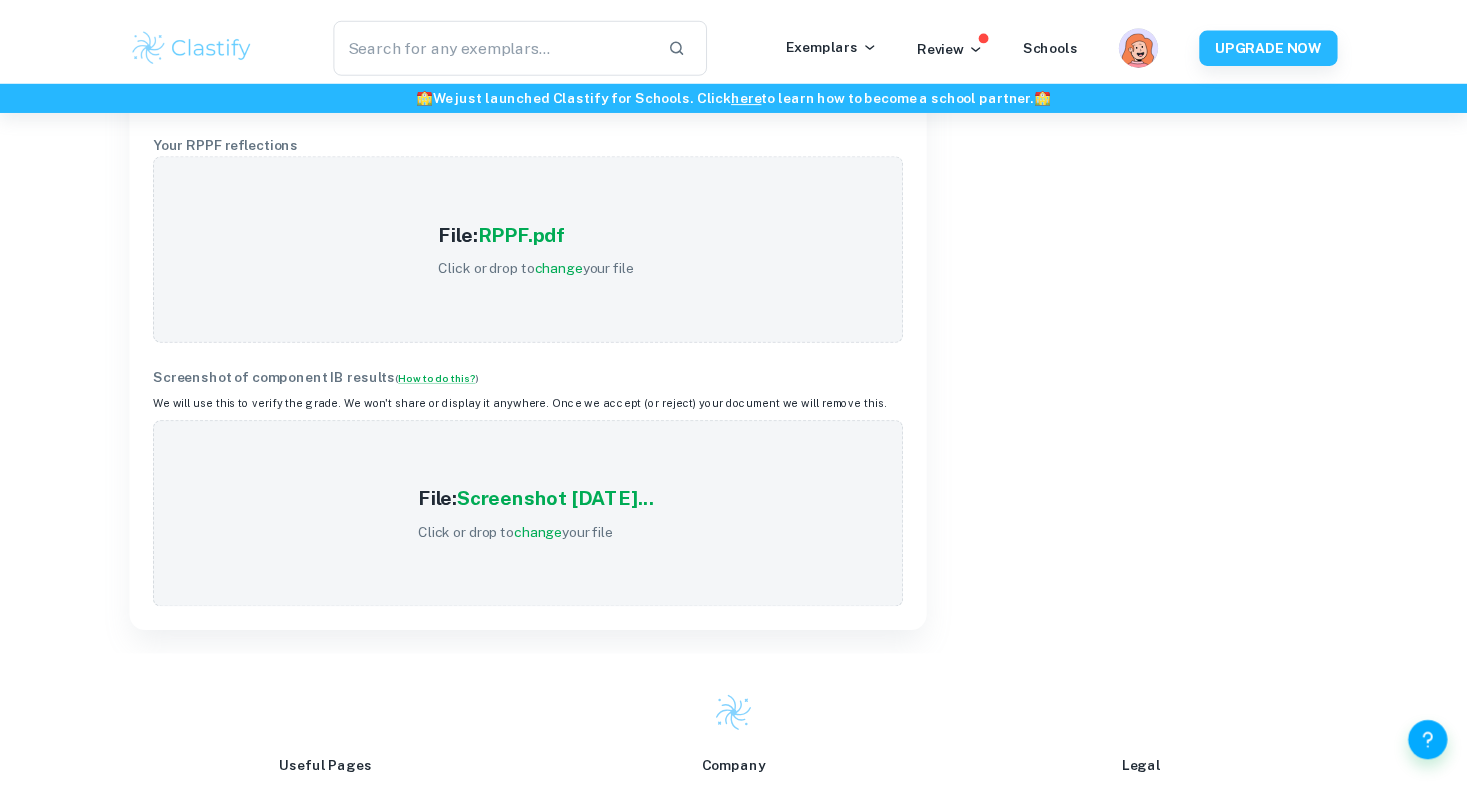scroll, scrollTop: 376, scrollLeft: 0, axis: vertical 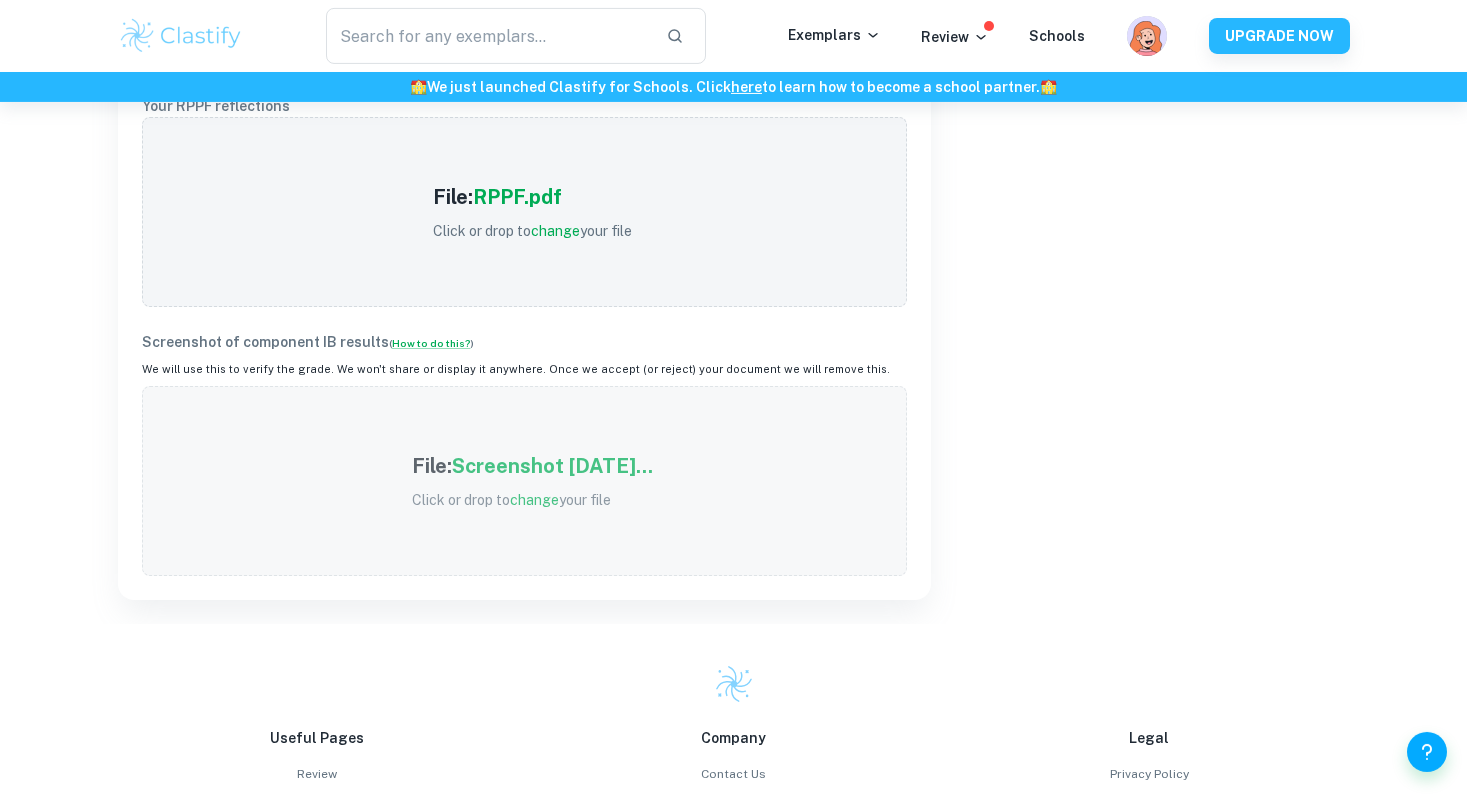 click on "Screenshot [DATE]..." at bounding box center [552, 466] 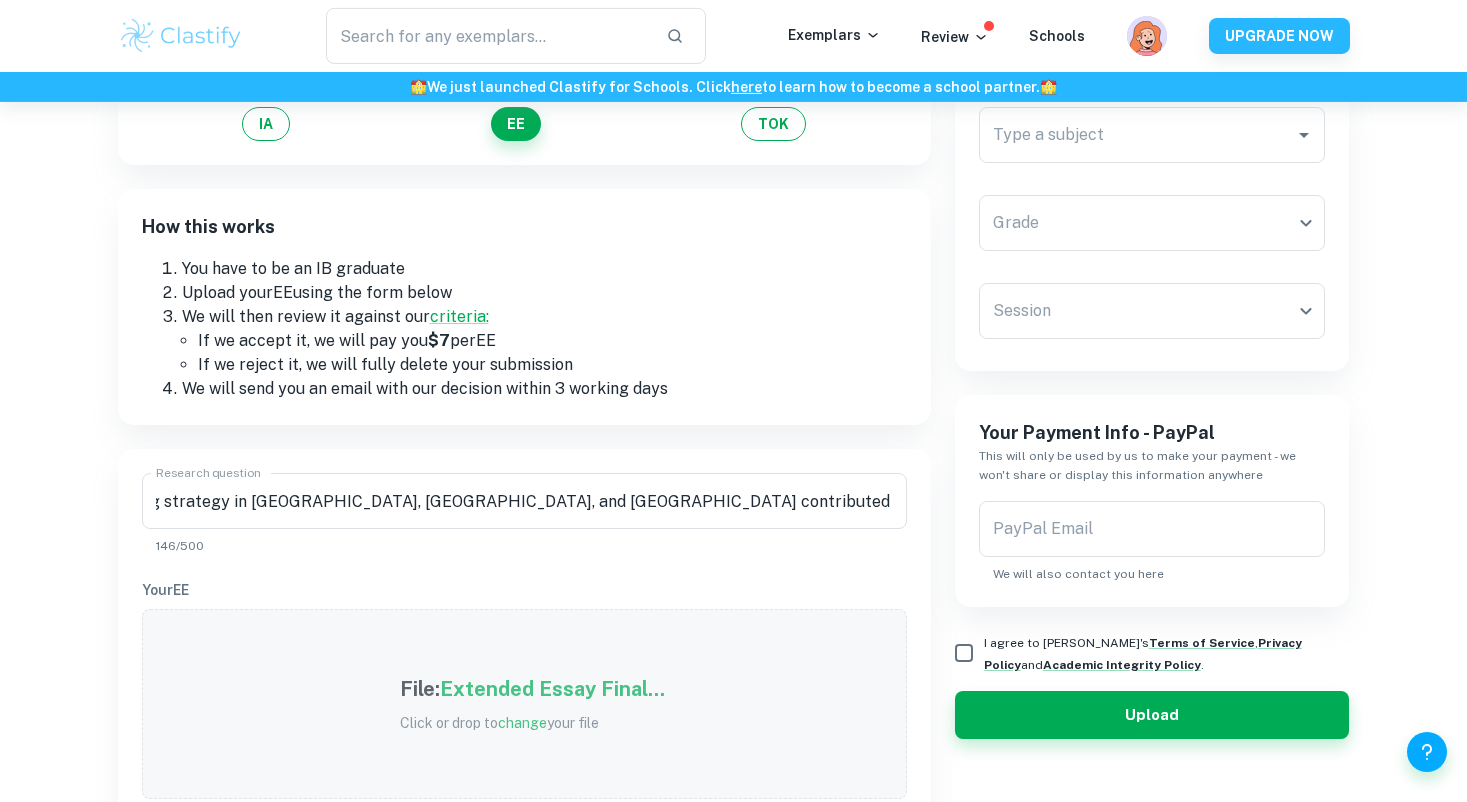 scroll, scrollTop: 86, scrollLeft: 0, axis: vertical 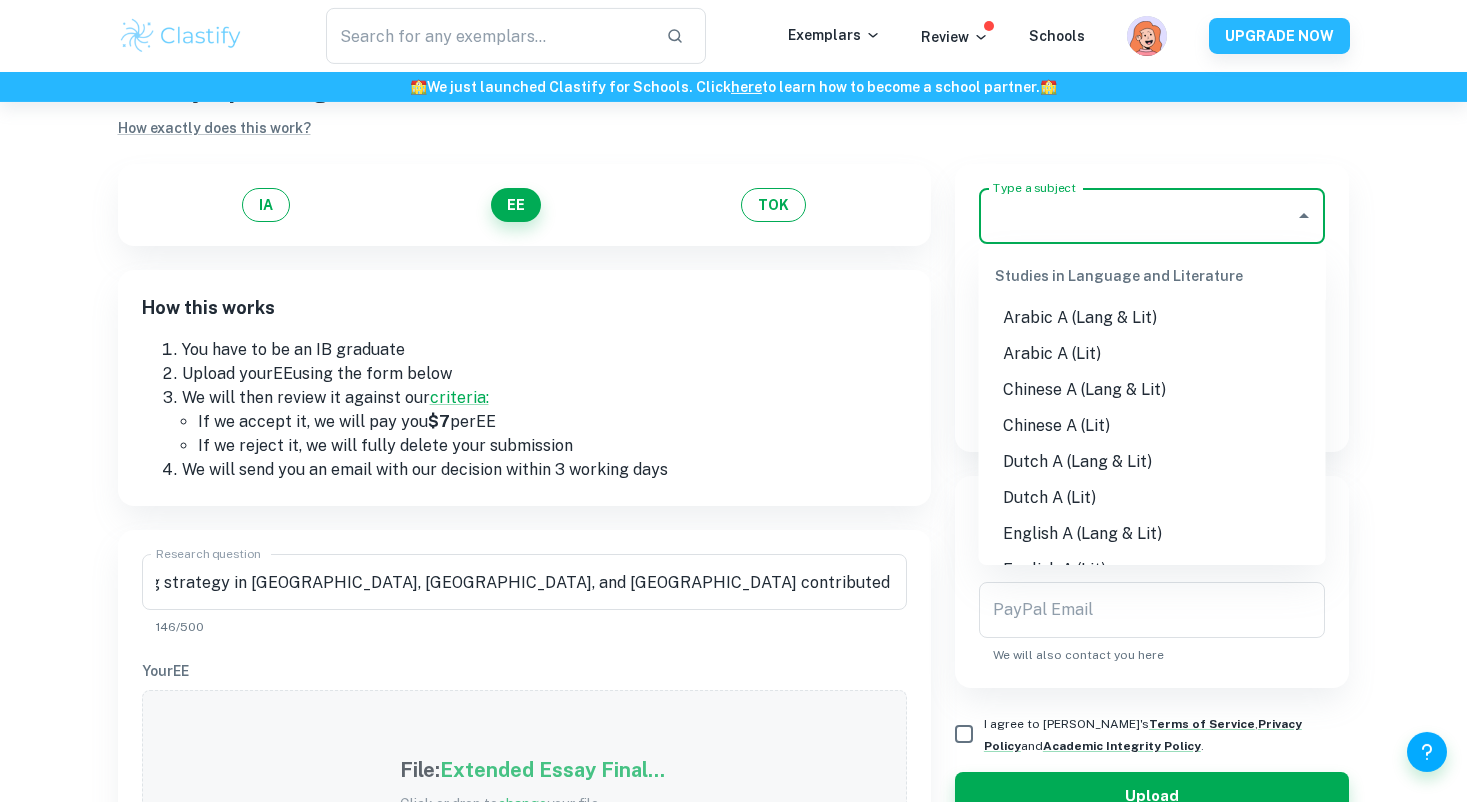 click on "Type a subject" at bounding box center [1137, 216] 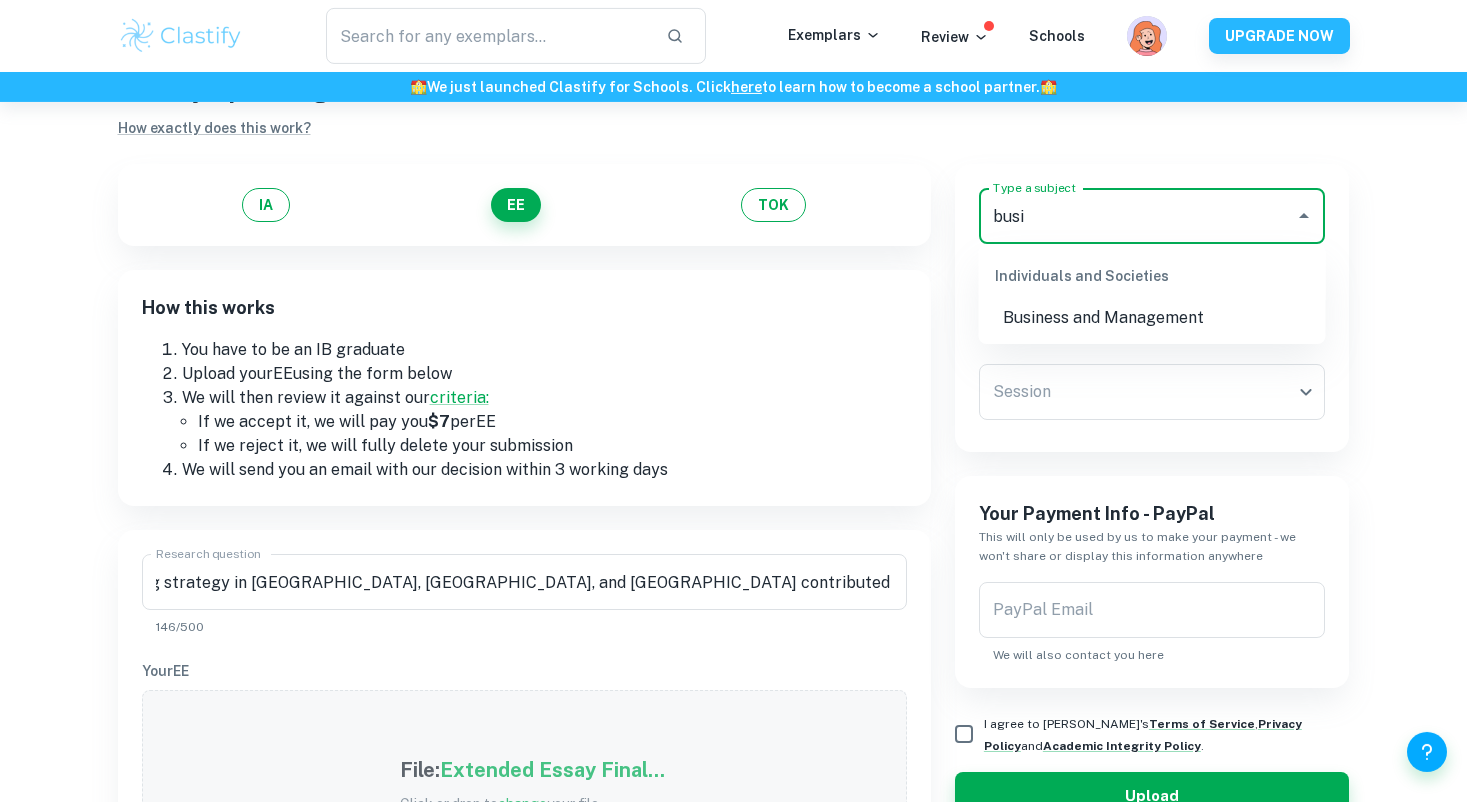 click on "Business and Management" at bounding box center [1152, 318] 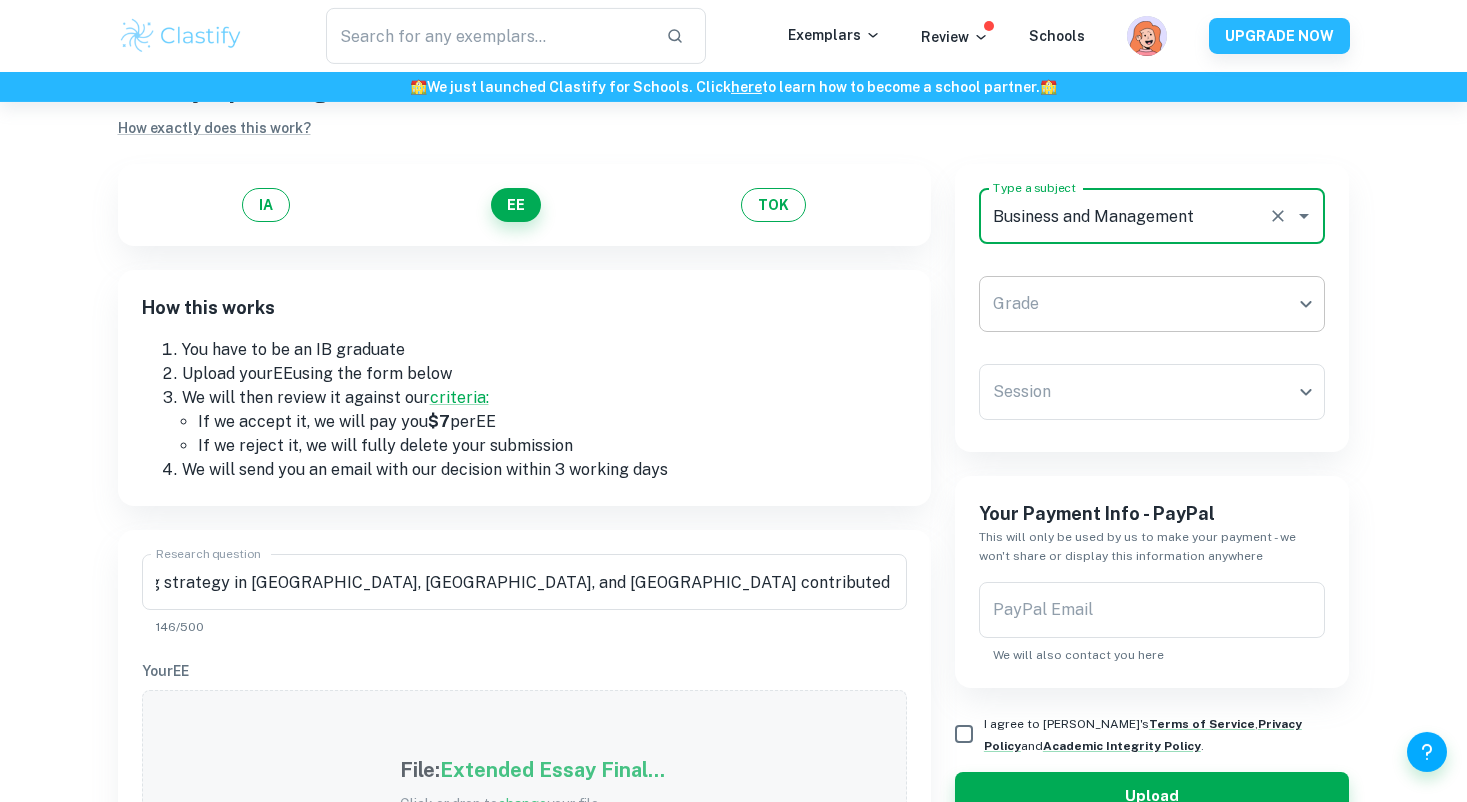 type on "Business and Management" 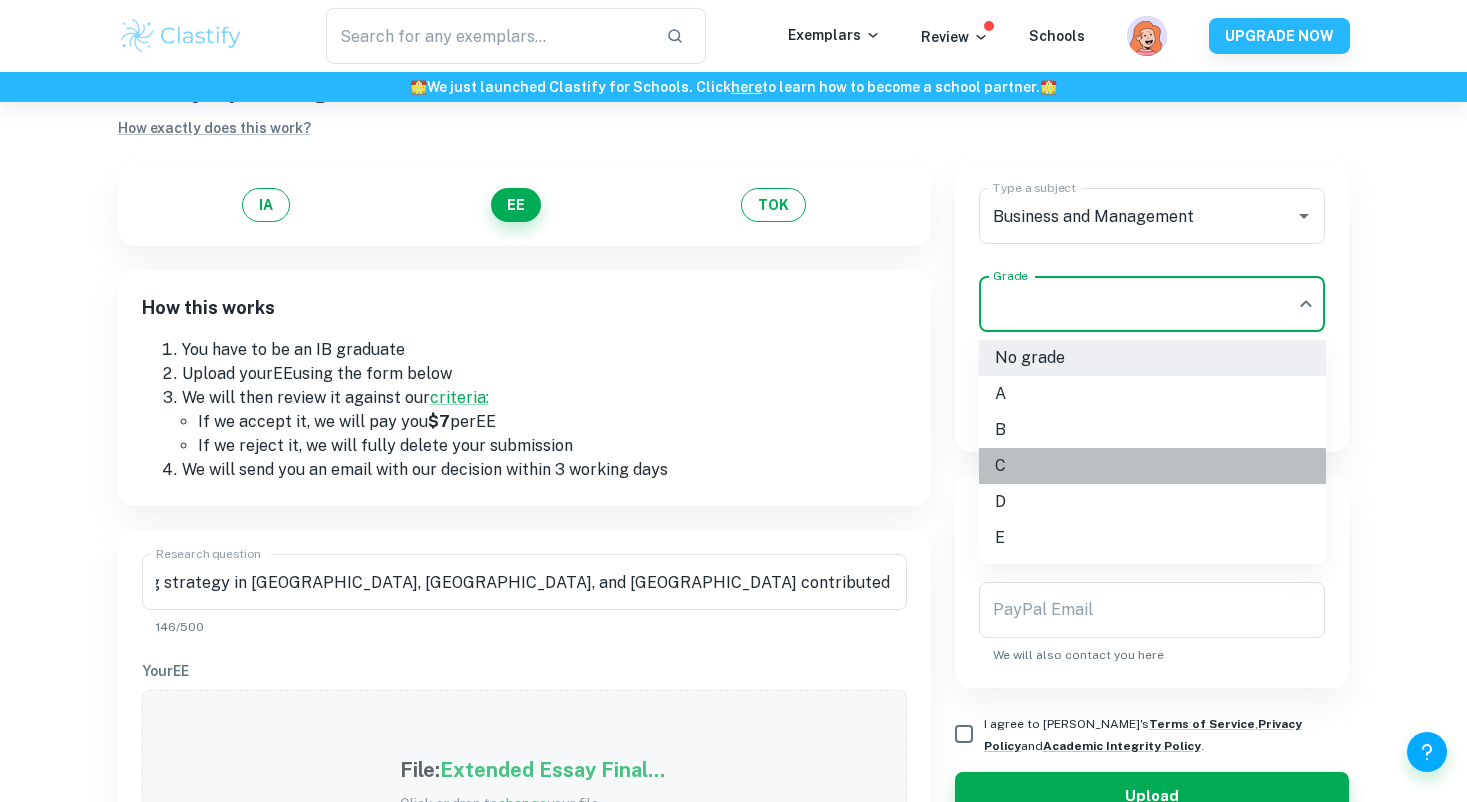 click on "C" at bounding box center (1152, 466) 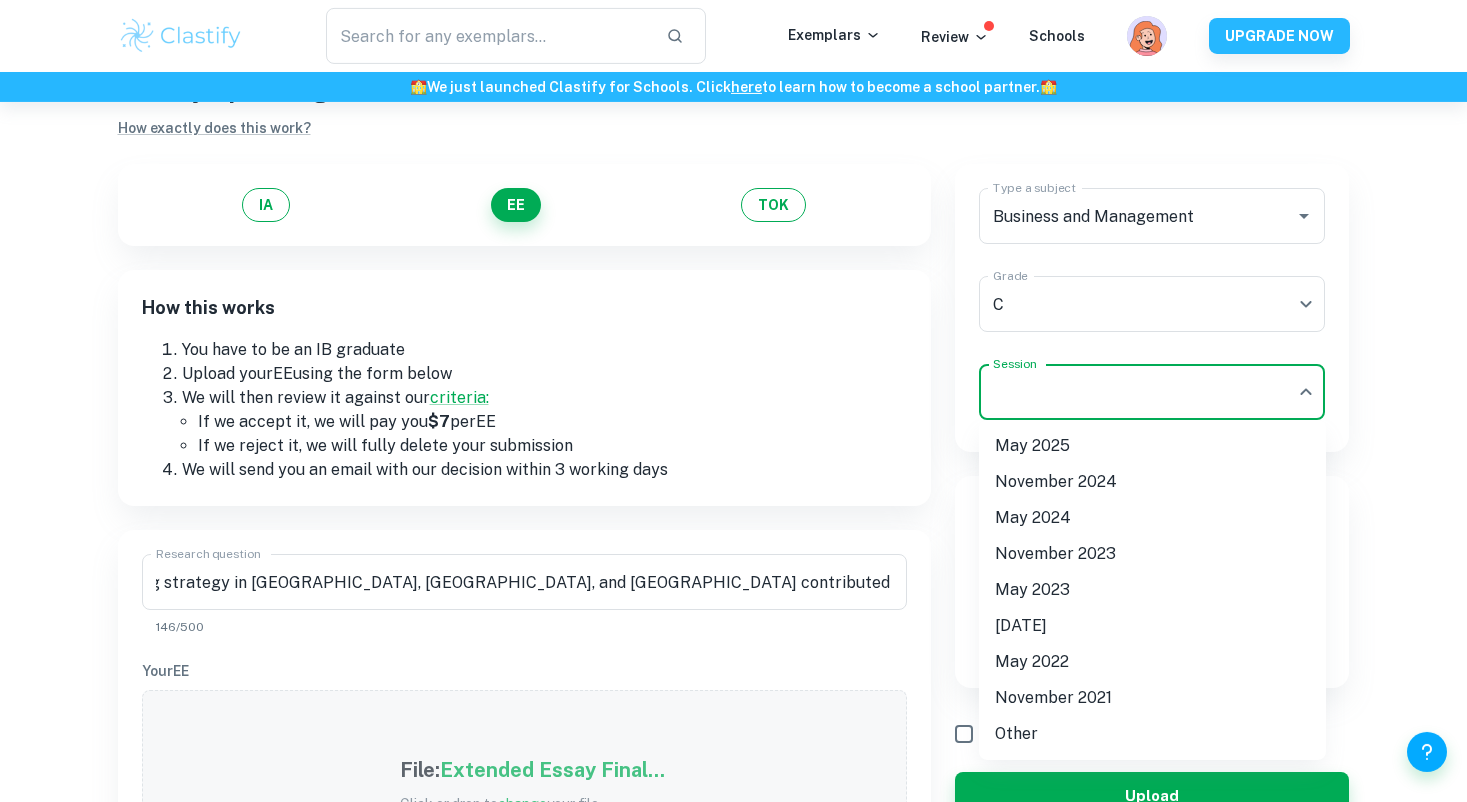 click on "We value your privacy We use cookies to enhance your browsing experience, serve personalised ads or content, and analyse our traffic. By clicking "Accept All", you consent to our use of cookies.   Cookie Policy Customise   Reject All   Accept All   Customise Consent Preferences   We use cookies to help you navigate efficiently and perform certain functions. You will find detailed information about all cookies under each consent category below. The cookies that are categorised as "Necessary" are stored on your browser as they are essential for enabling the basic functionalities of the site. ...  Show more For more information on how Google's third-party cookies operate and handle your data, see:   Google Privacy Policy Necessary Always Active Necessary cookies are required to enable the basic features of this site, such as providing secure log-in or adjusting your consent preferences. These cookies do not store any personally identifiable data. Functional Analytics Performance Advertisement Uncategorised" at bounding box center (733, 417) 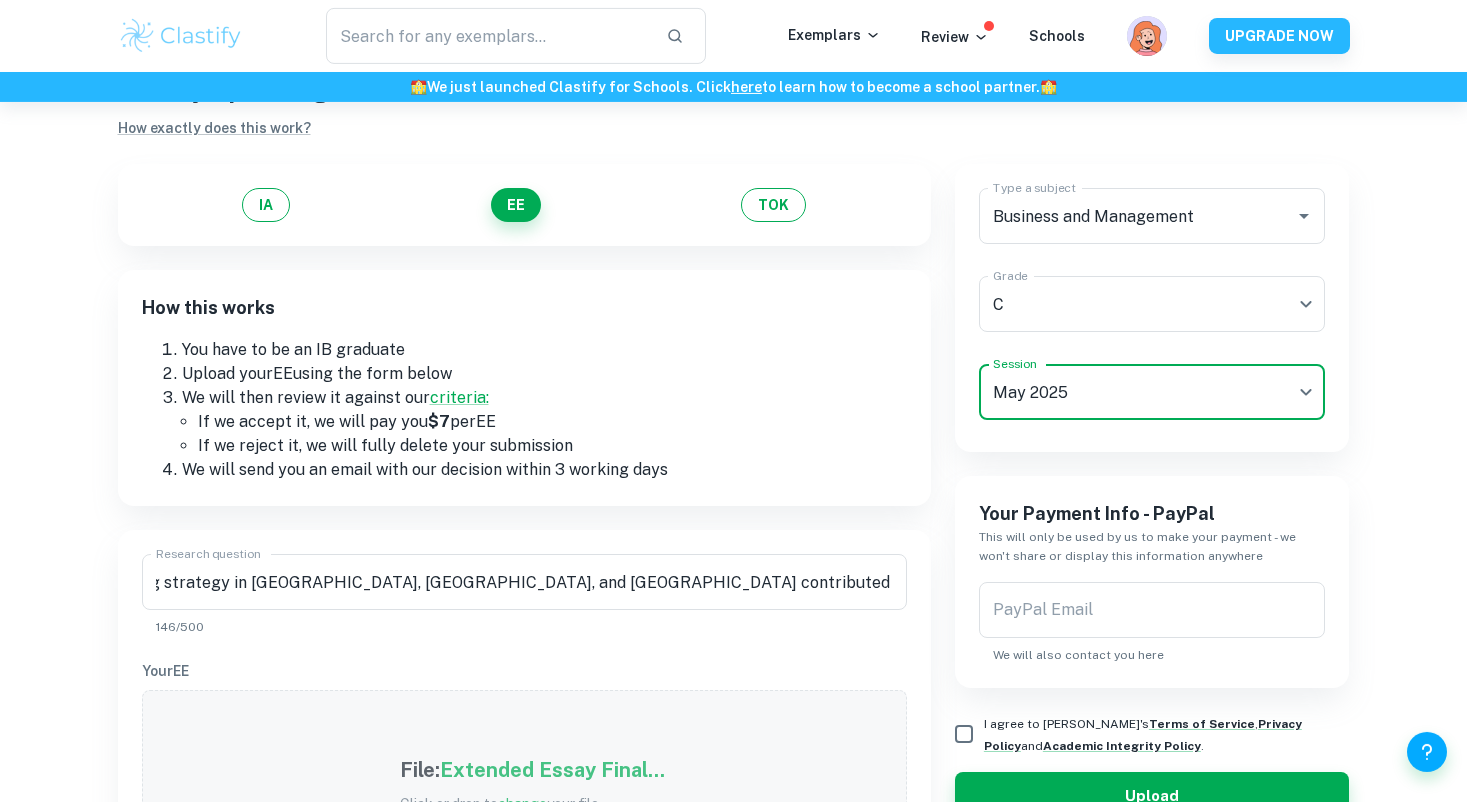 type on "M25" 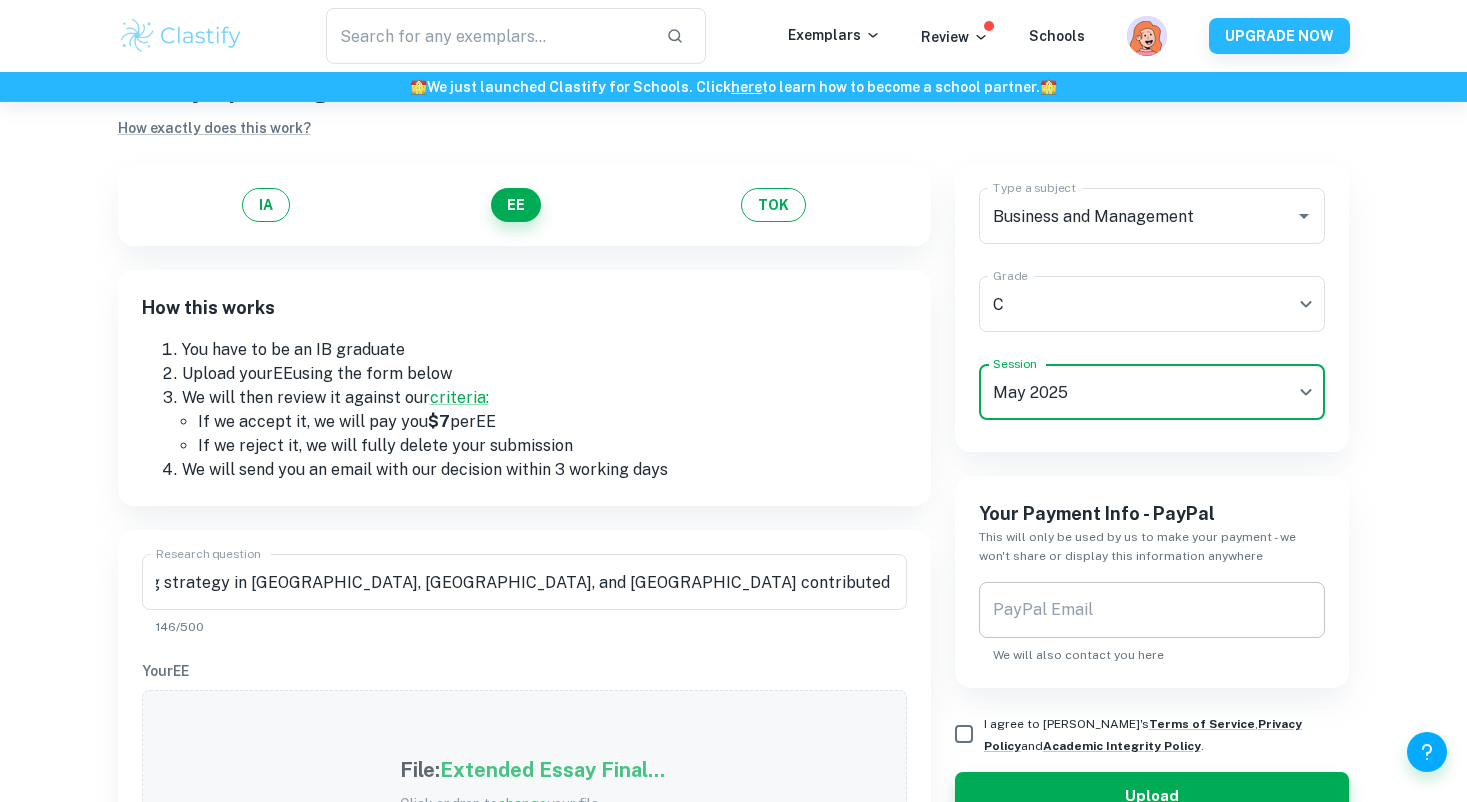 click on "PayPal Email" at bounding box center (1152, 610) 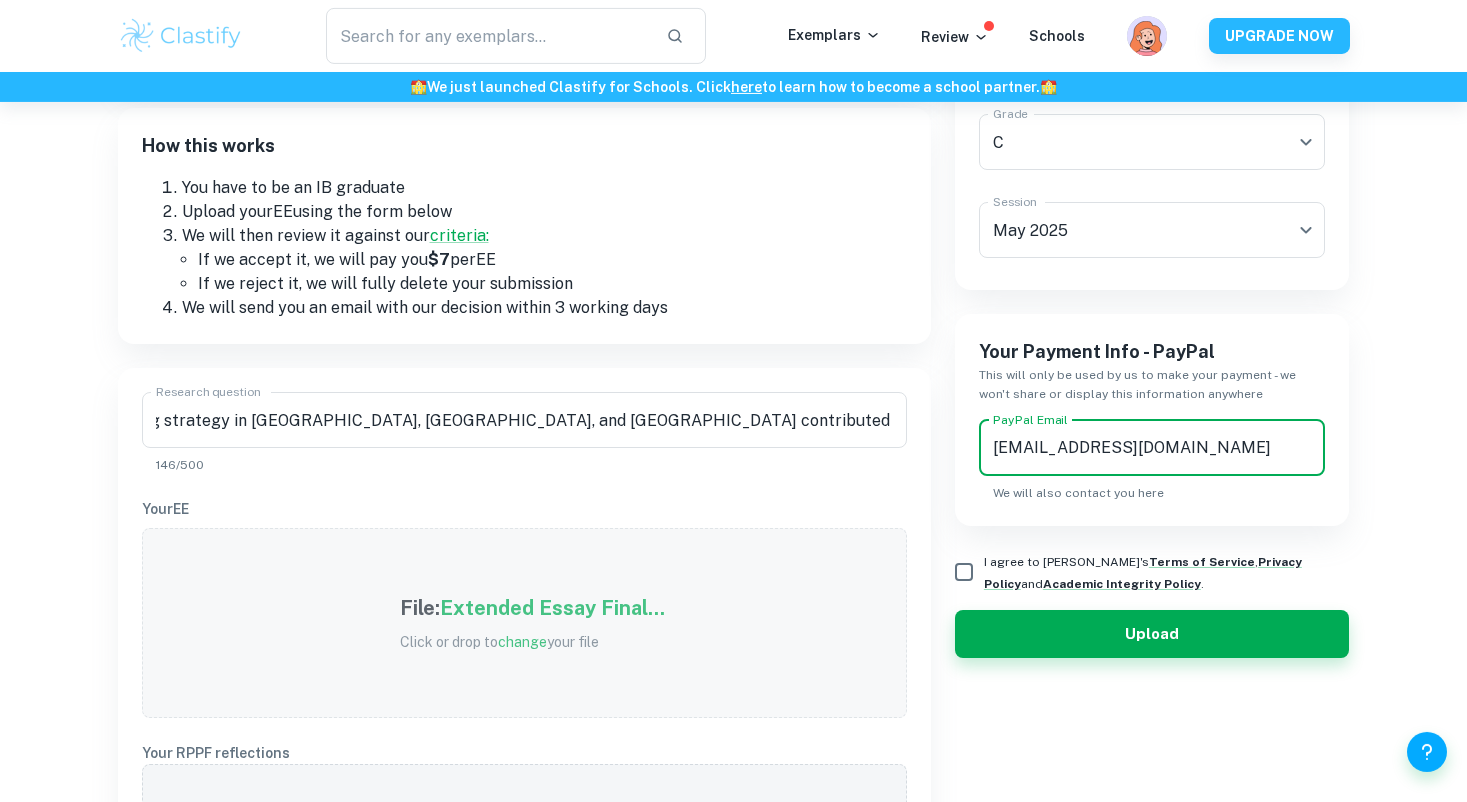 scroll, scrollTop: 258, scrollLeft: 0, axis: vertical 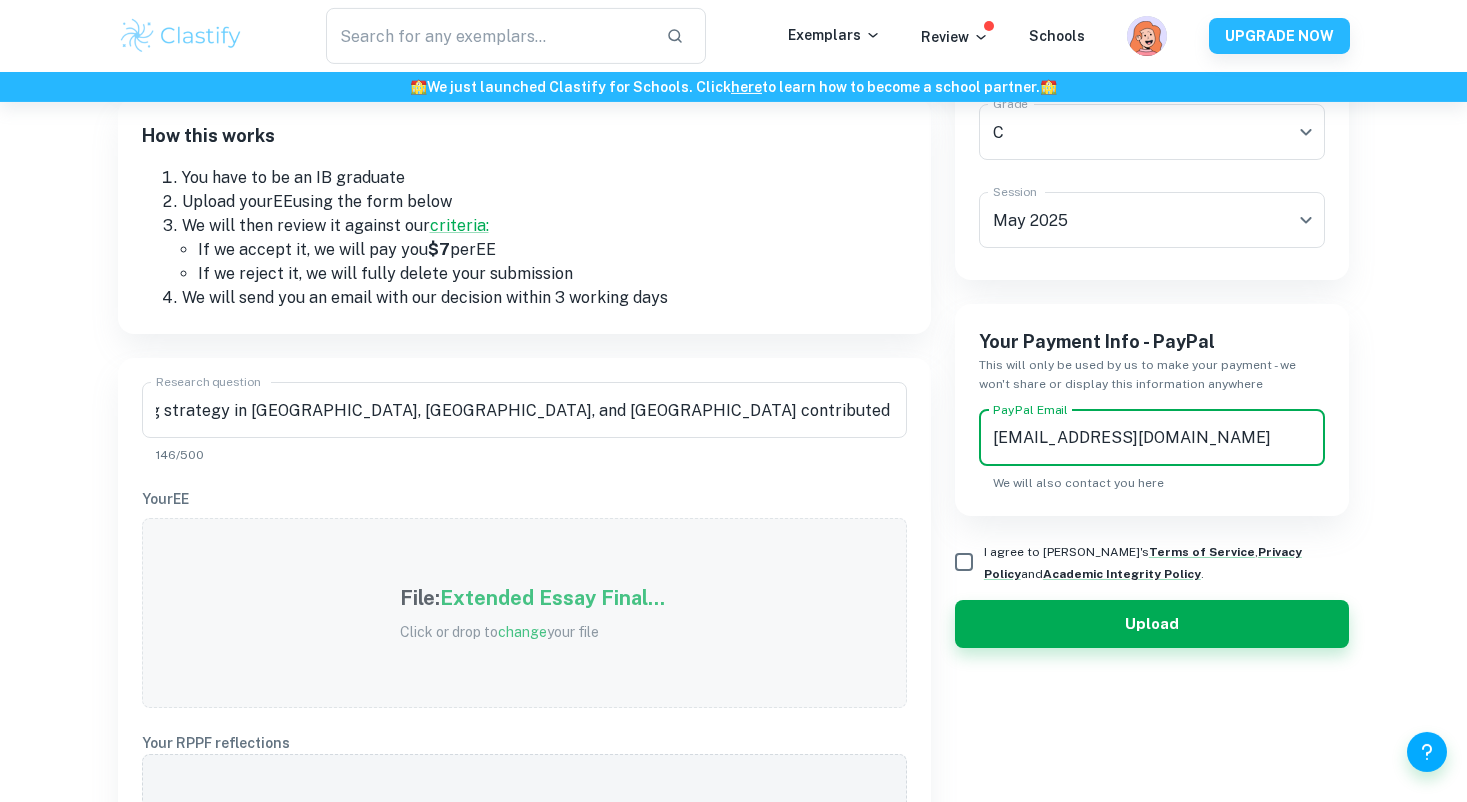 type on "[EMAIL_ADDRESS][DOMAIN_NAME]" 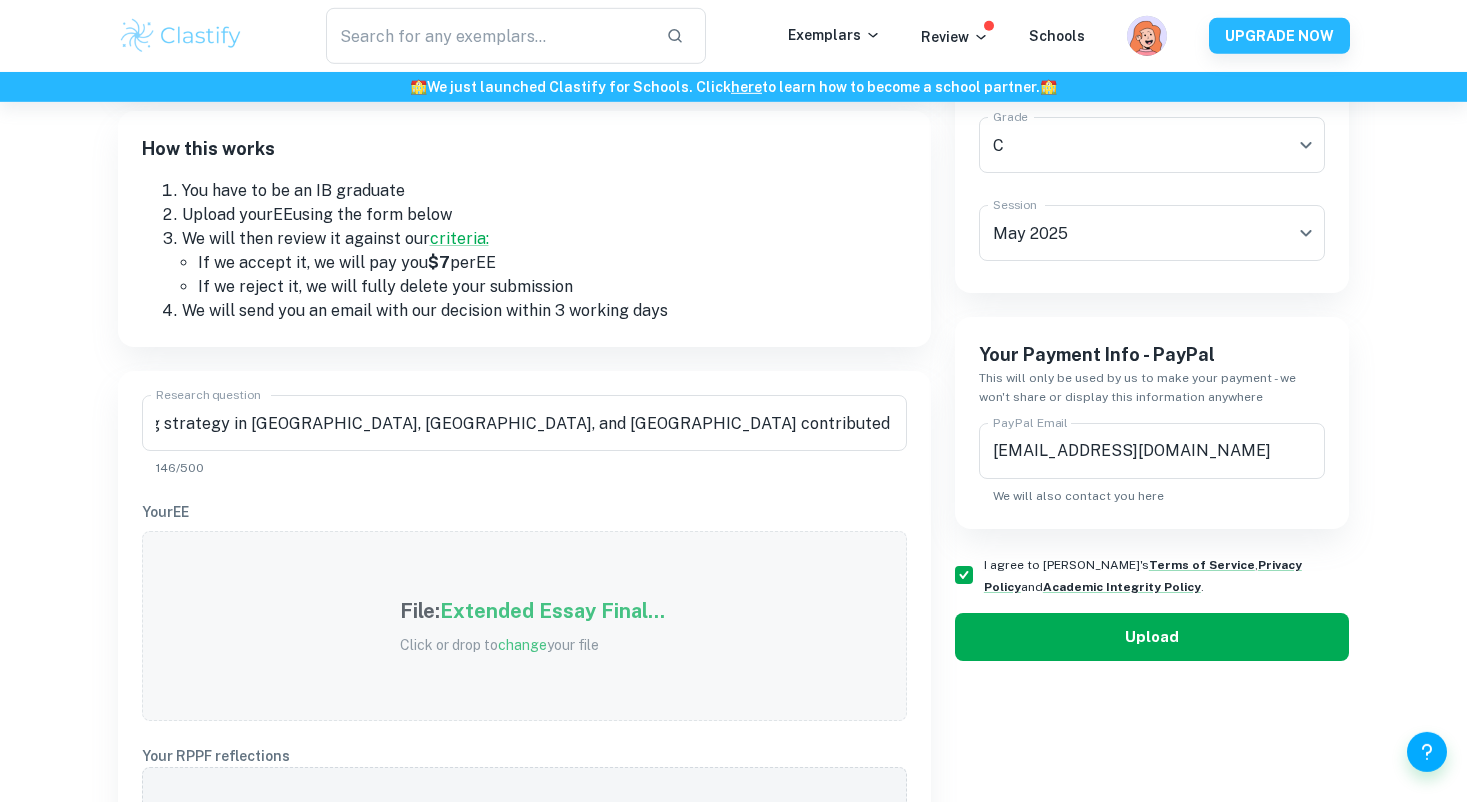 scroll, scrollTop: 280, scrollLeft: 0, axis: vertical 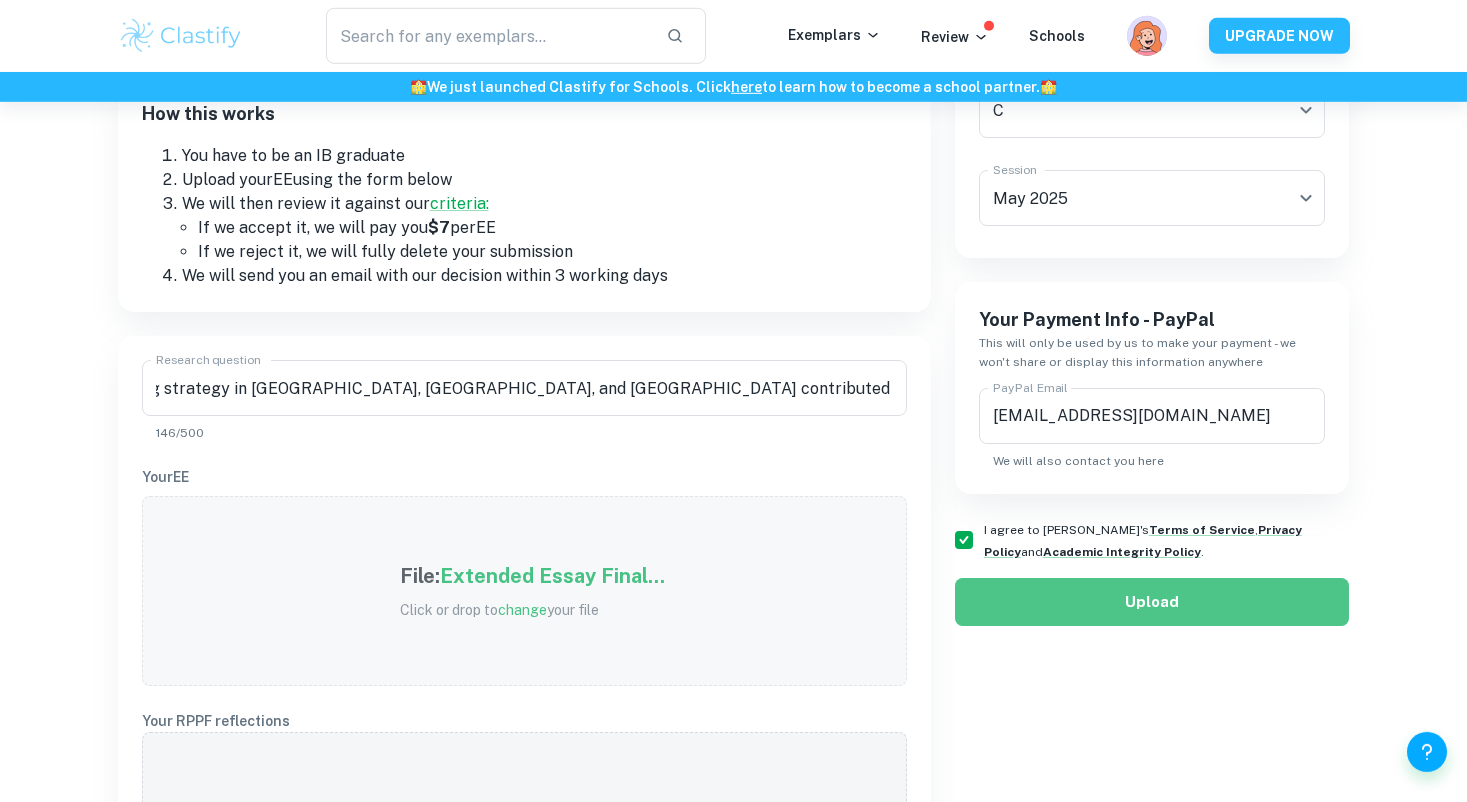 click on "Upload" at bounding box center (1152, 602) 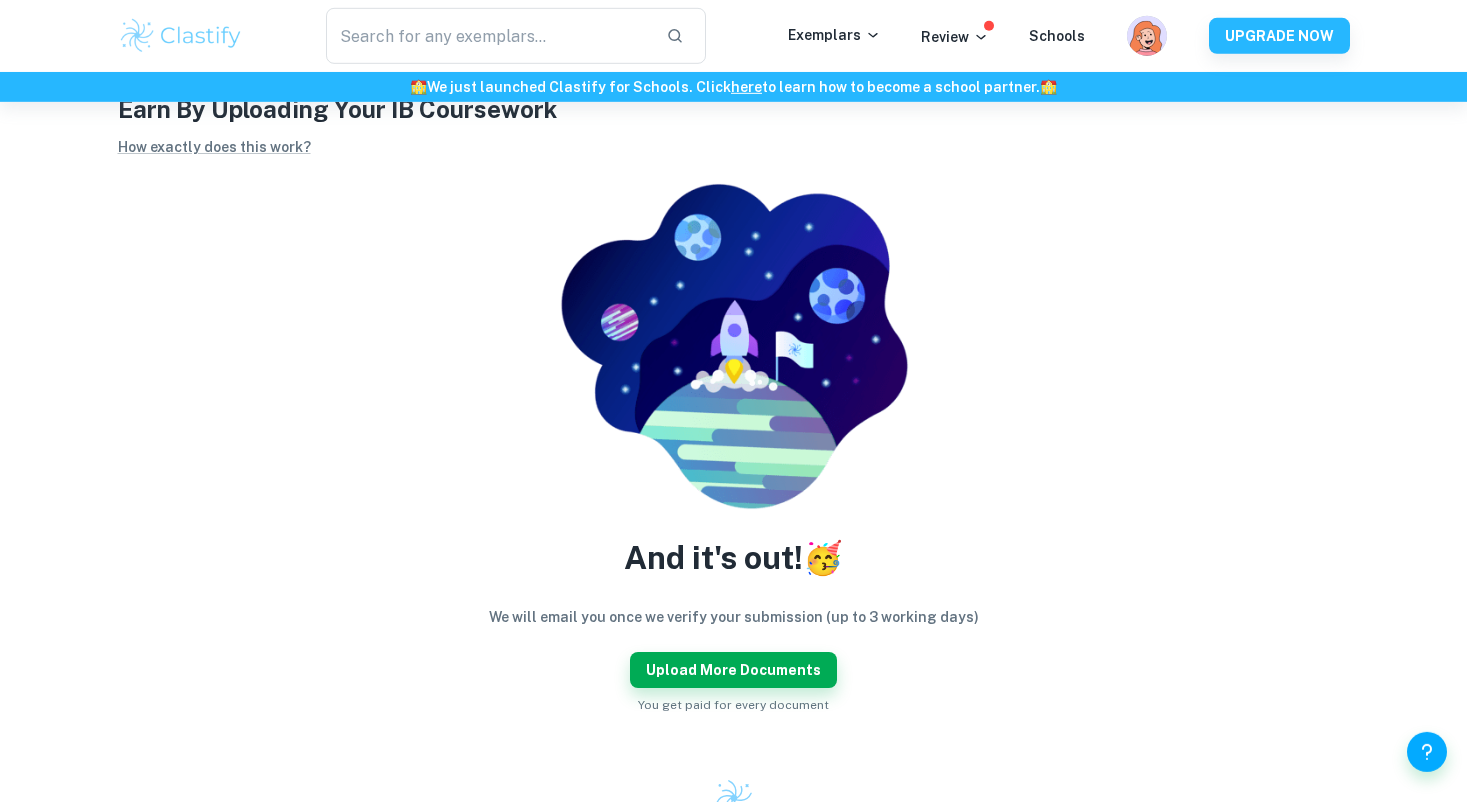 scroll, scrollTop: 116, scrollLeft: 0, axis: vertical 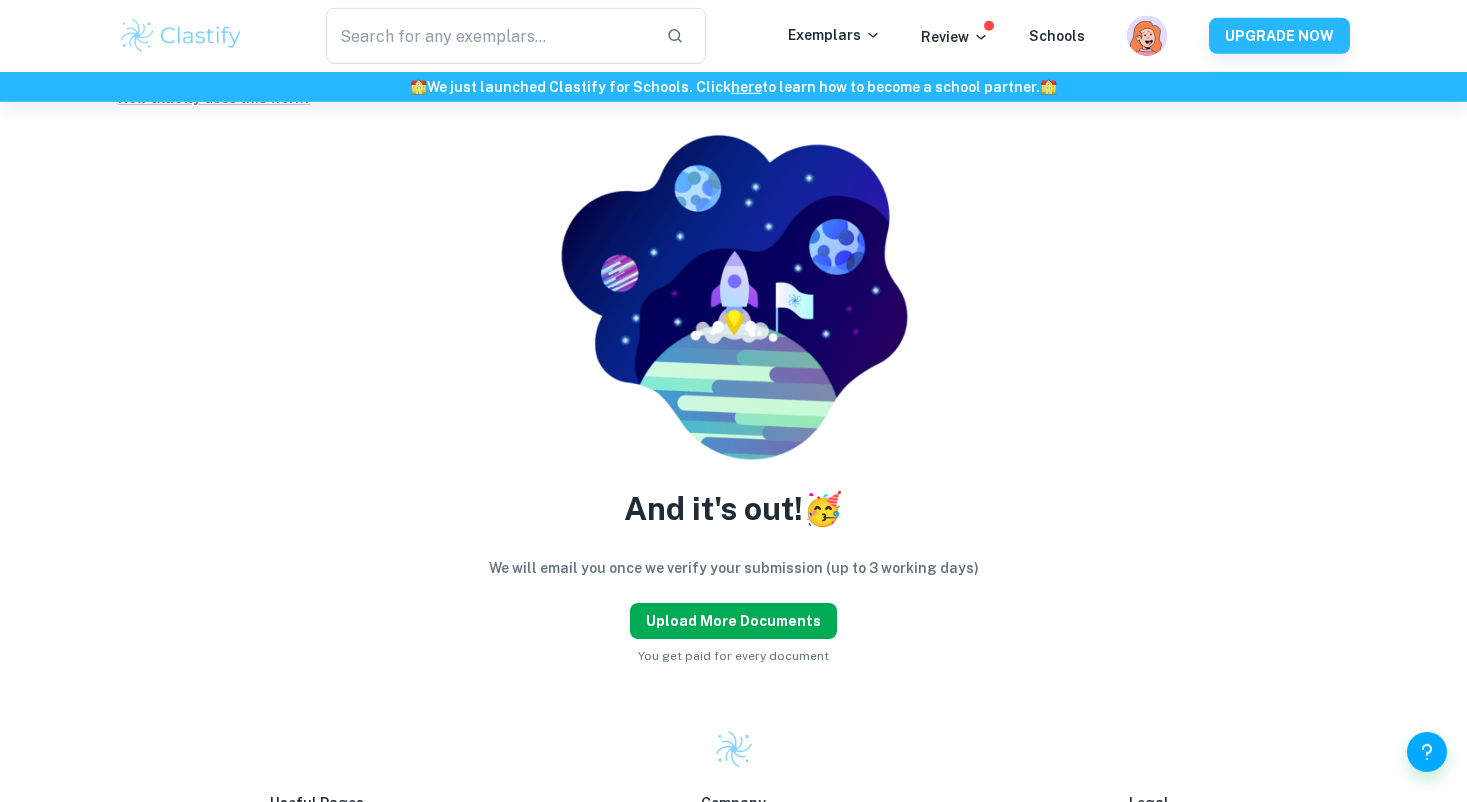 click on "Upload more documents" at bounding box center [733, 621] 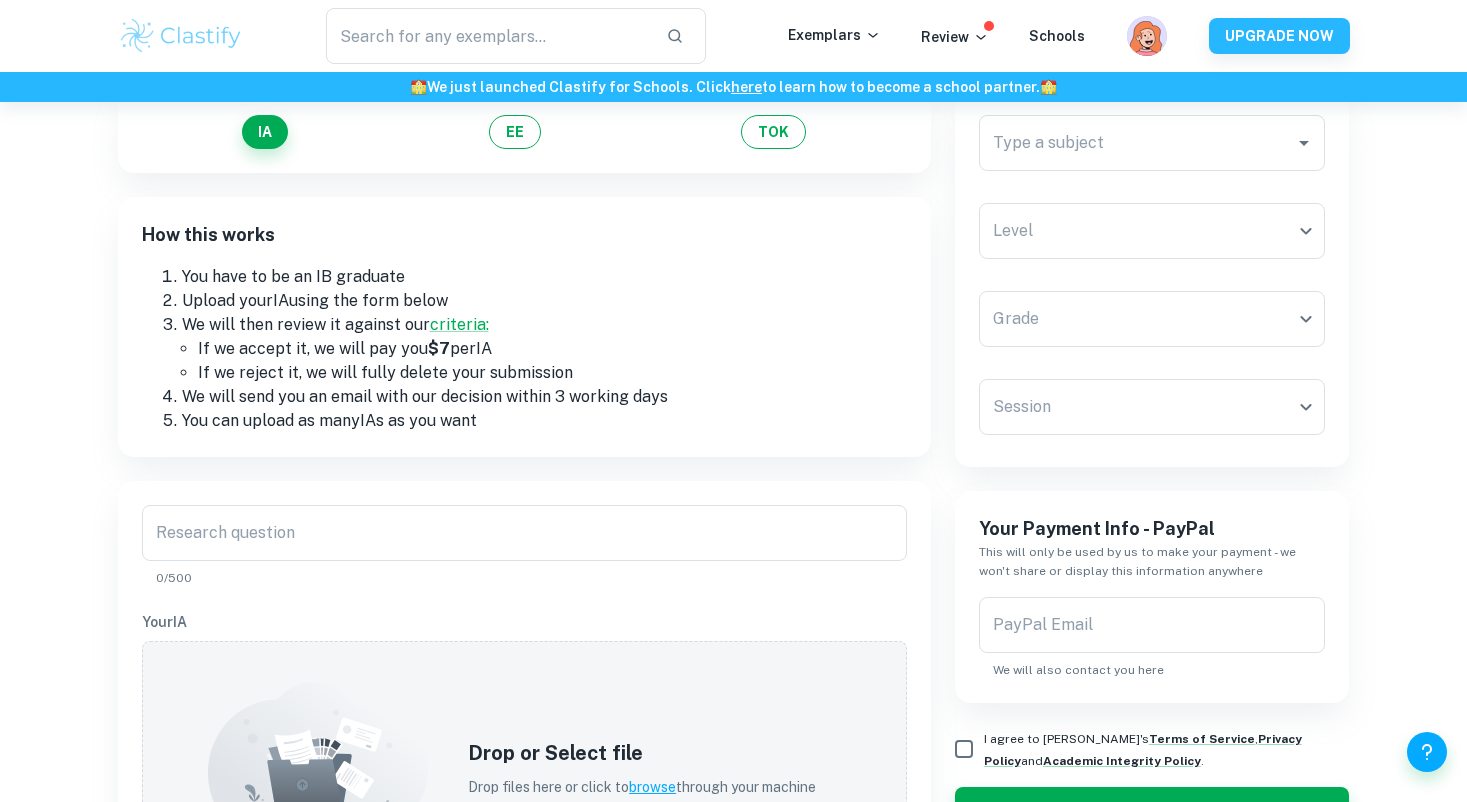 scroll, scrollTop: 219, scrollLeft: 0, axis: vertical 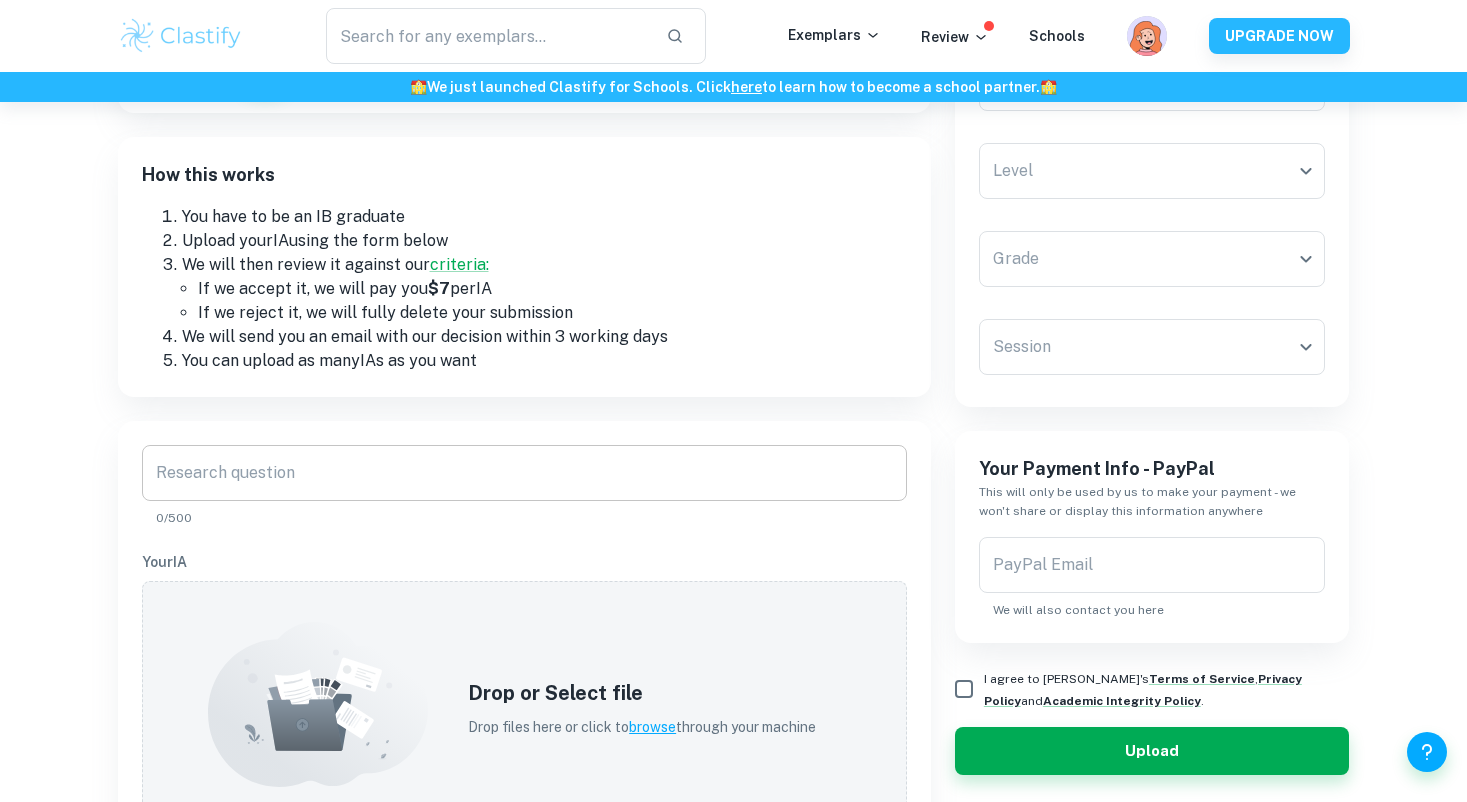 click on "Research question" at bounding box center [524, 473] 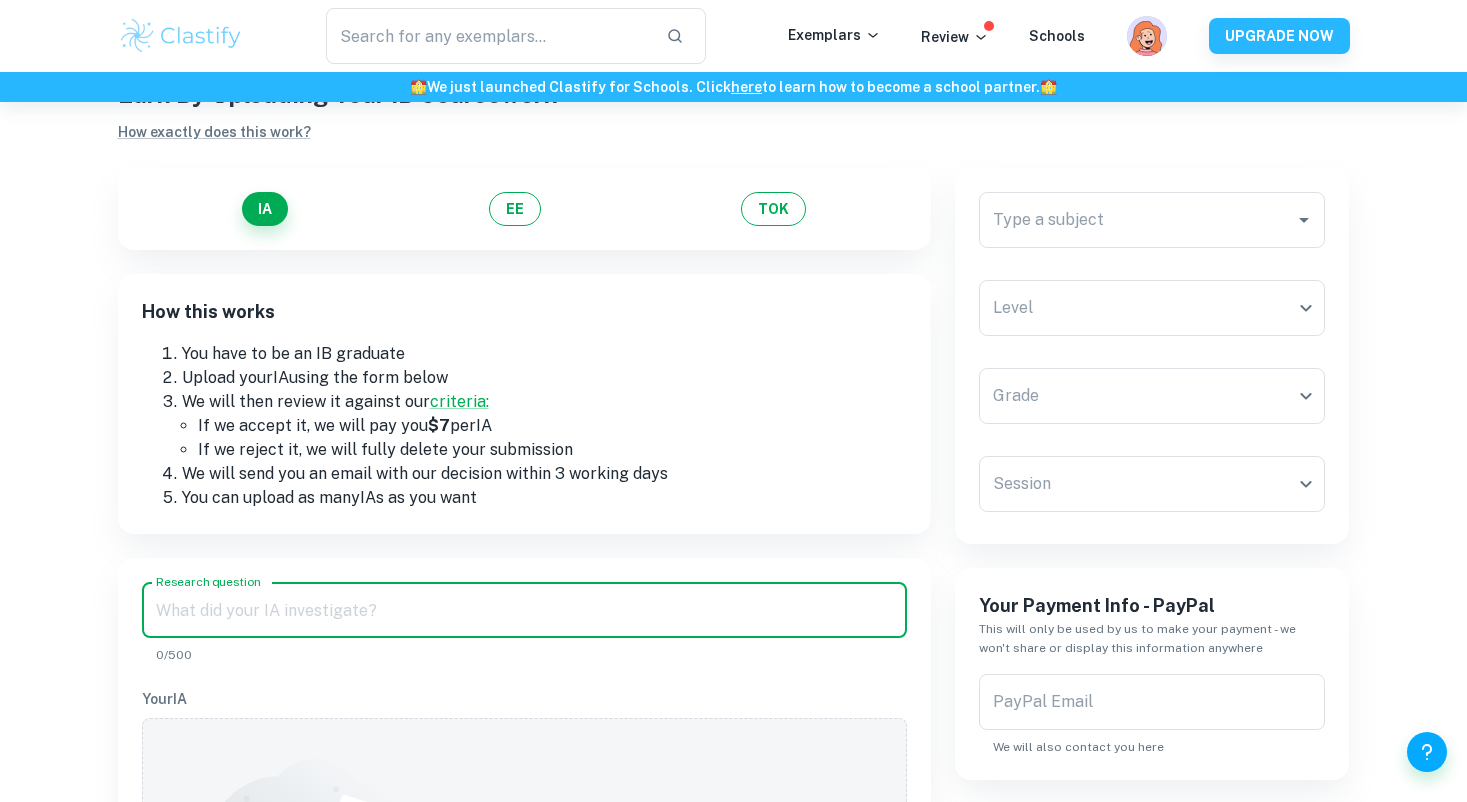 scroll, scrollTop: 74, scrollLeft: 0, axis: vertical 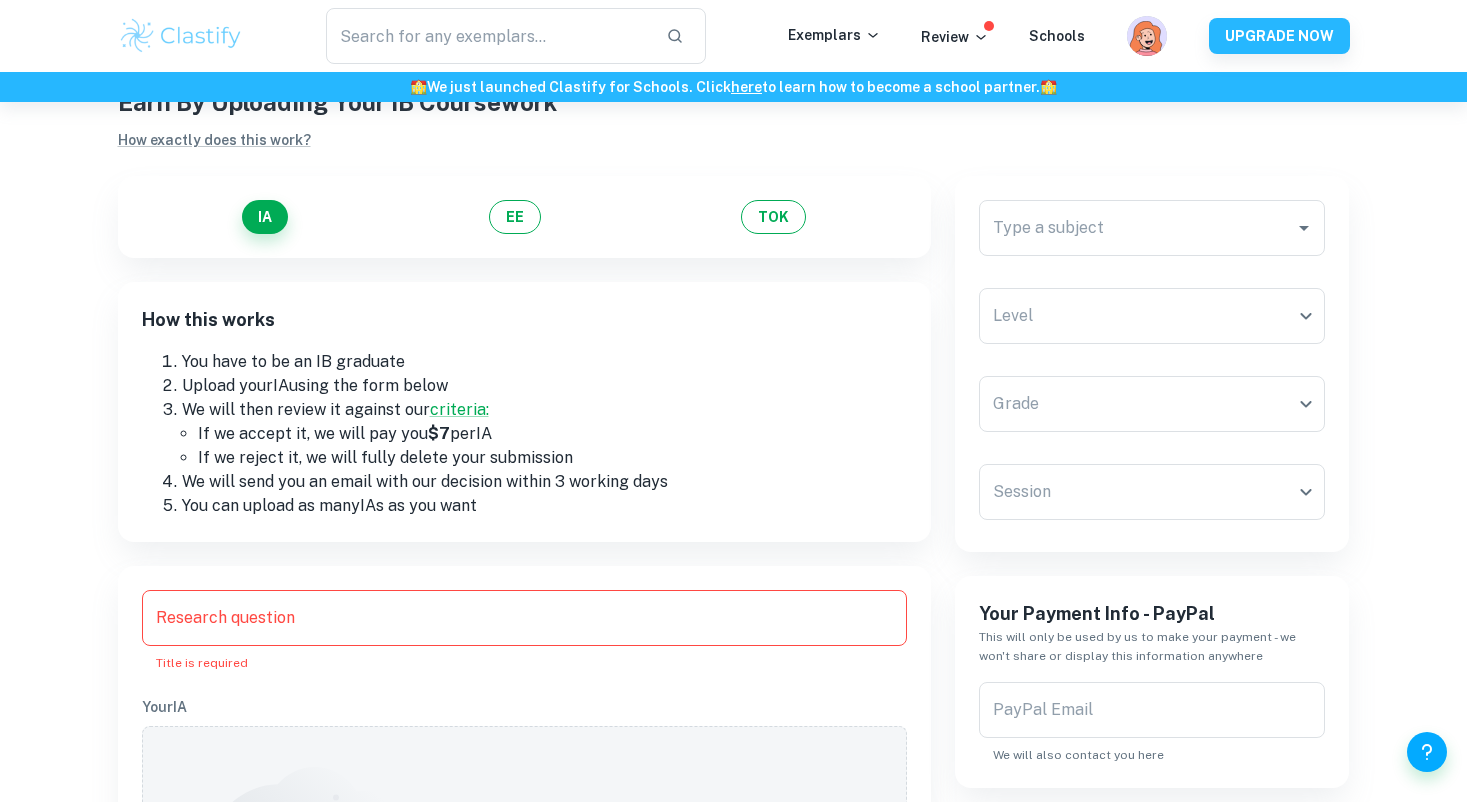 click on "Type a subject Type a subject" at bounding box center [1152, 232] 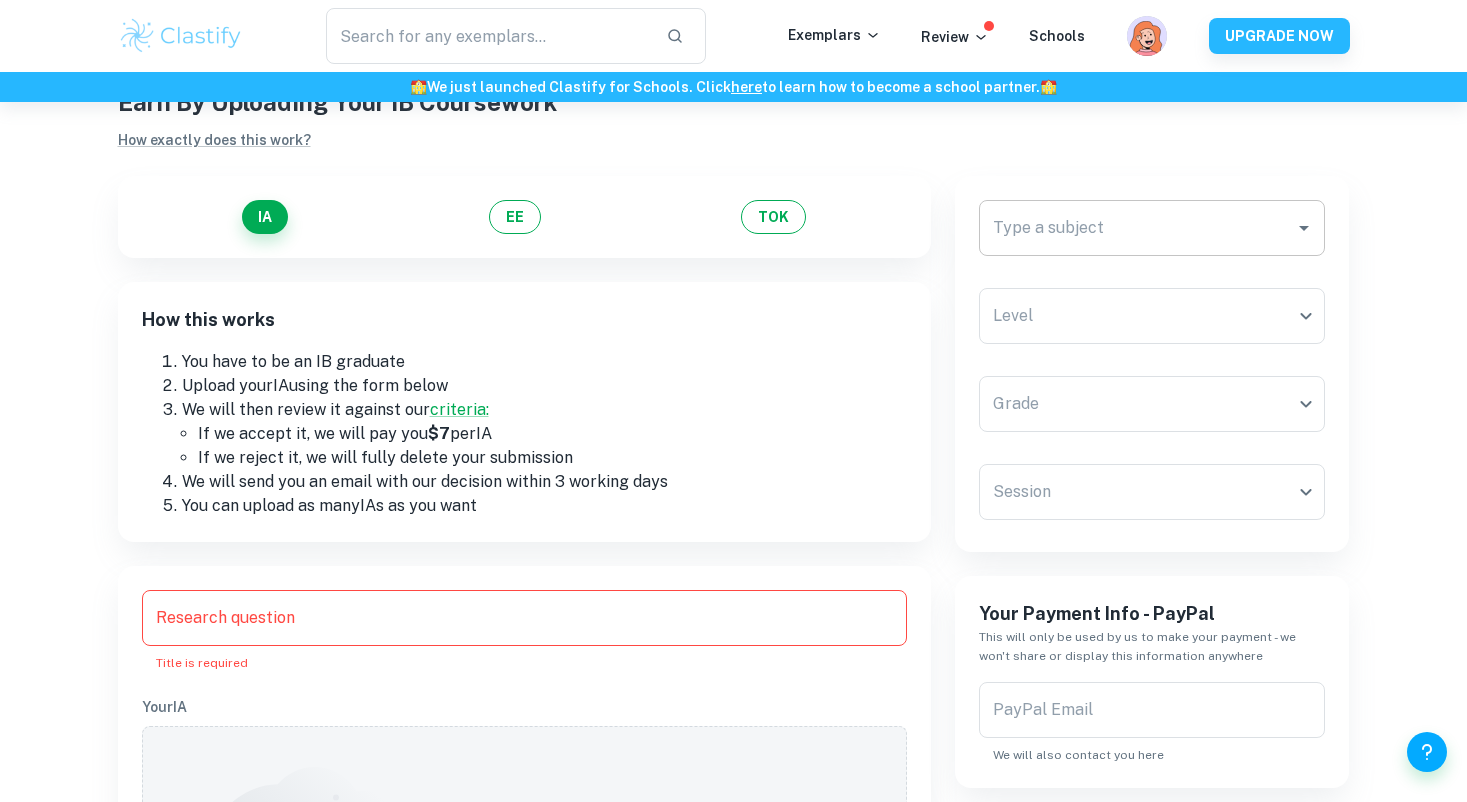click on "Type a subject" at bounding box center (1152, 228) 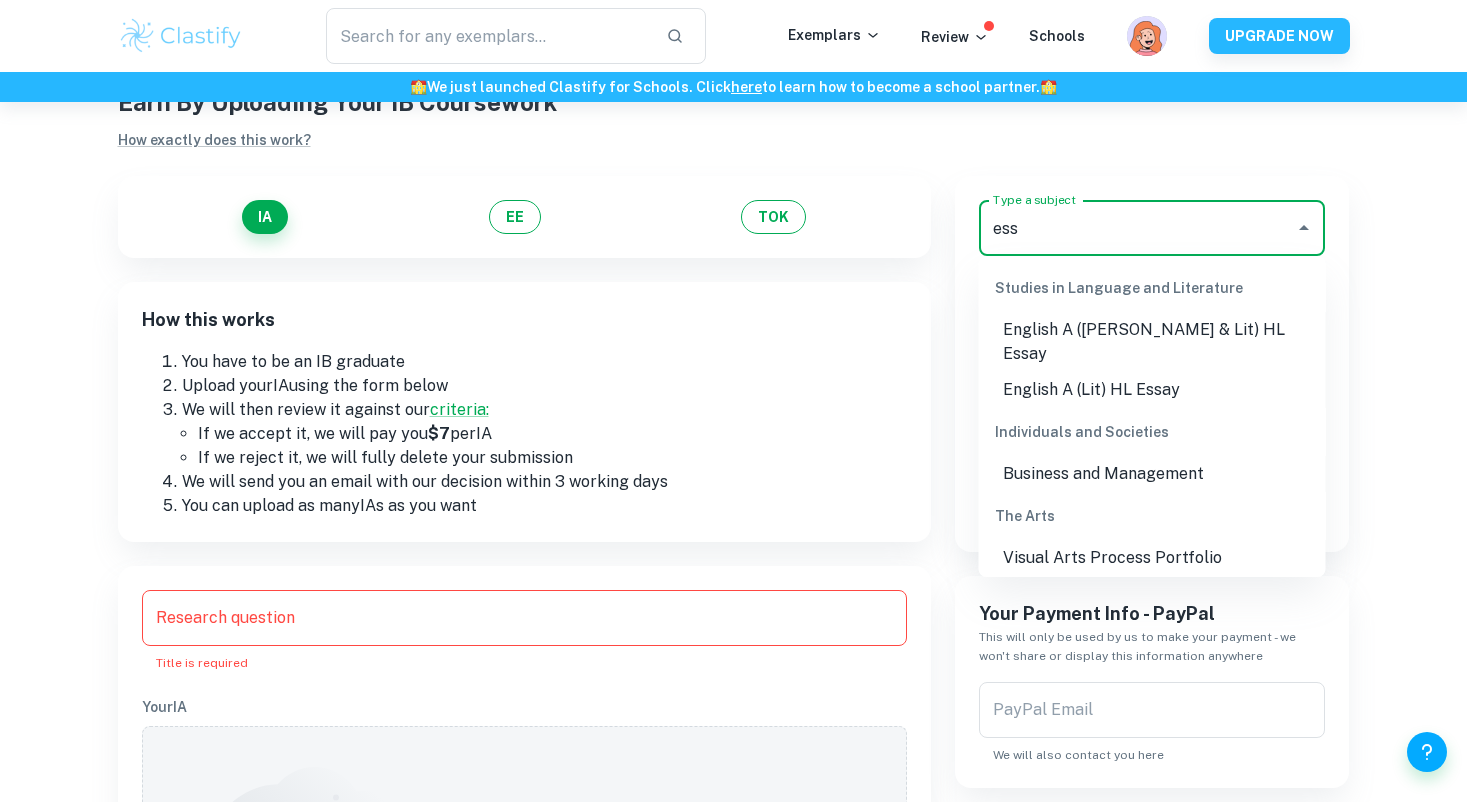 scroll, scrollTop: 68, scrollLeft: 0, axis: vertical 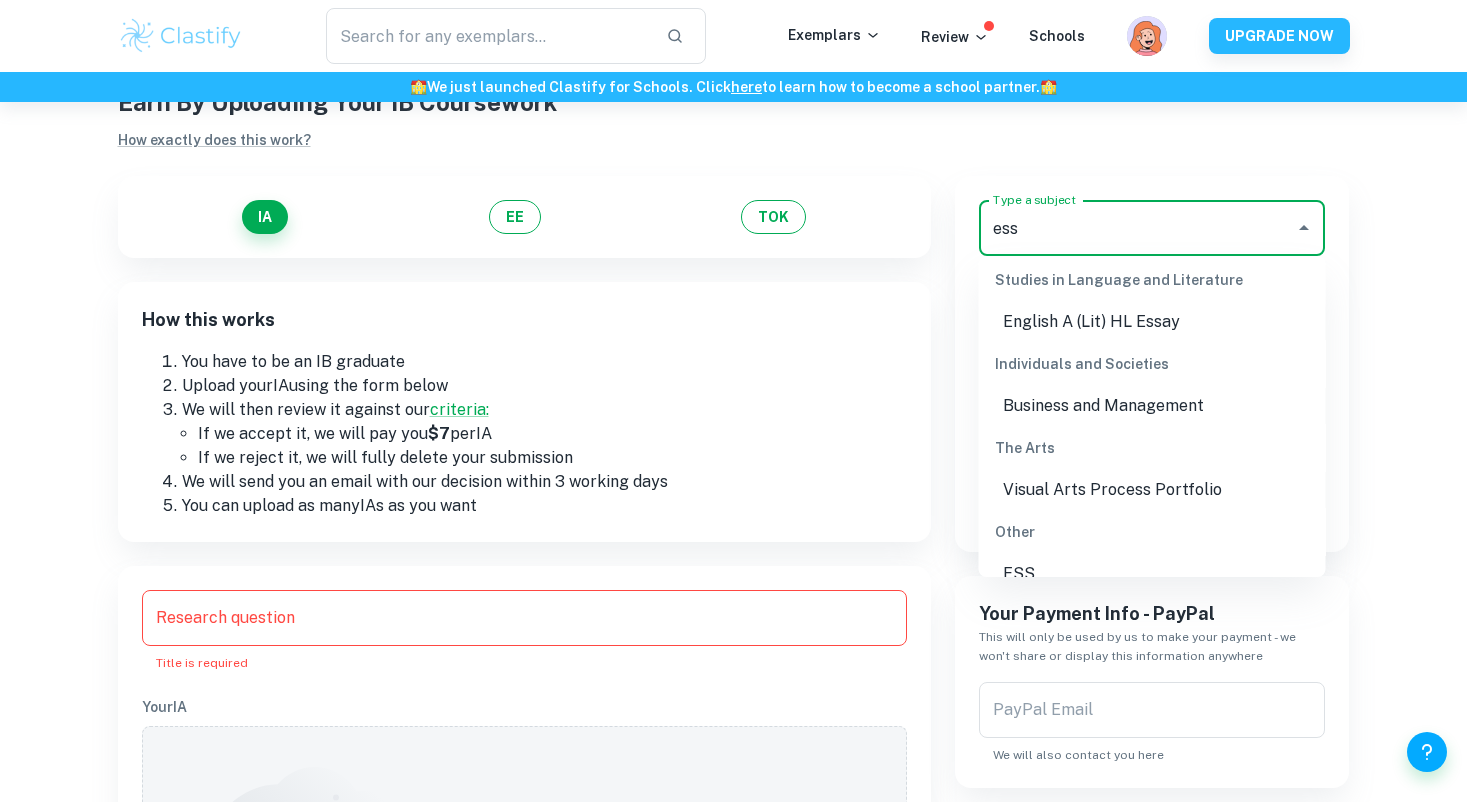 click on "ESS" at bounding box center (1152, 574) 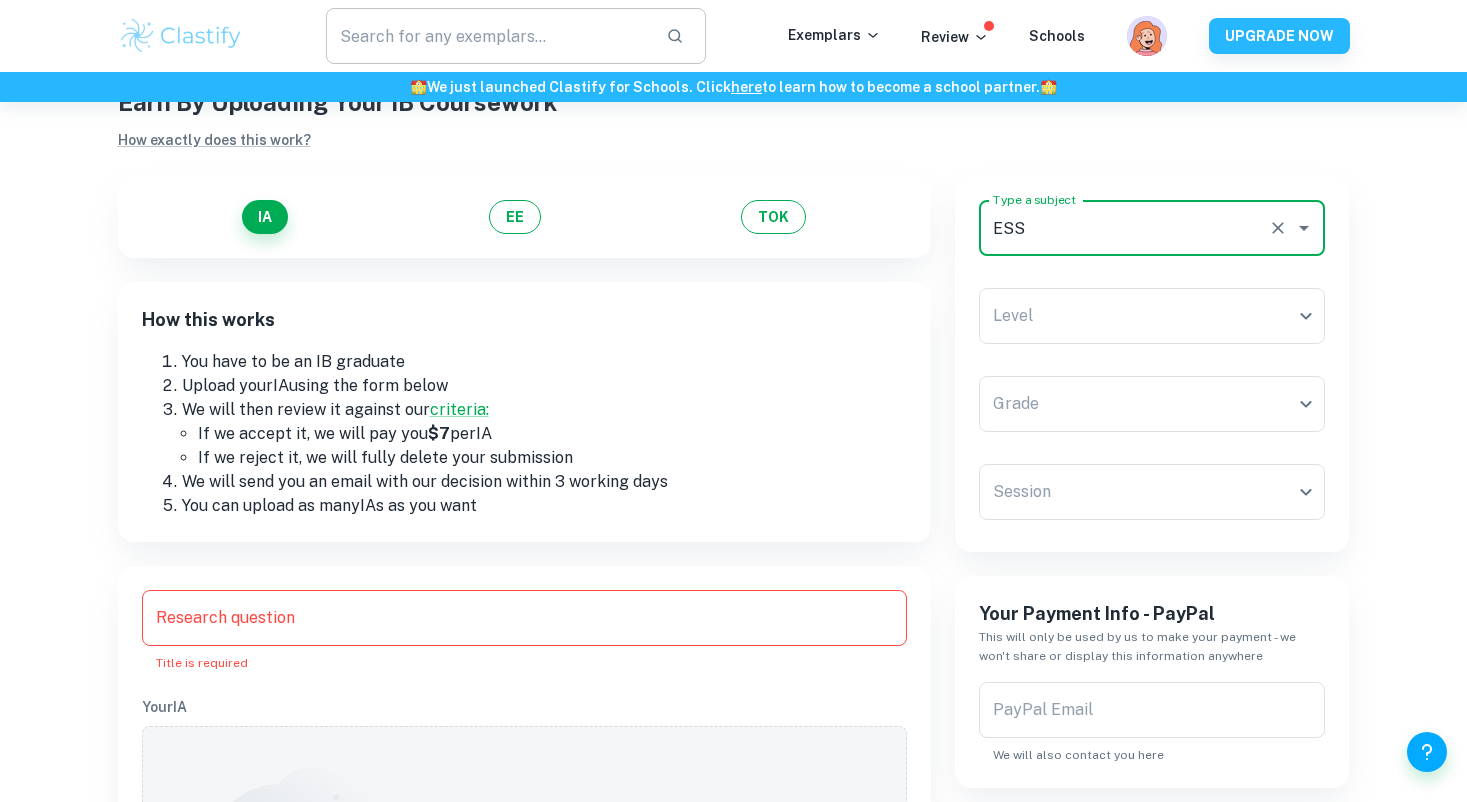 type on "ESS" 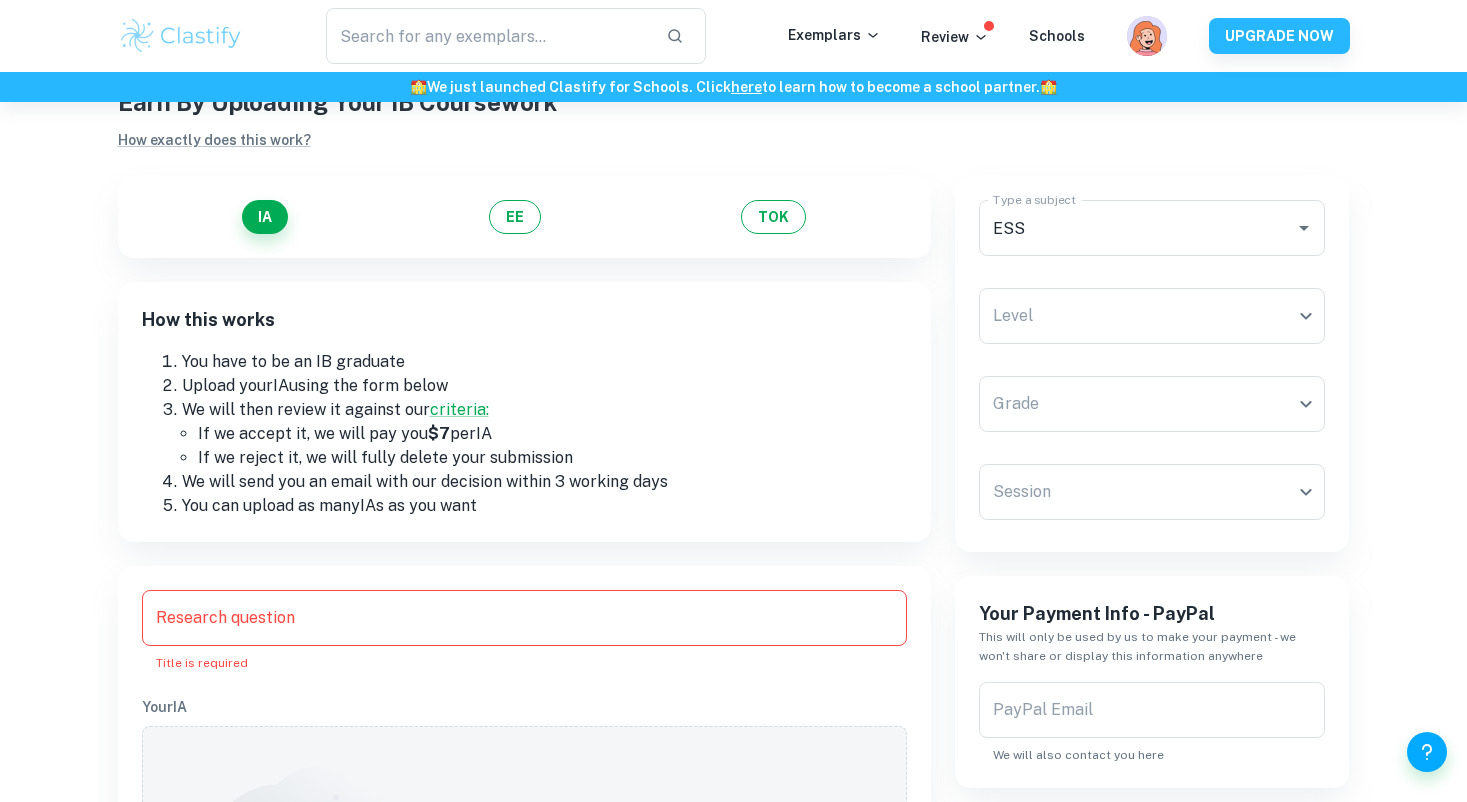 click on "Research question Research question Title is required" at bounding box center [524, 631] 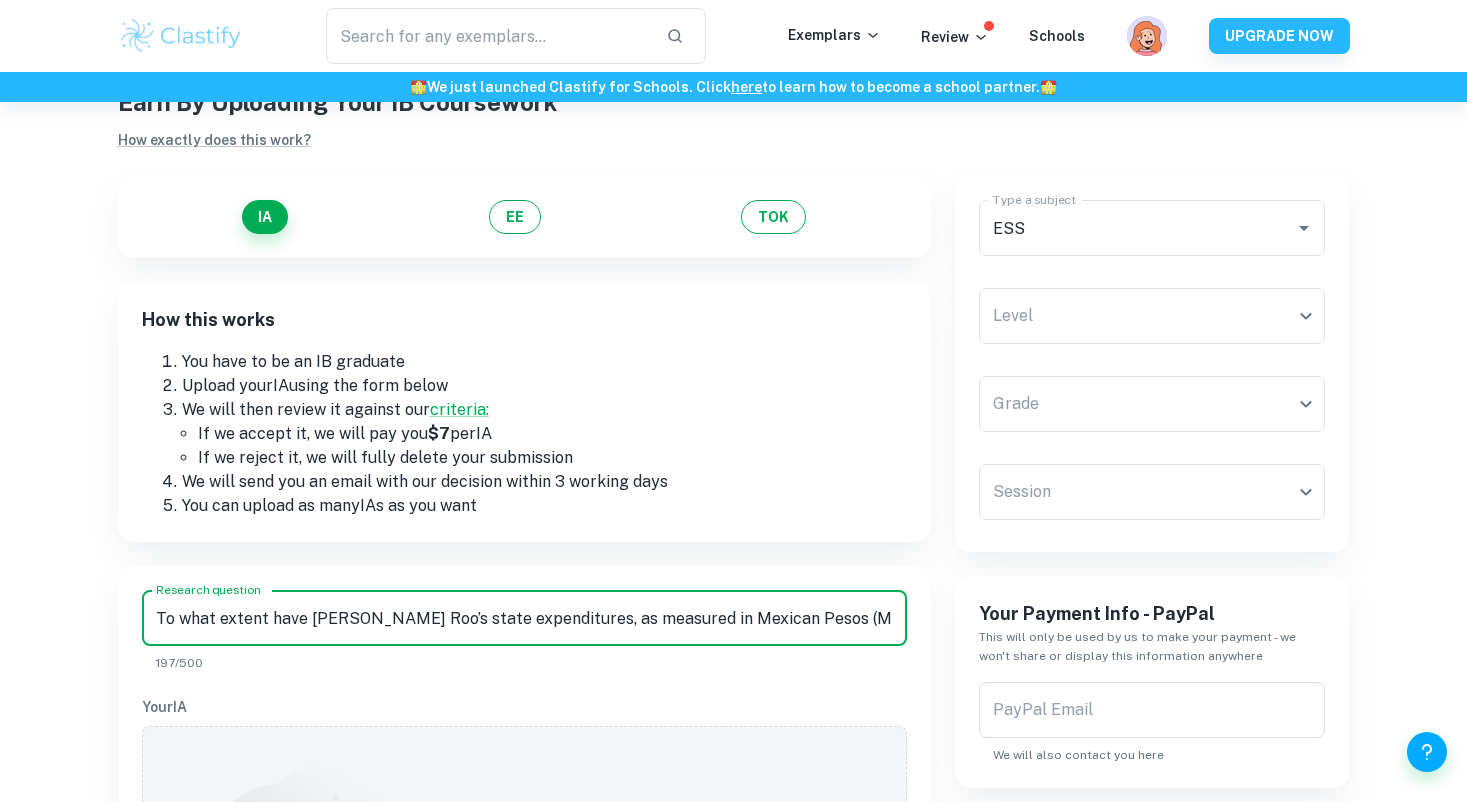 scroll, scrollTop: 0, scrollLeft: 755, axis: horizontal 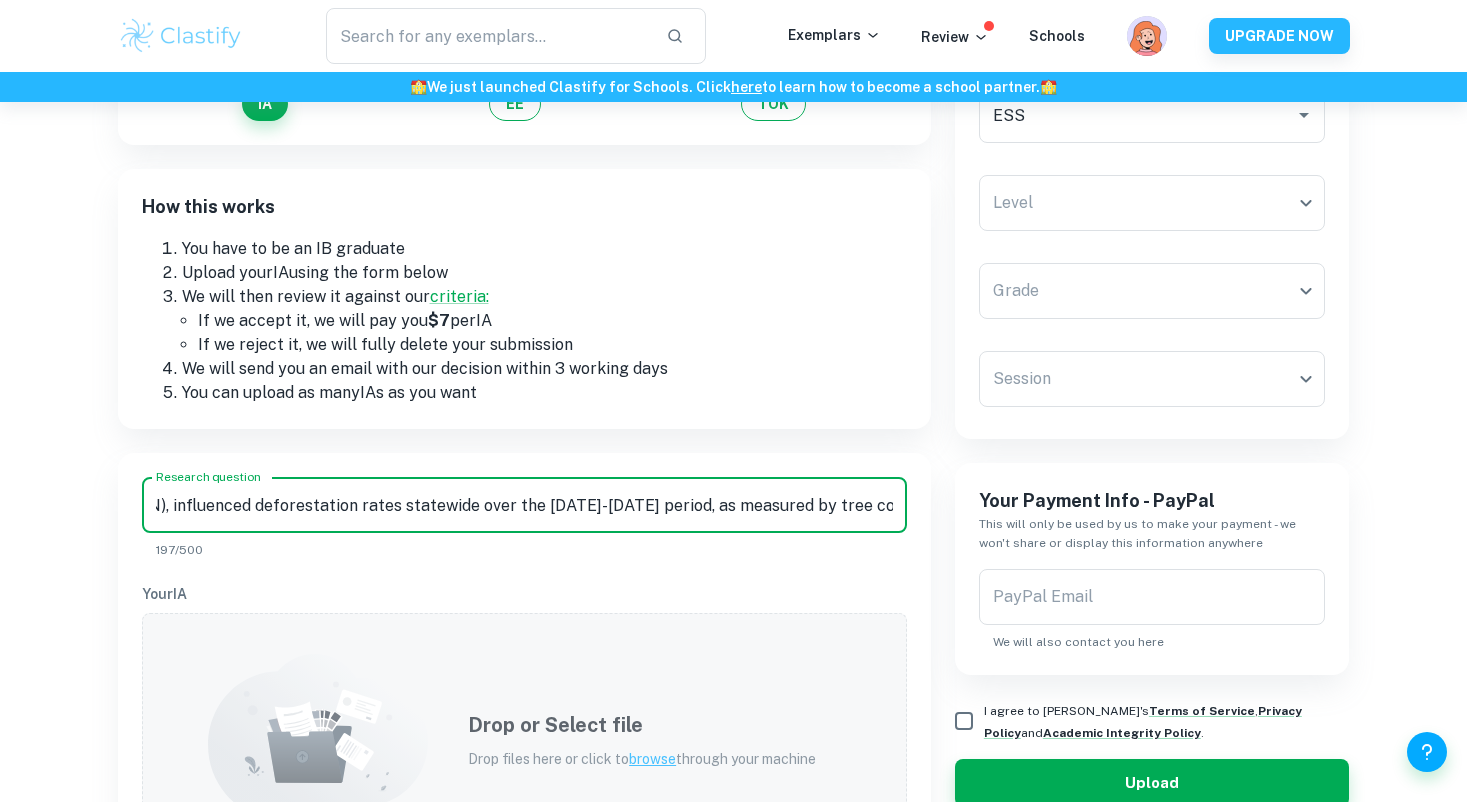 type on "To what extent have [PERSON_NAME] Roo’s state expenditures, as measured in Mexican Pesos (MXN), influenced deforestation rates statewide over the [DATE]-[DATE] period, as measured by tree cover in hectares?" 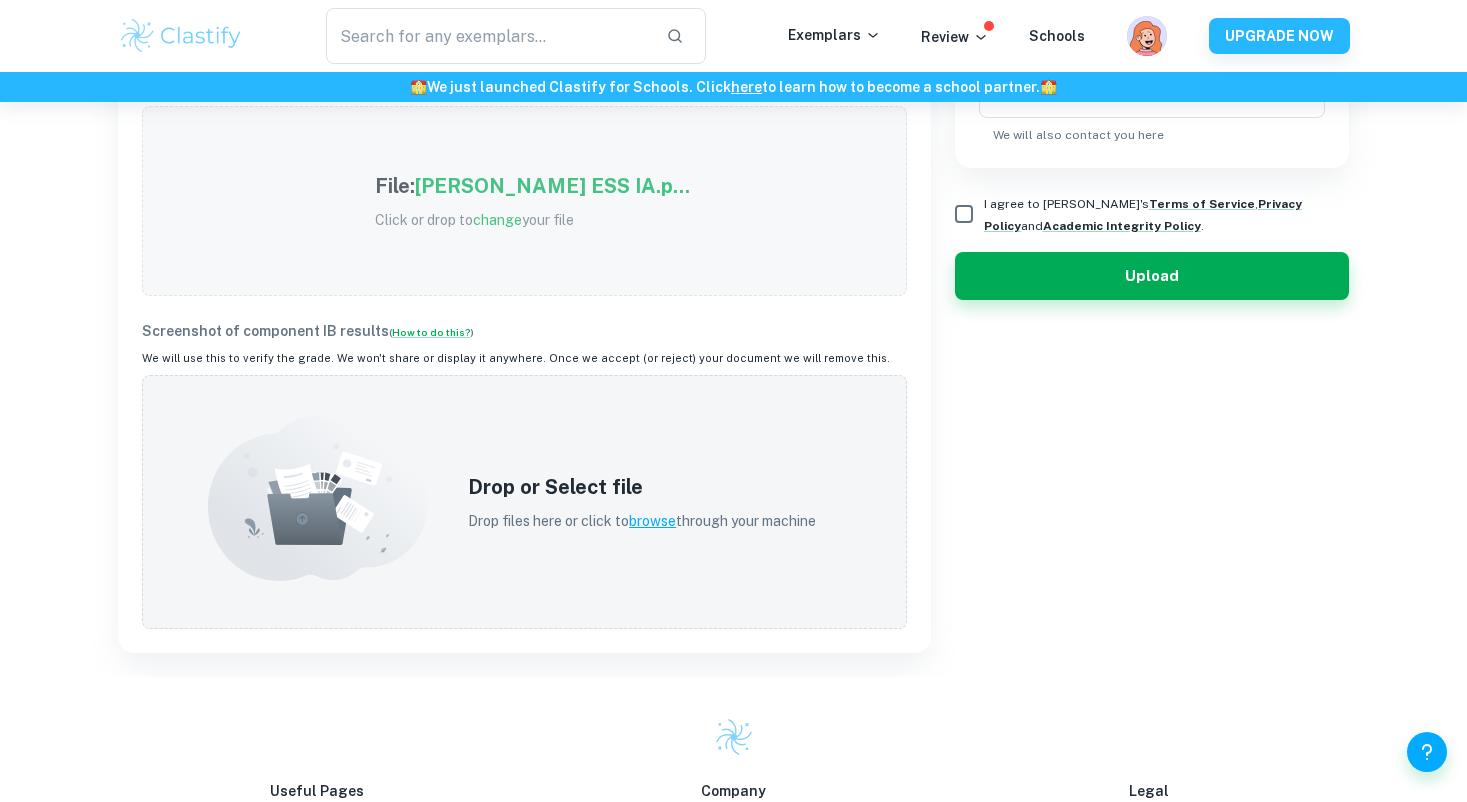 scroll, scrollTop: 731, scrollLeft: 0, axis: vertical 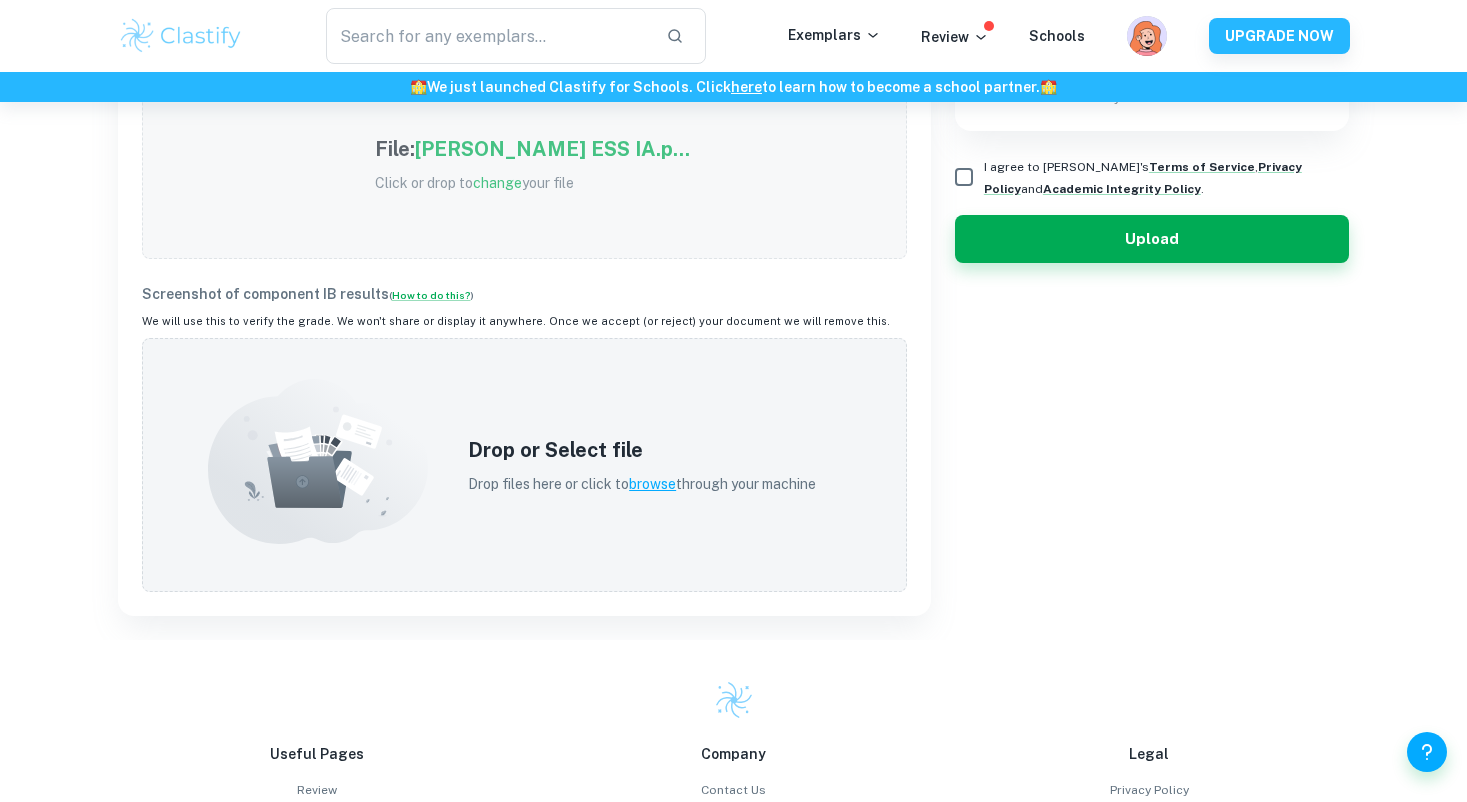 click on "Type a subject ESS Type a subject Level ​ Level Grade ​ Grade Session ​ Session Your Payment Info - PayPal This will only be used by us to make your payment - we won't share or display this information anywhere PayPal Email PayPal Email We will also contact you here I agree to Clastify's  Terms of Service ,  Privacy Policy  and  Academic Integrity Policy . Upload" at bounding box center (1140, 55) 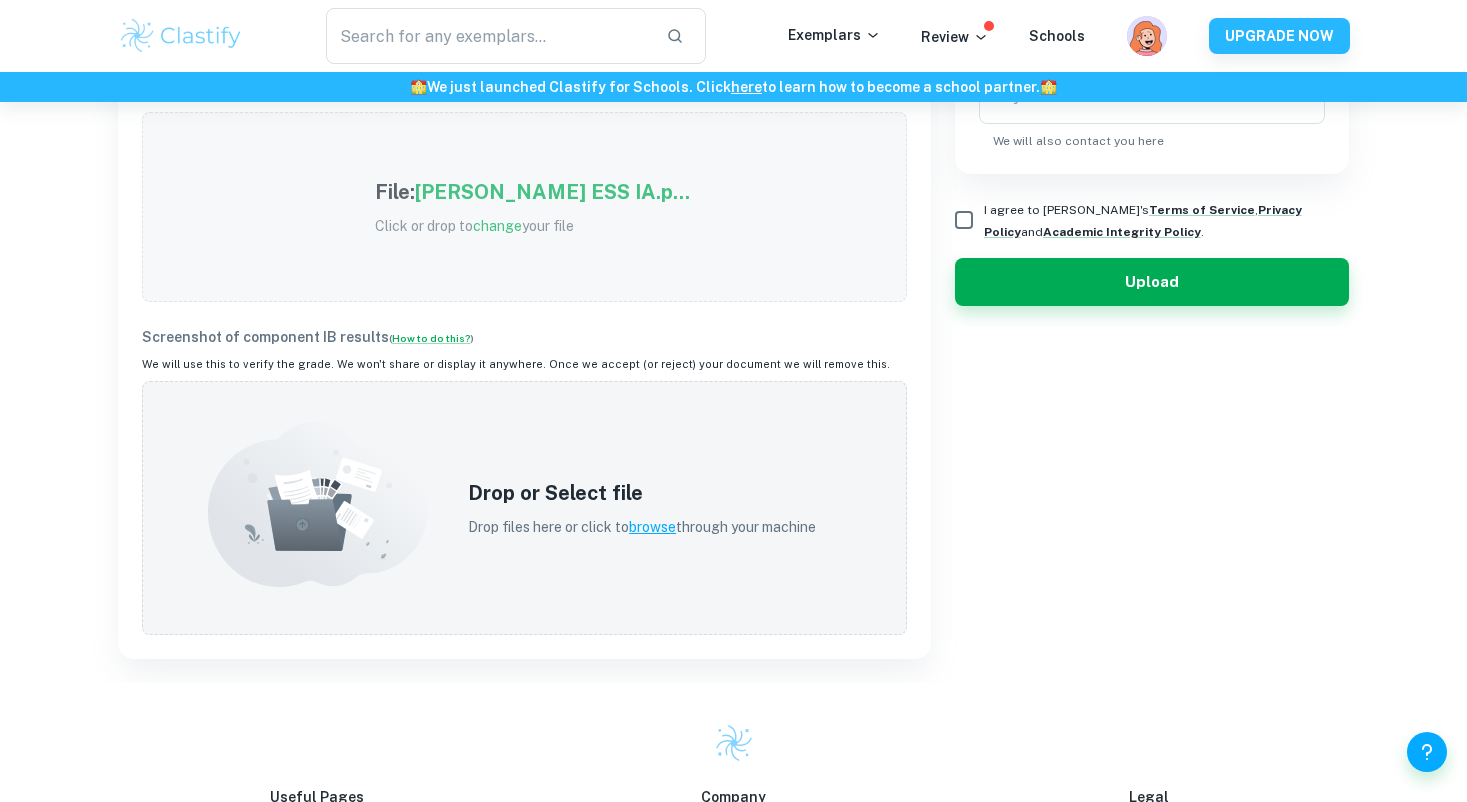 scroll, scrollTop: 633, scrollLeft: 0, axis: vertical 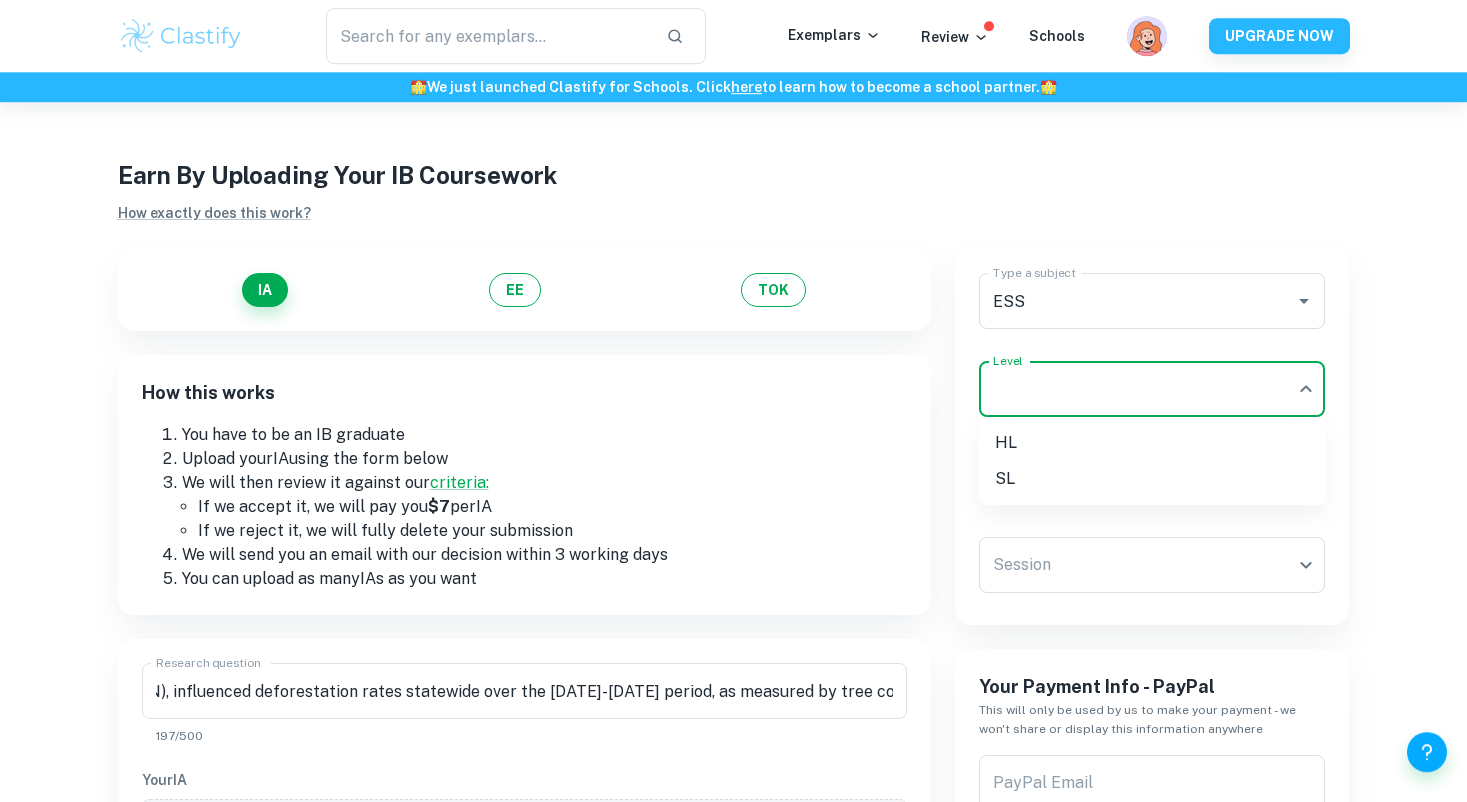 click on "We value your privacy We use cookies to enhance your browsing experience, serve personalised ads or content, and analyse our traffic. By clicking "Accept All", you consent to our use of cookies.   Cookie Policy Customise   Reject All   Accept All   Customise Consent Preferences   We use cookies to help you navigate efficiently and perform certain functions. You will find detailed information about all cookies under each consent category below. The cookies that are categorised as "Necessary" are stored on your browser as they are essential for enabling the basic functionalities of the site. ...  Show more For more information on how Google's third-party cookies operate and handle your data, see:   Google Privacy Policy Necessary Always Active Necessary cookies are required to enable the basic features of this site, such as providing secure log-in or adjusting your consent preferences. These cookies do not store any personally identifiable data. Functional Analytics Performance Advertisement Uncategorised" at bounding box center [733, 502] 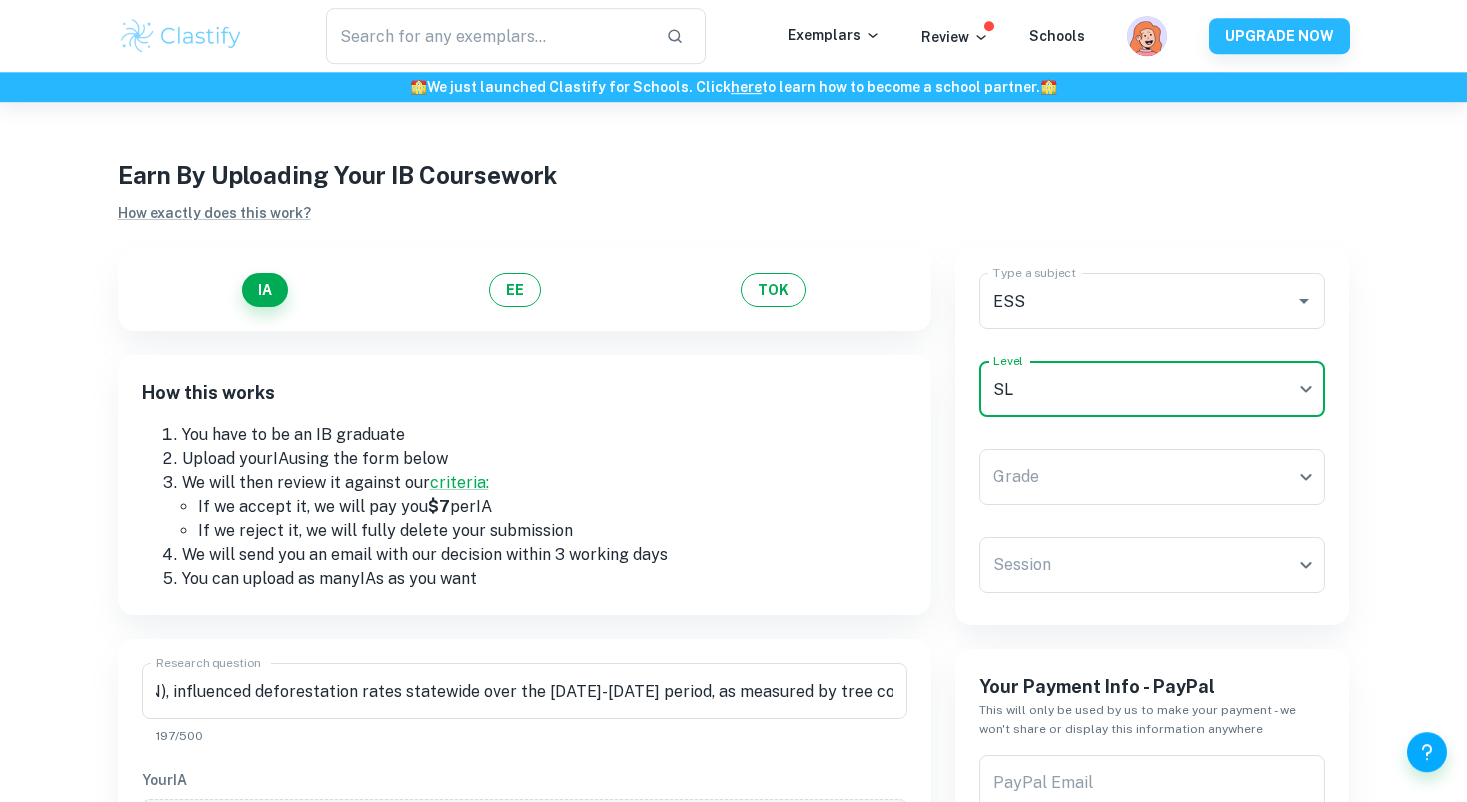 click on "We value your privacy We use cookies to enhance your browsing experience, serve personalised ads or content, and analyse our traffic. By clicking "Accept All", you consent to our use of cookies.   Cookie Policy Customise   Reject All   Accept All   Customise Consent Preferences   We use cookies to help you navigate efficiently and perform certain functions. You will find detailed information about all cookies under each consent category below. The cookies that are categorised as "Necessary" are stored on your browser as they are essential for enabling the basic functionalities of the site. ...  Show more For more information on how Google's third-party cookies operate and handle your data, see:   Google Privacy Policy Necessary Always Active Necessary cookies are required to enable the basic features of this site, such as providing secure log-in or adjusting your consent preferences. These cookies do not store any personally identifiable data. Functional Analytics Performance Advertisement Uncategorised" at bounding box center (733, 502) 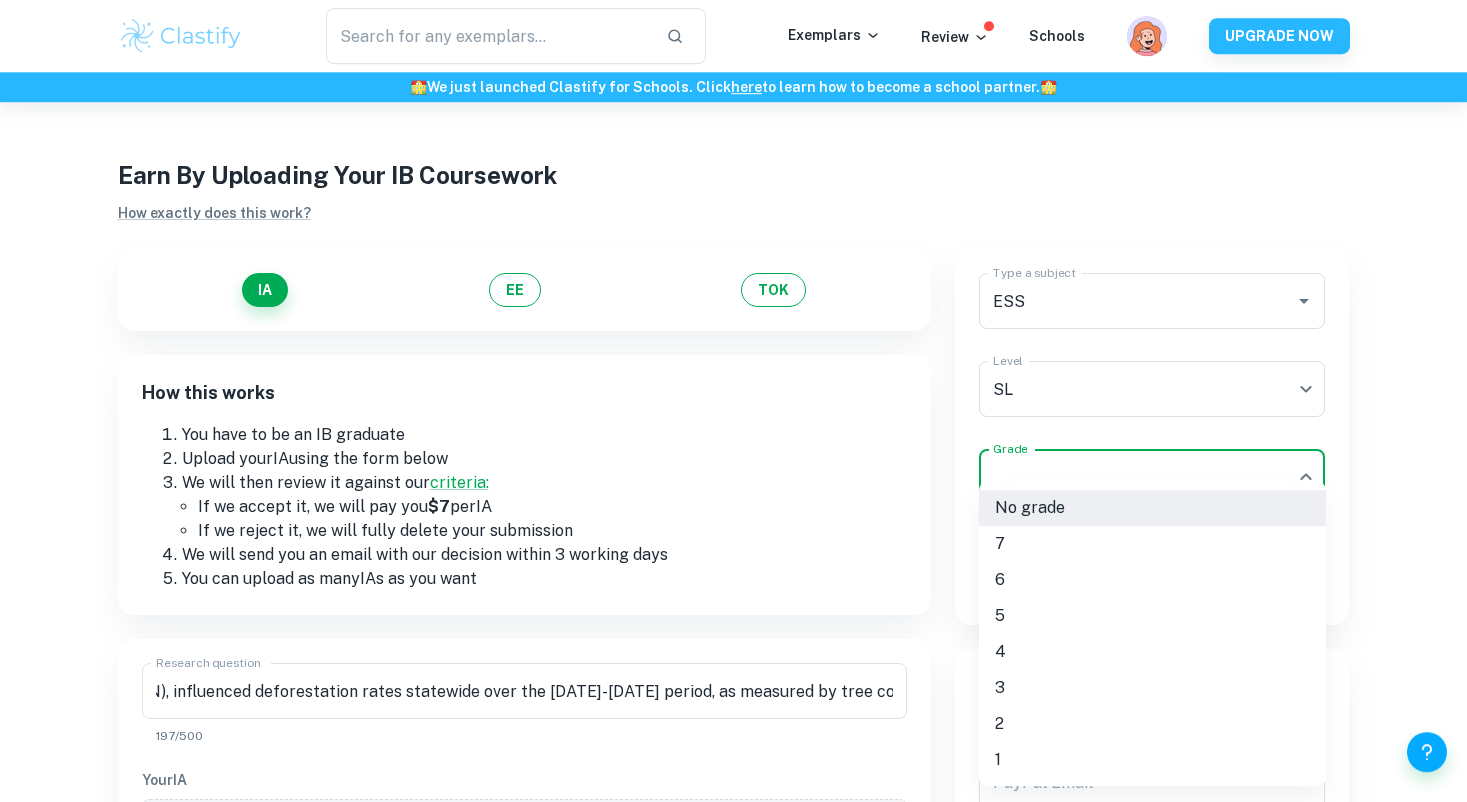 click on "6" at bounding box center [1152, 580] 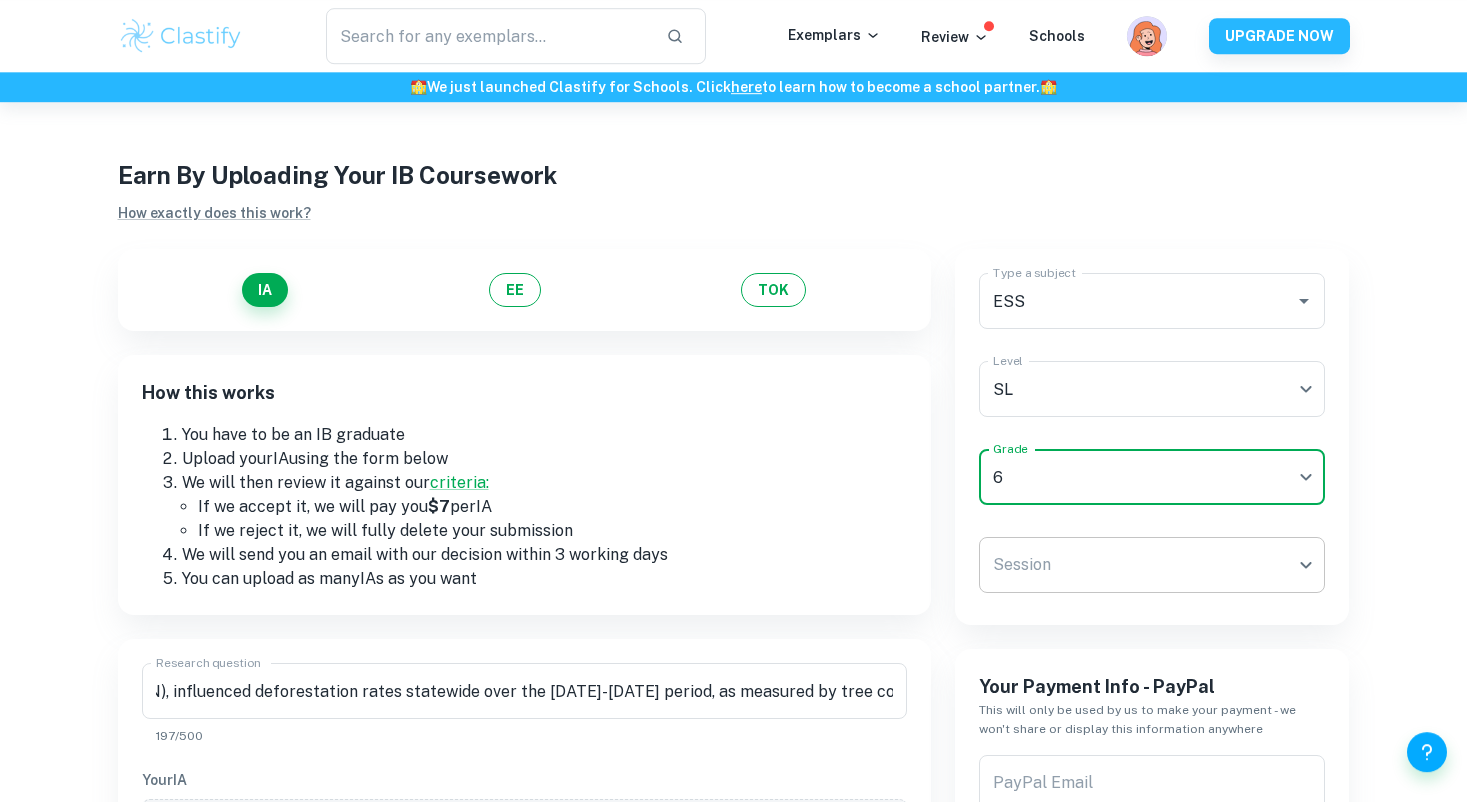 click on "We value your privacy We use cookies to enhance your browsing experience, serve personalised ads or content, and analyse our traffic. By clicking "Accept All", you consent to our use of cookies.   Cookie Policy Customise   Reject All   Accept All   Customise Consent Preferences   We use cookies to help you navigate efficiently and perform certain functions. You will find detailed information about all cookies under each consent category below. The cookies that are categorised as "Necessary" are stored on your browser as they are essential for enabling the basic functionalities of the site. ...  Show more For more information on how Google's third-party cookies operate and handle your data, see:   Google Privacy Policy Necessary Always Active Necessary cookies are required to enable the basic features of this site, such as providing secure log-in or adjusting your consent preferences. These cookies do not store any personally identifiable data. Functional Analytics Performance Advertisement Uncategorised" at bounding box center (733, 502) 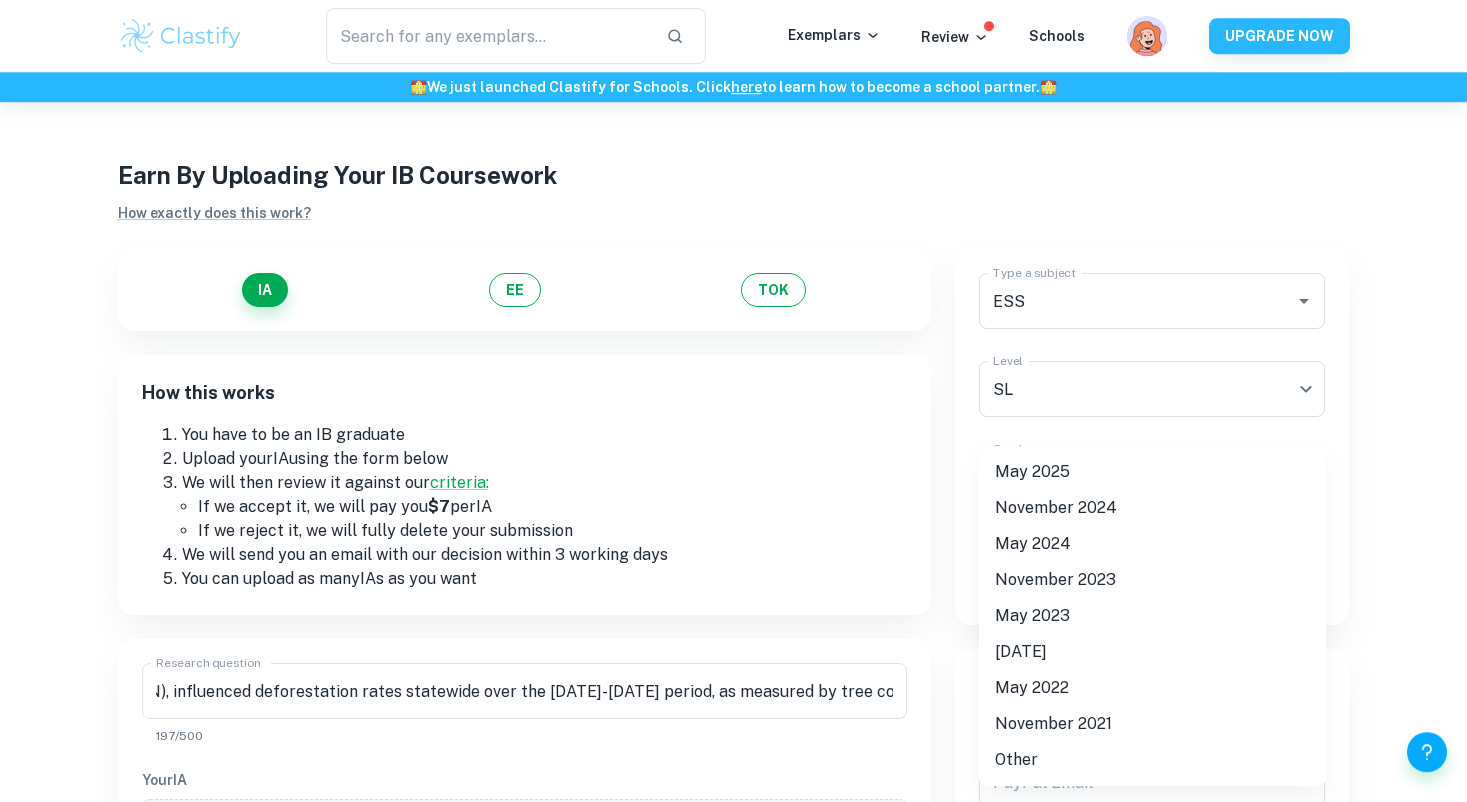 click on "May 2024" at bounding box center [1152, 544] 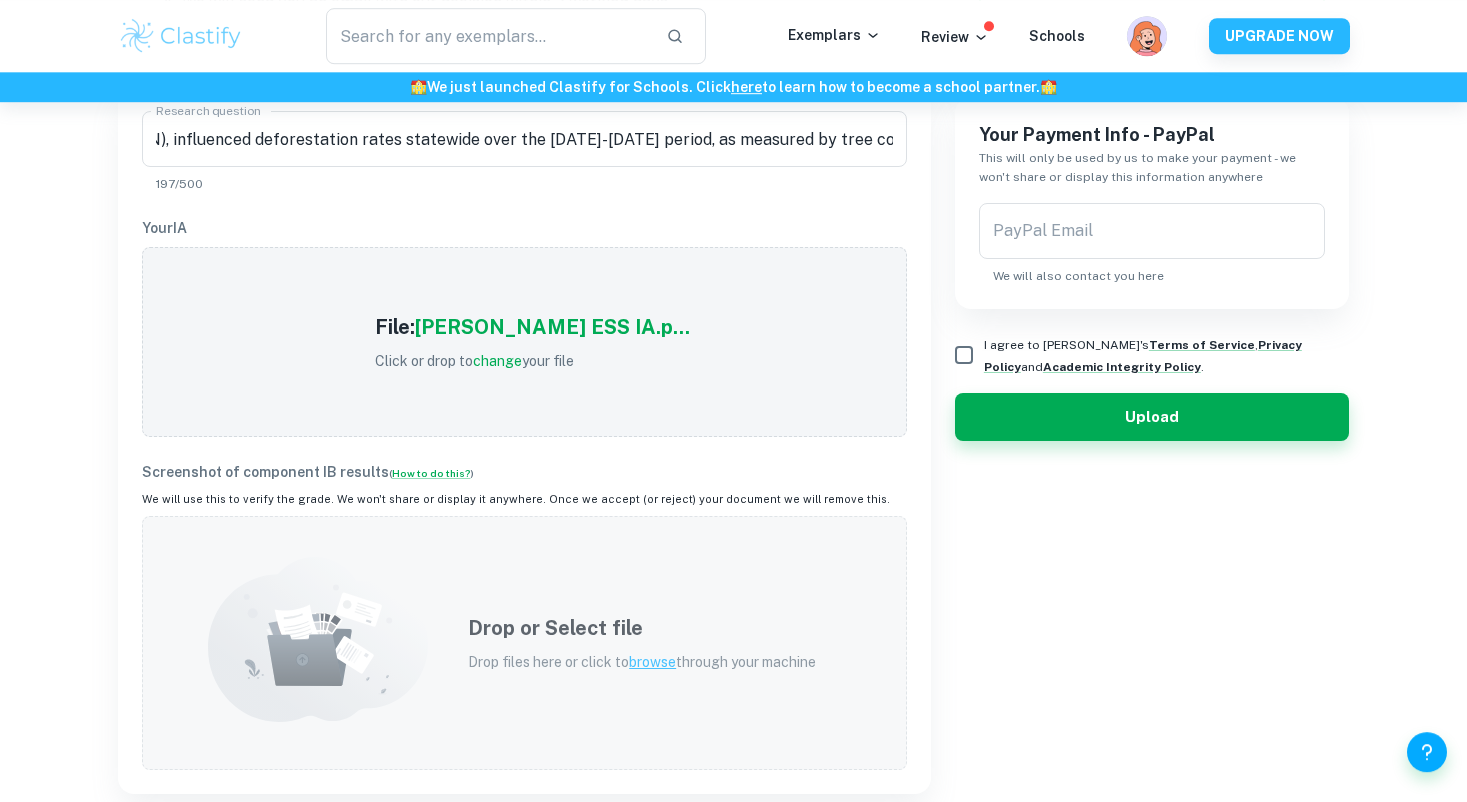 scroll, scrollTop: 560, scrollLeft: 0, axis: vertical 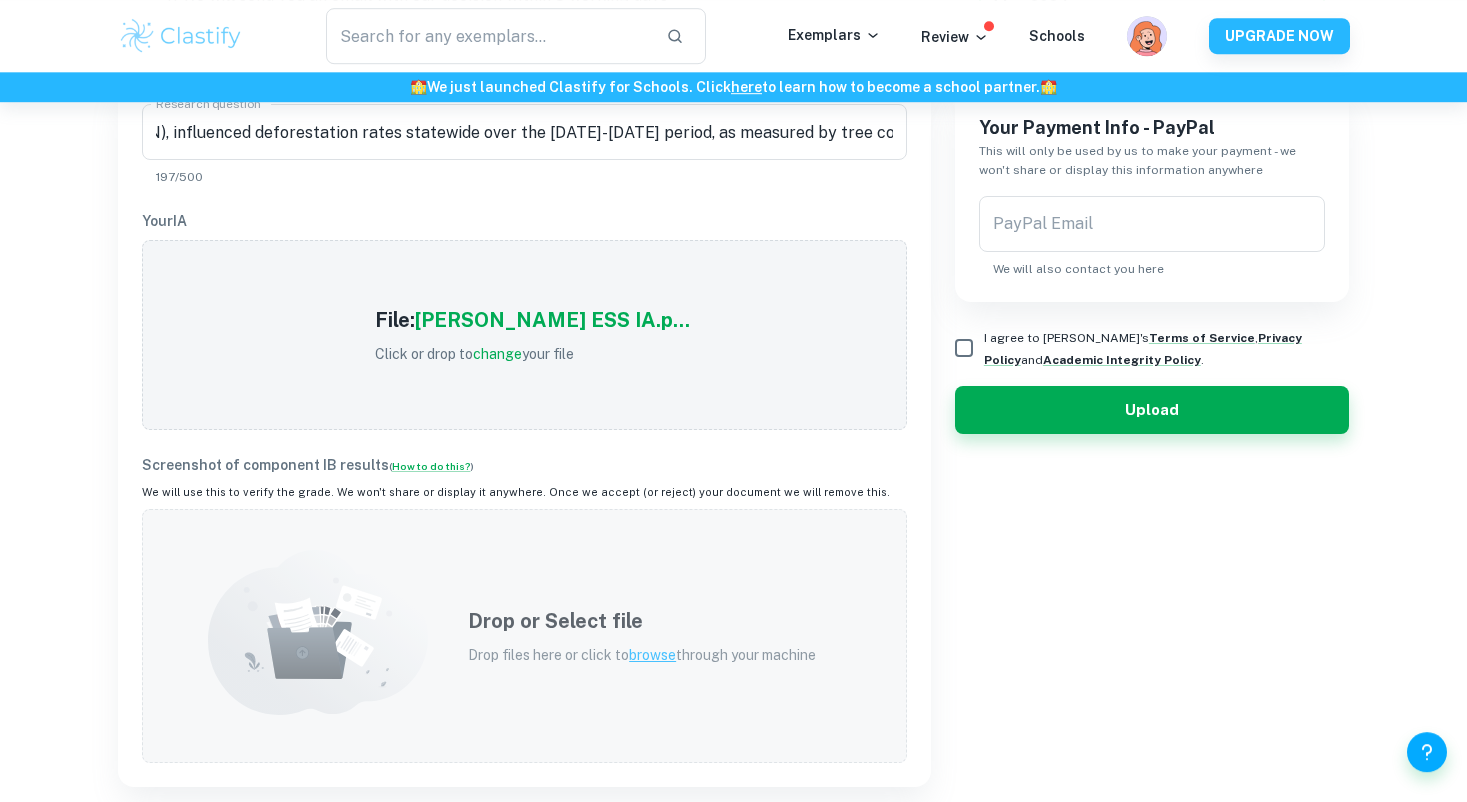 click on "Drop or Select file" at bounding box center [642, 621] 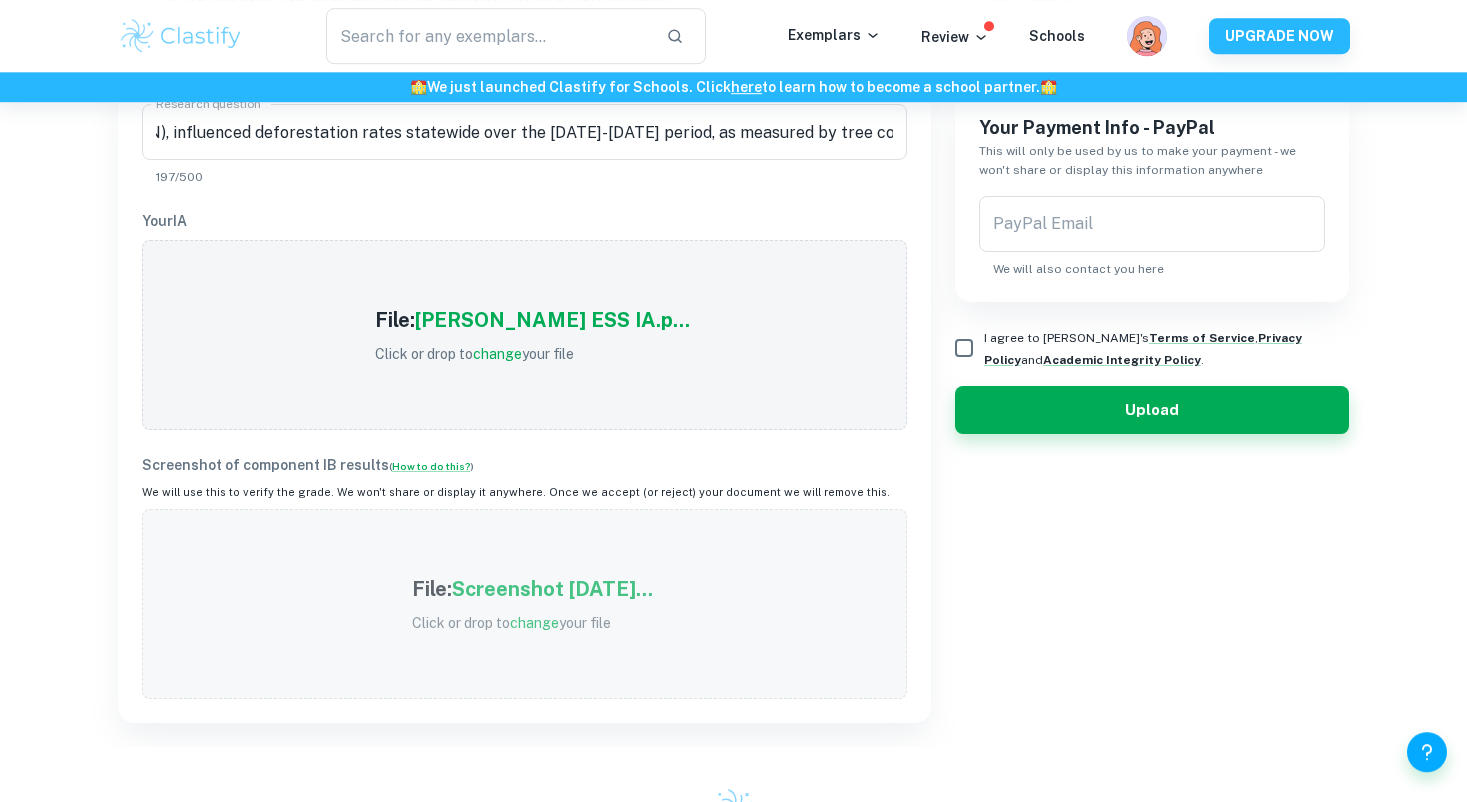 click on "File:  Screenshot [DATE]... Click or drop to  change  your file" at bounding box center (524, 604) 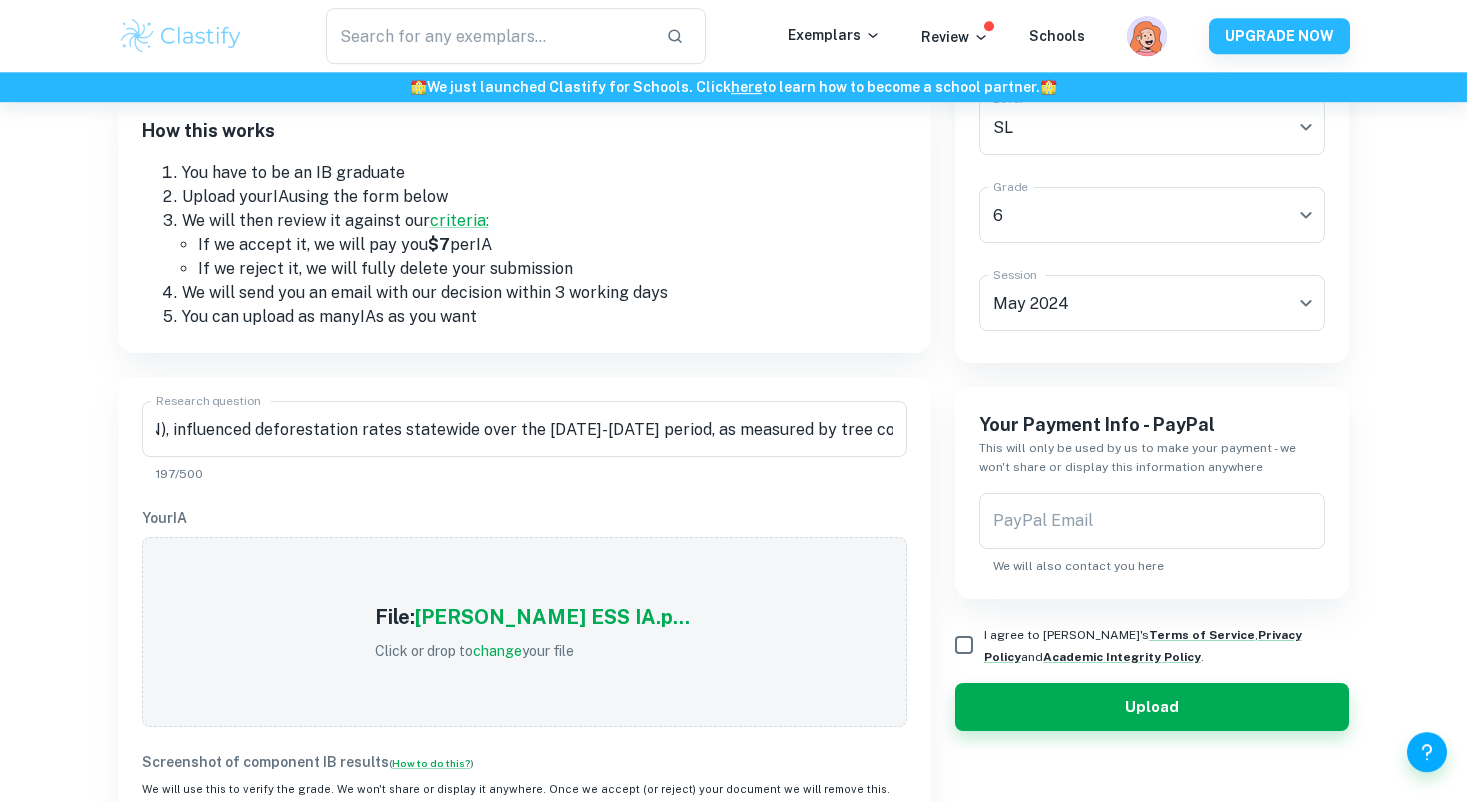 scroll, scrollTop: 221, scrollLeft: 0, axis: vertical 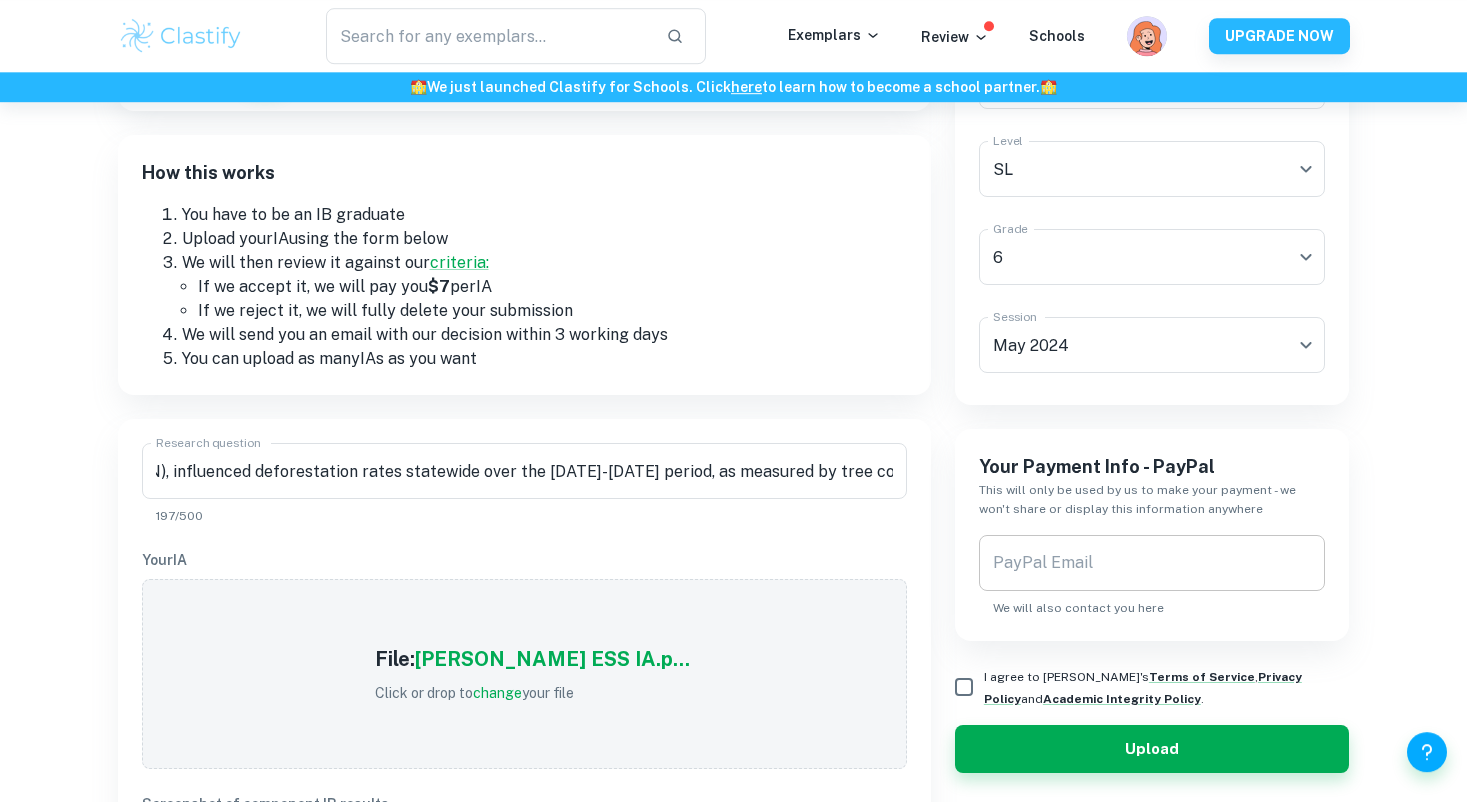 click on "PayPal Email" at bounding box center (1152, 563) 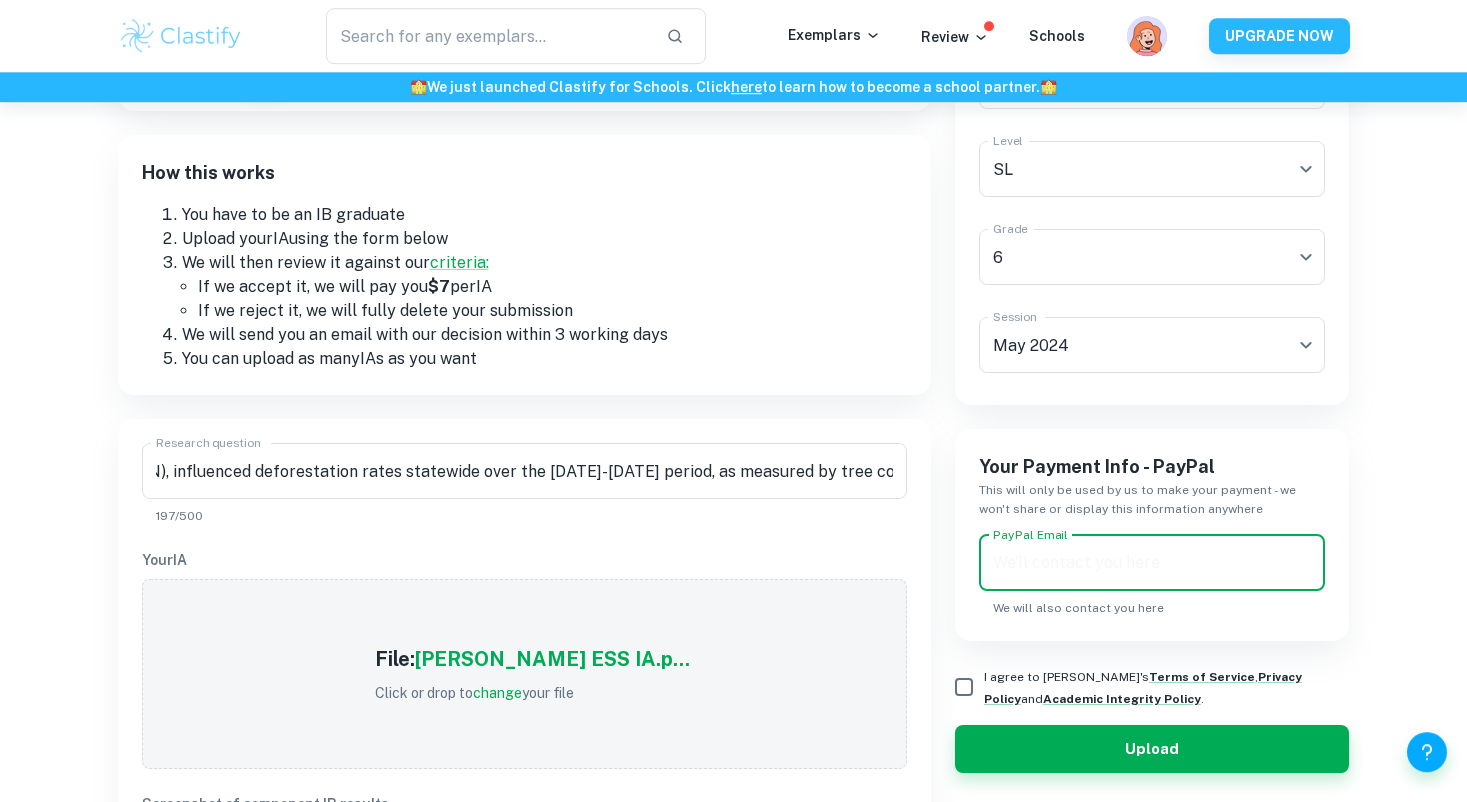 type on "s" 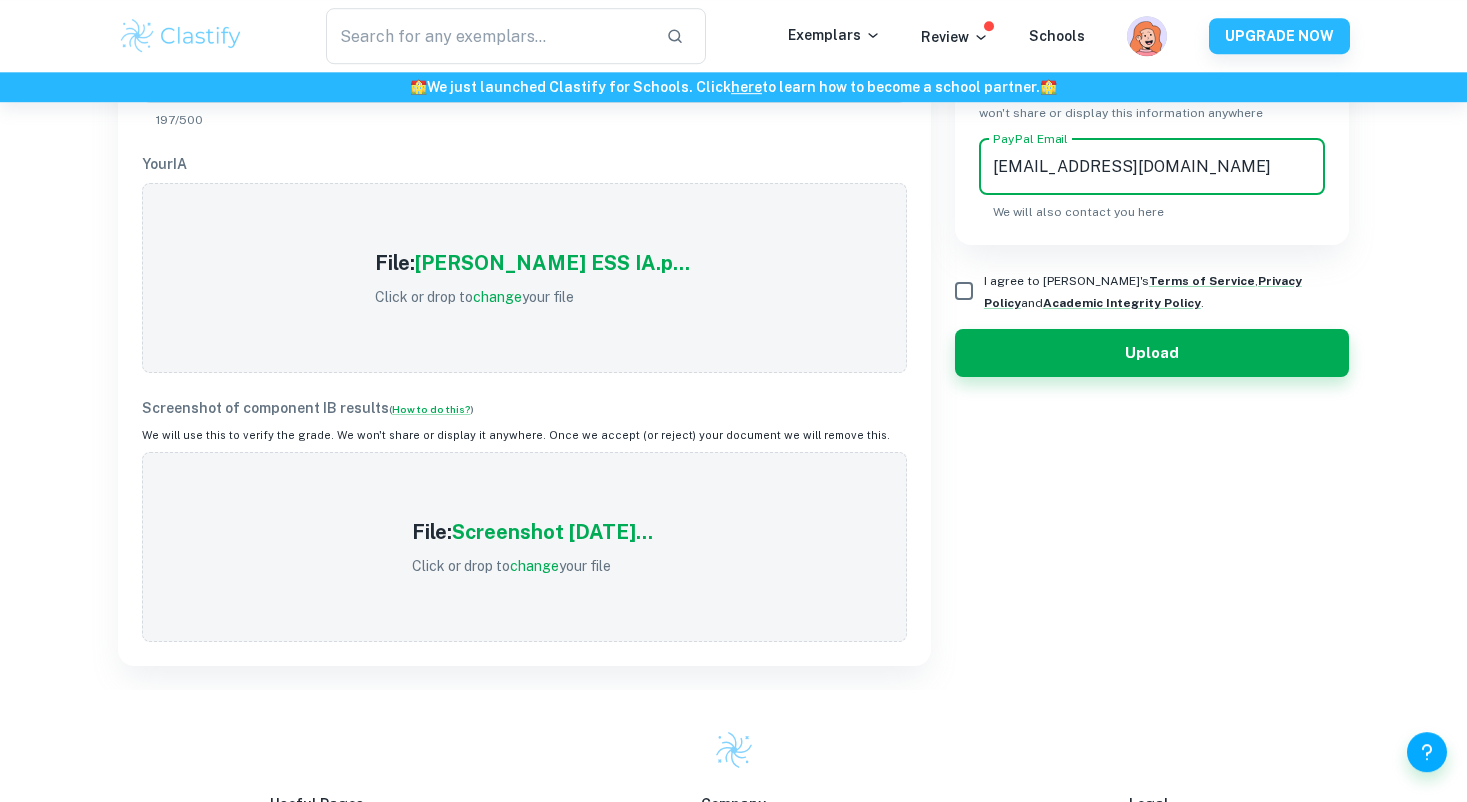 type on "[EMAIL_ADDRESS][DOMAIN_NAME]" 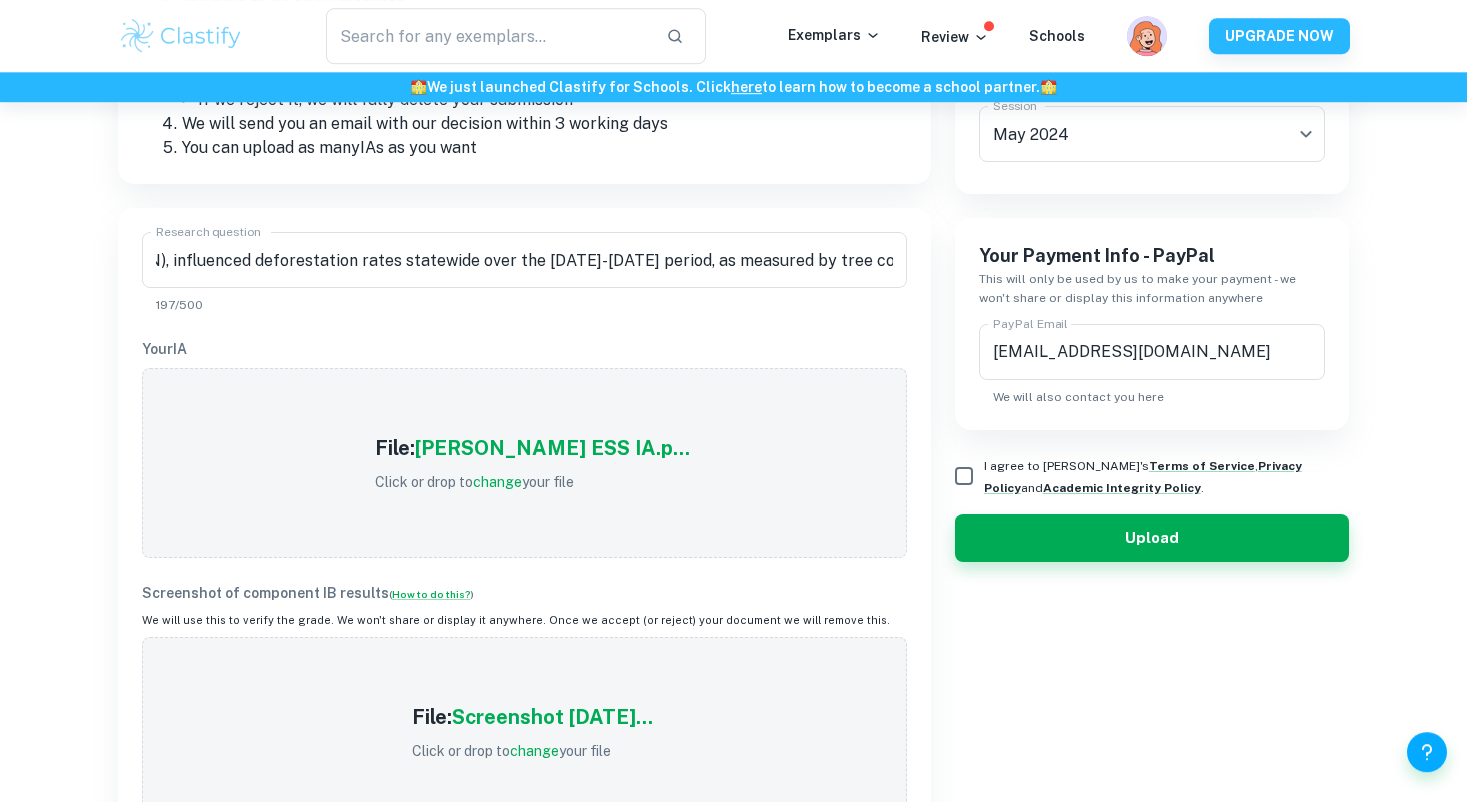 scroll, scrollTop: 421, scrollLeft: 0, axis: vertical 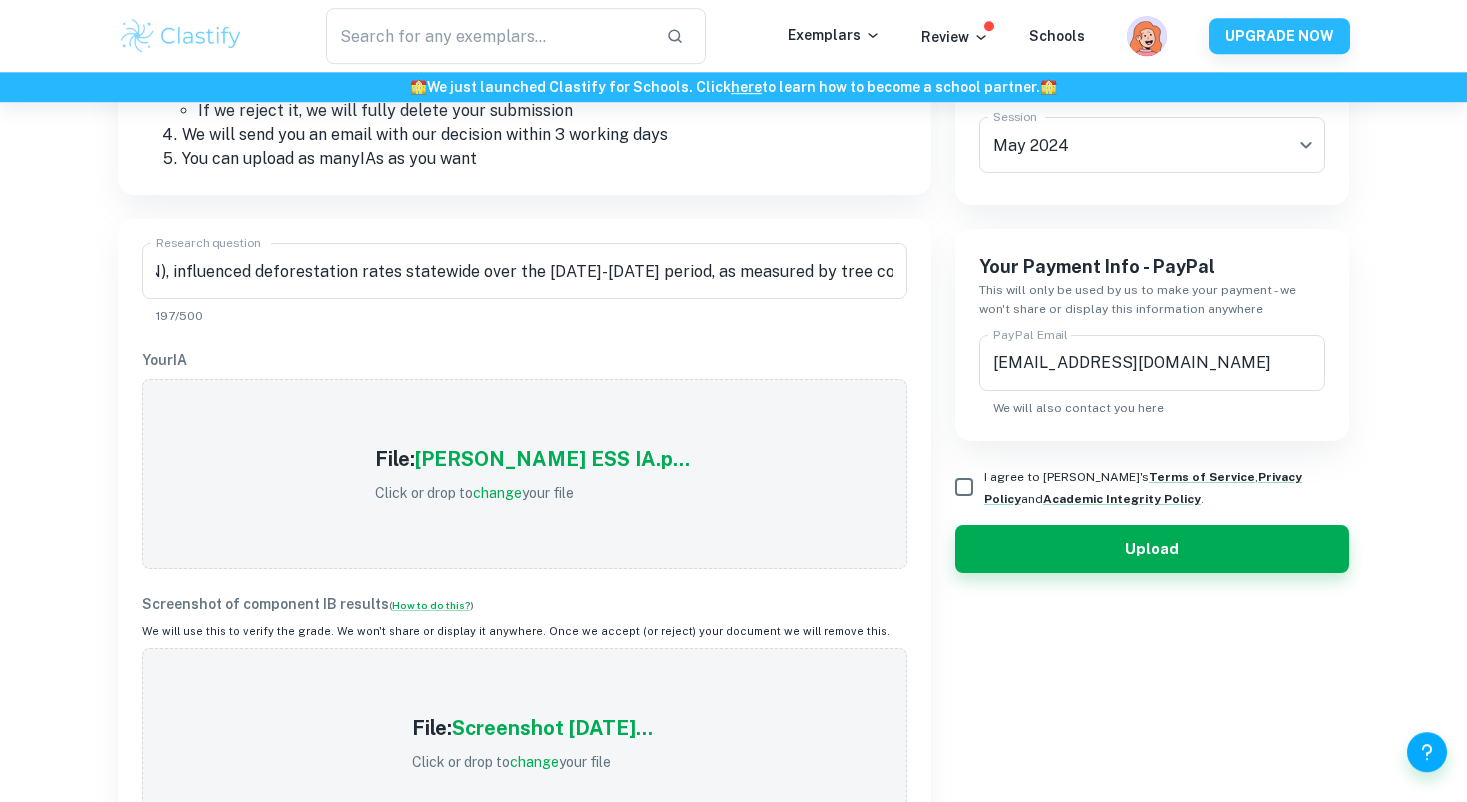 click on "I agree to [PERSON_NAME]'s  Terms of Service ,  Privacy Policy  and  Academic Integrity Policy ." at bounding box center [964, 487] 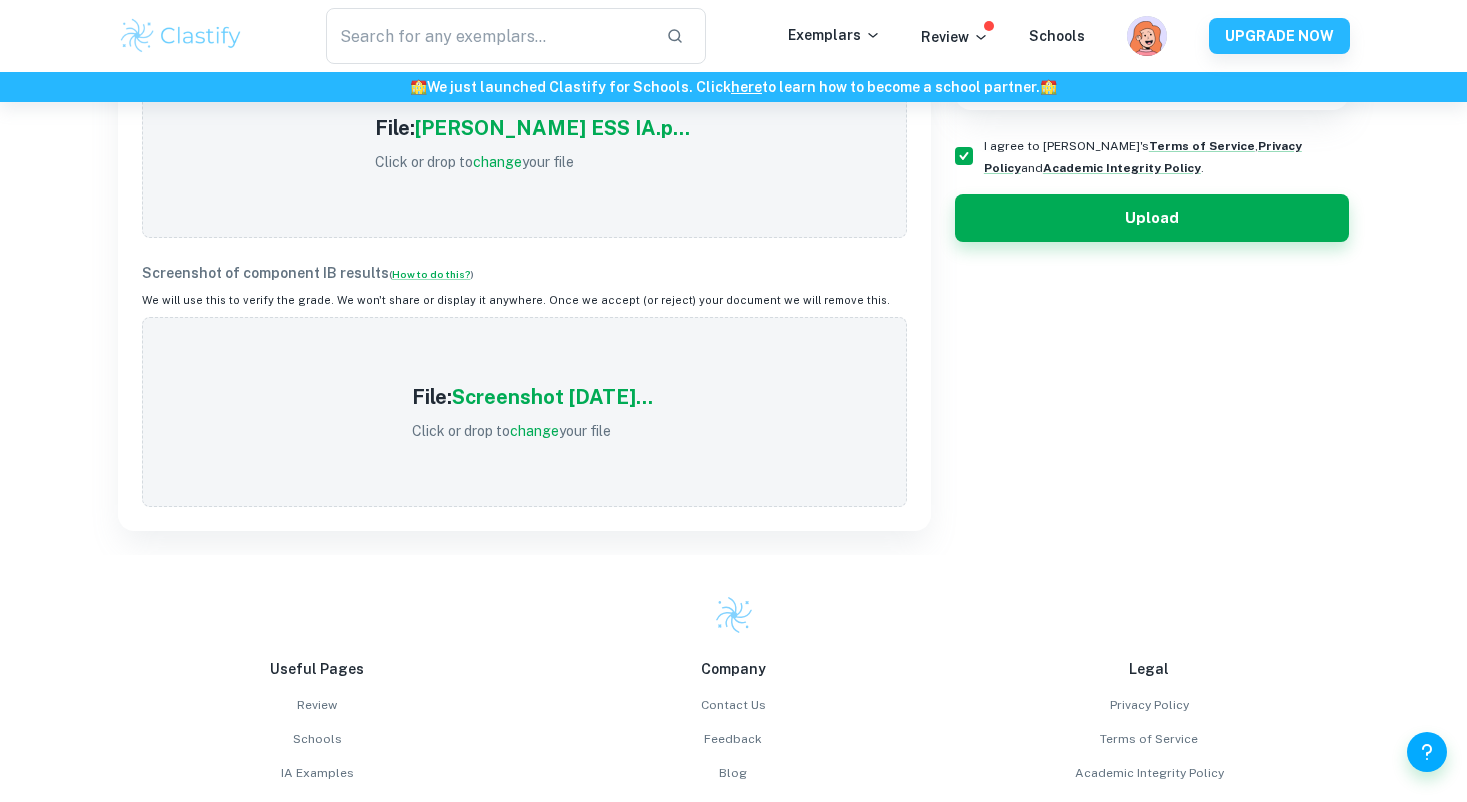 scroll, scrollTop: 787, scrollLeft: 0, axis: vertical 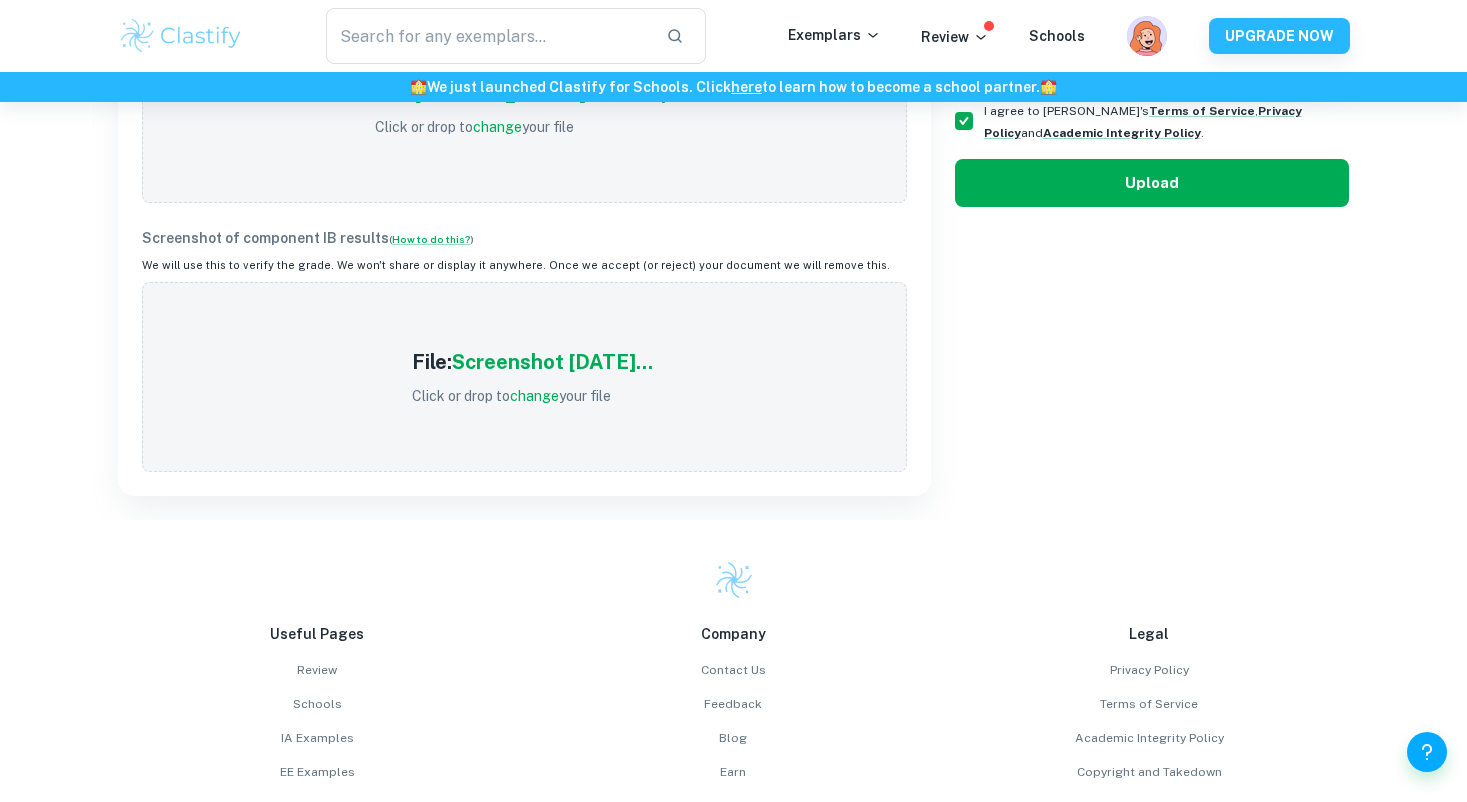 click on "Upload" at bounding box center (1152, 183) 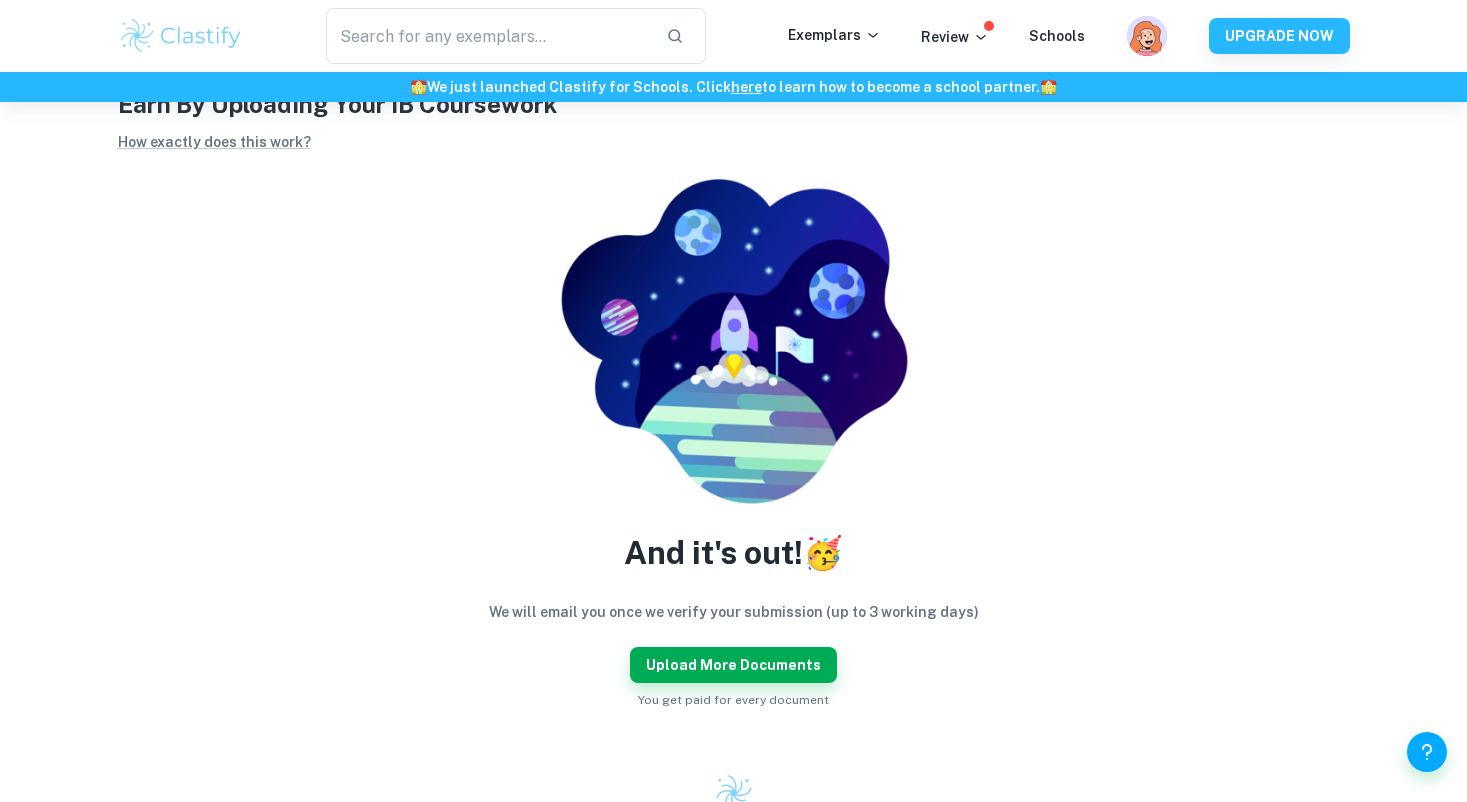 scroll, scrollTop: 64, scrollLeft: 0, axis: vertical 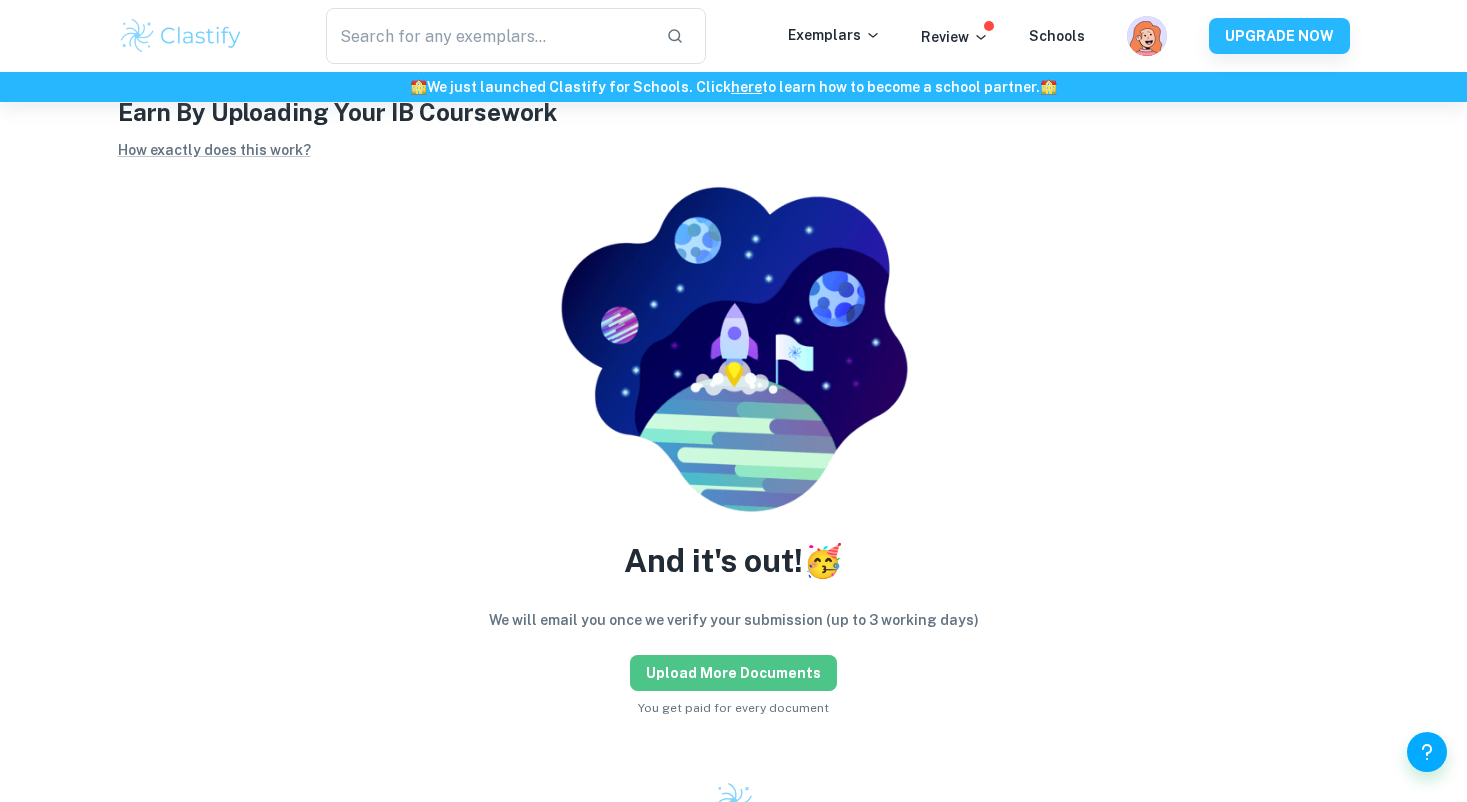 click on "Upload more documents" at bounding box center [733, 673] 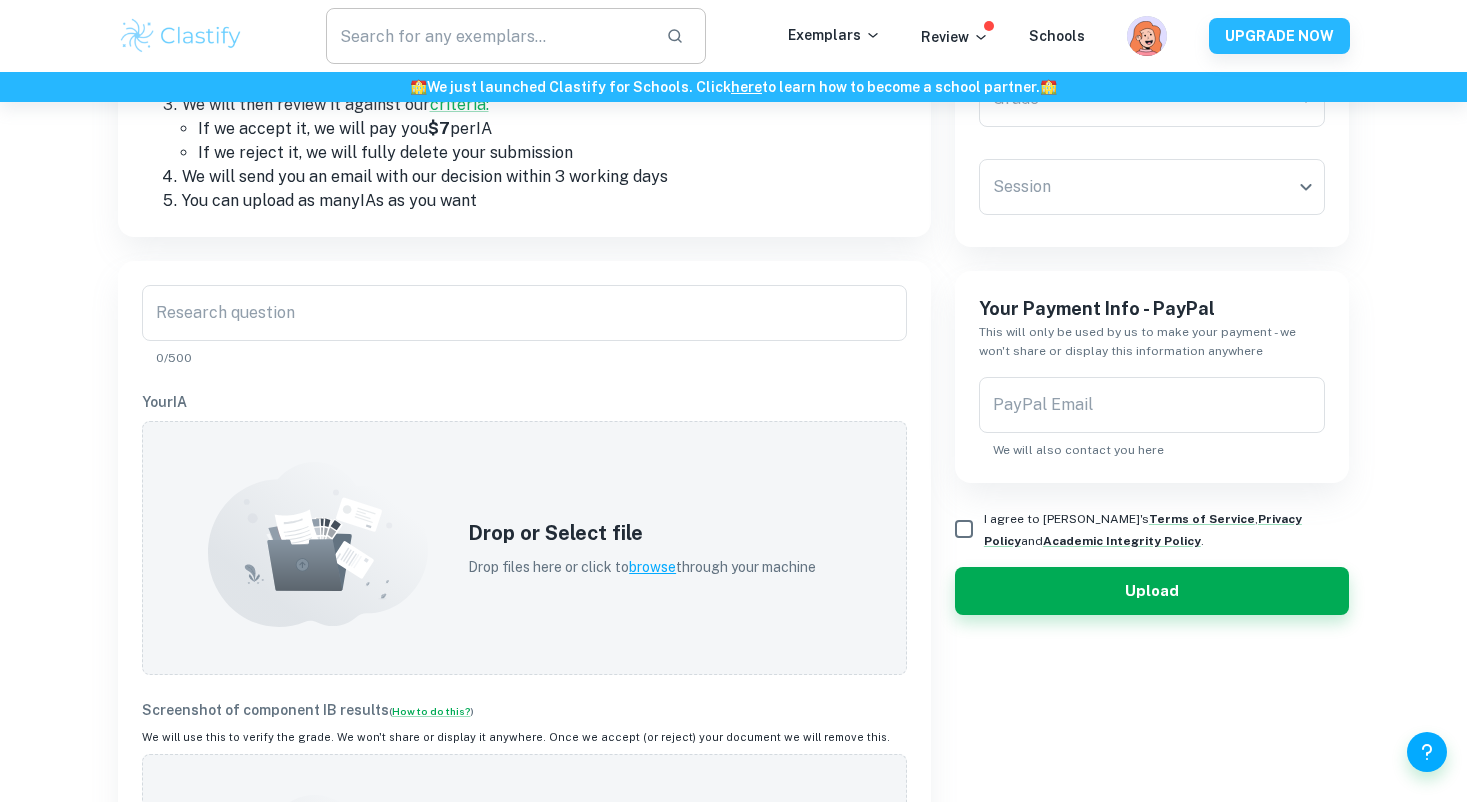 scroll, scrollTop: 0, scrollLeft: 0, axis: both 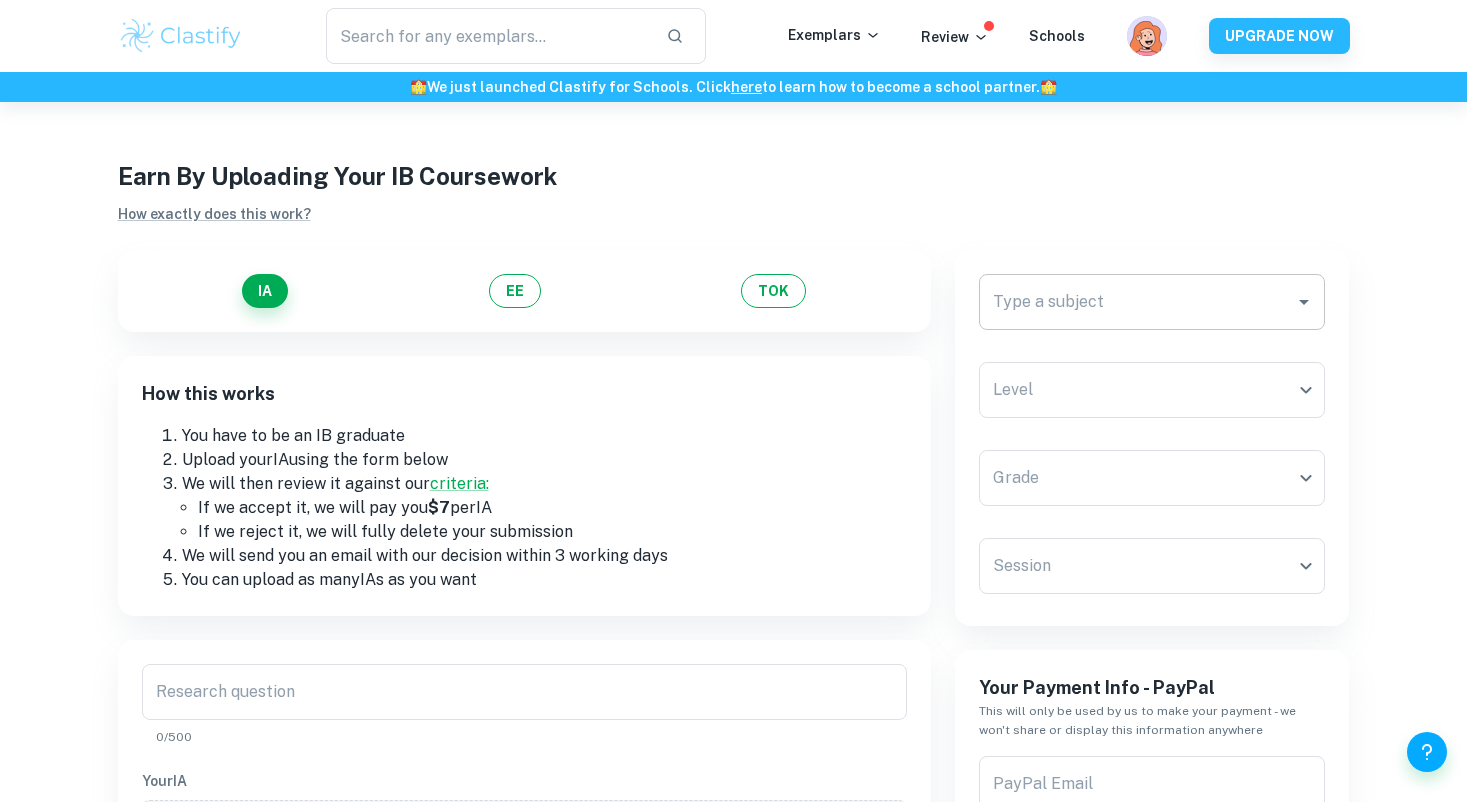 click on "Type a subject" at bounding box center (1137, 302) 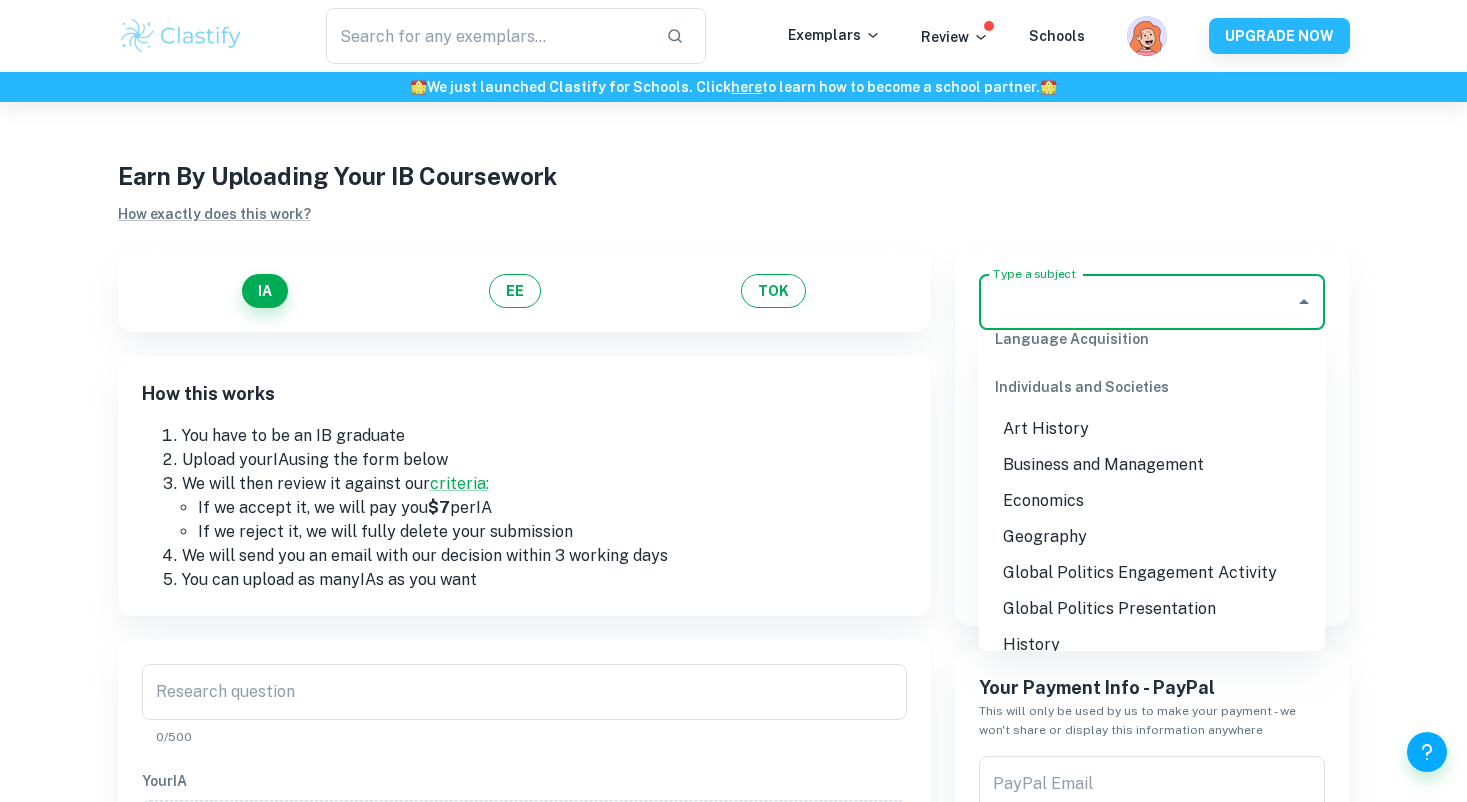 scroll, scrollTop: 1778, scrollLeft: 0, axis: vertical 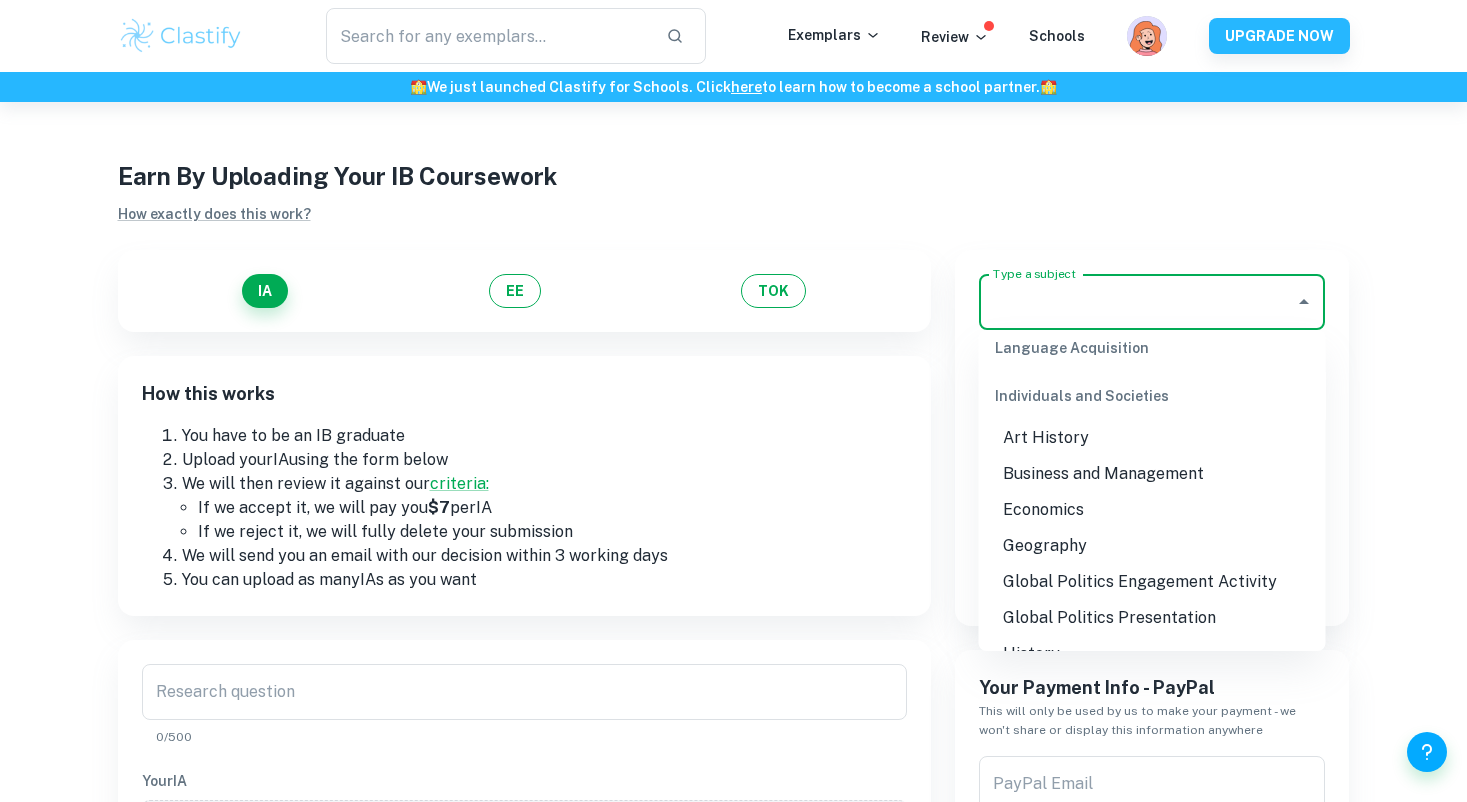 click on "Business and Management" at bounding box center (1152, 474) 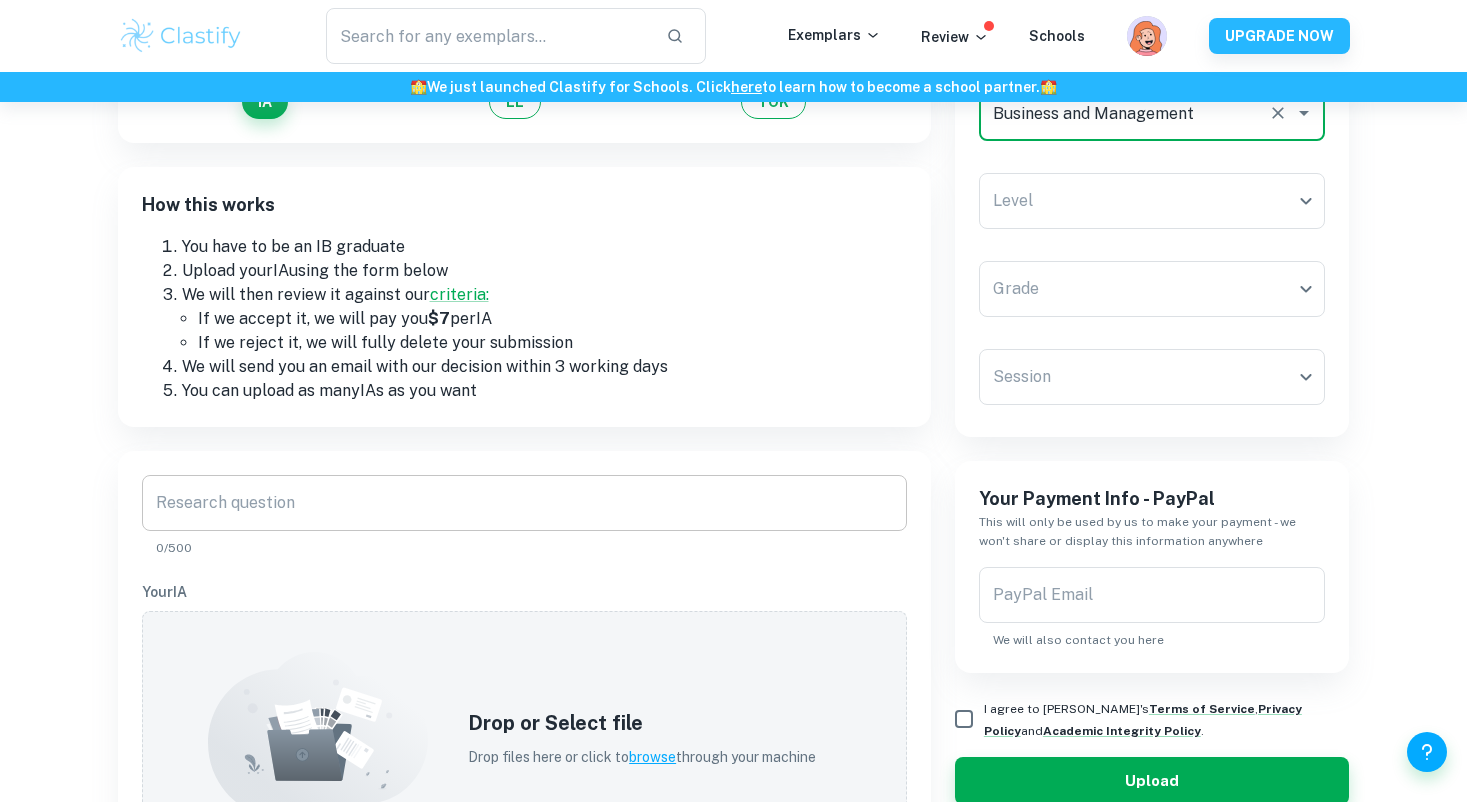 click on "Research question" at bounding box center (524, 503) 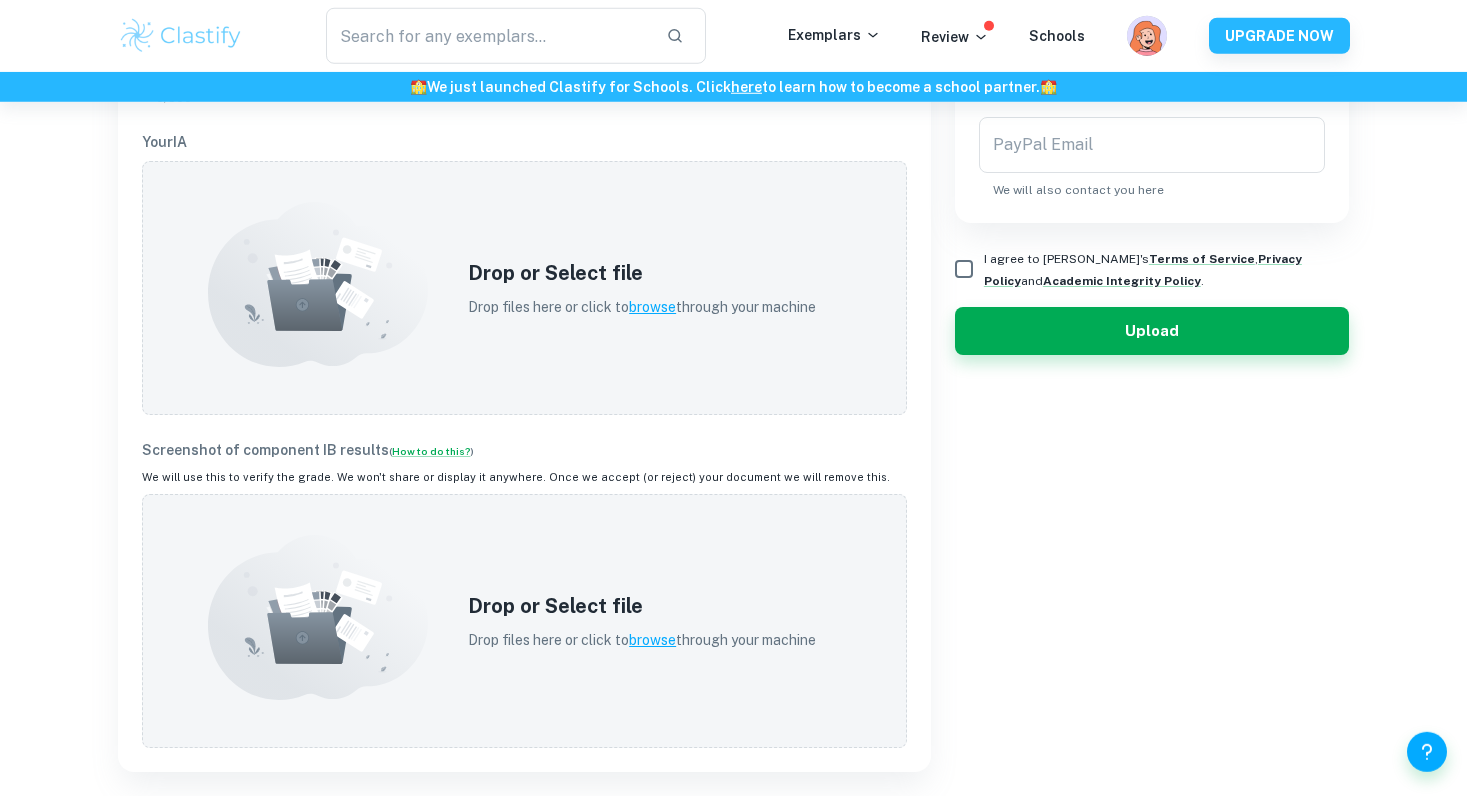 scroll, scrollTop: 322, scrollLeft: 0, axis: vertical 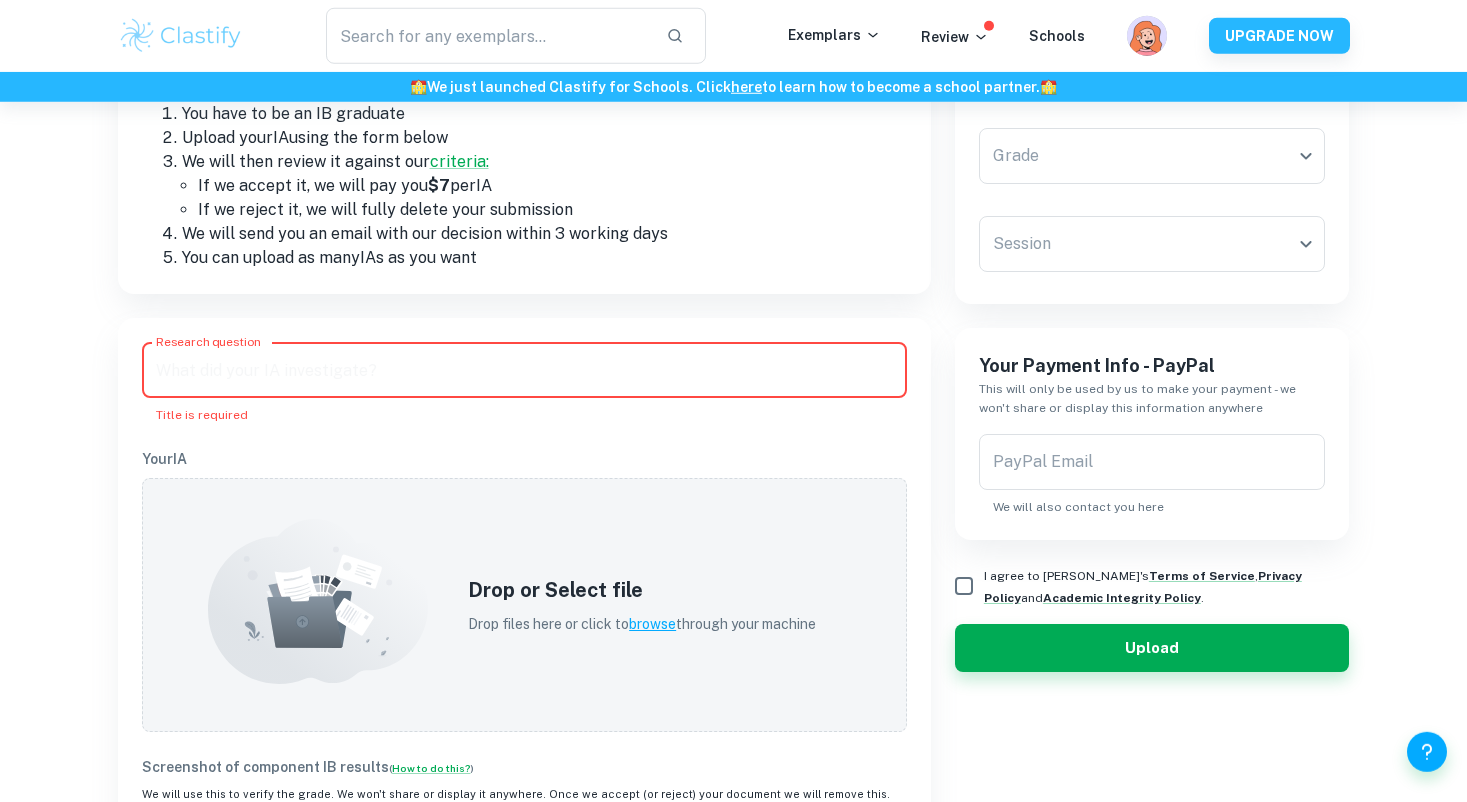 paste on "To what extent has the implementation of [PERSON_NAME] Pago in [GEOGRAPHIC_DATA] between 2018 and 2023 contributed to [PERSON_NAME] Libre's overall profitability" 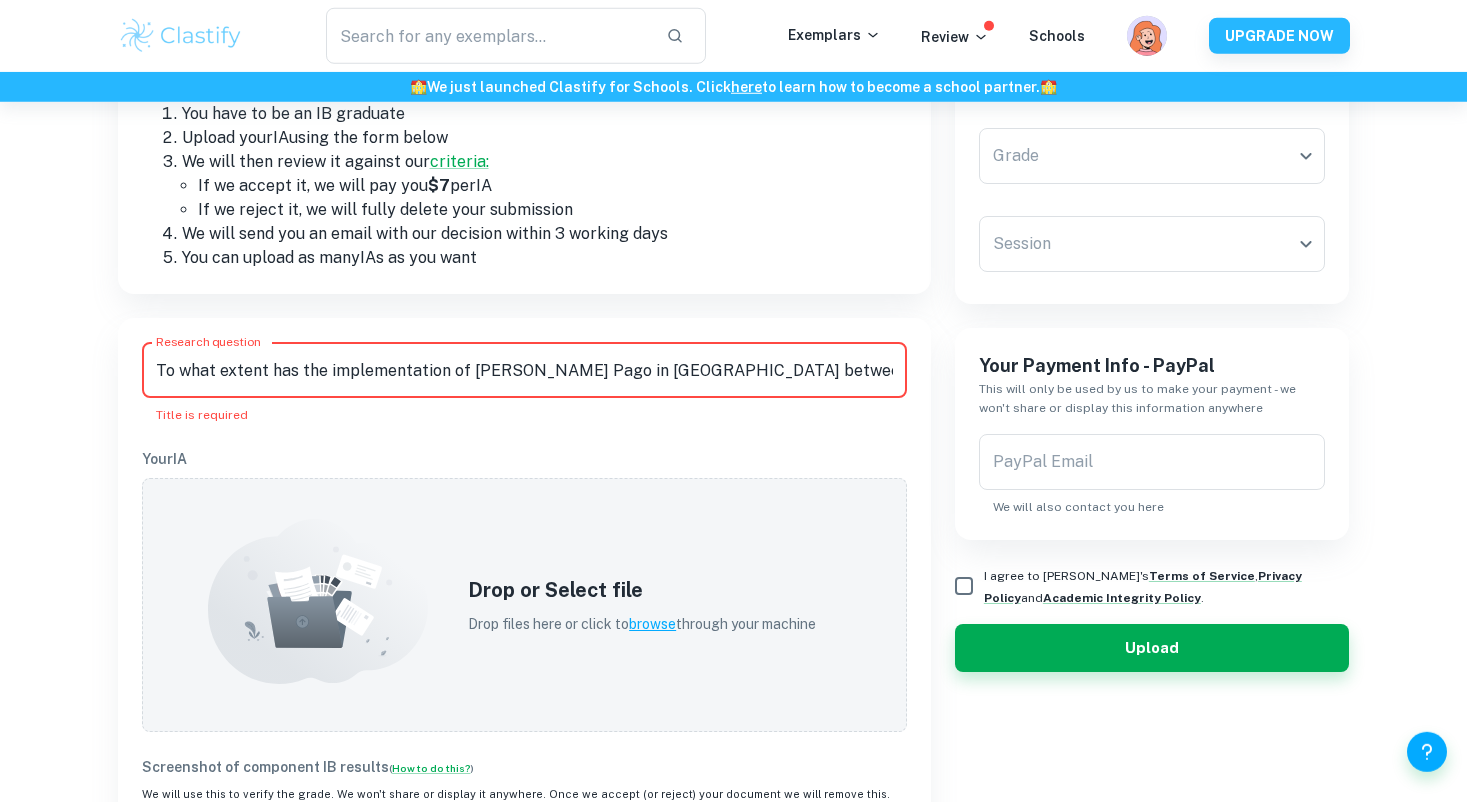 scroll, scrollTop: 0, scrollLeft: 359, axis: horizontal 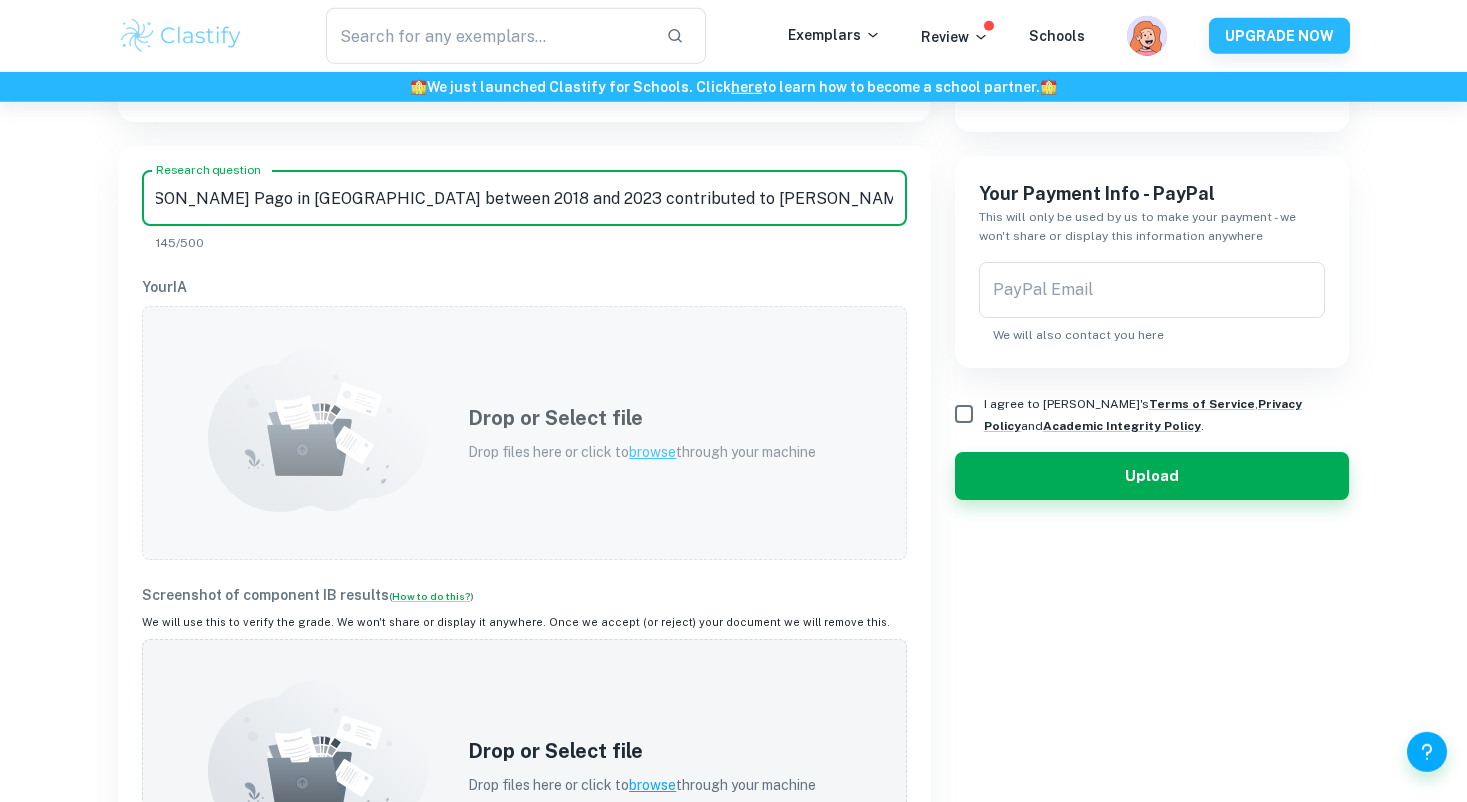 type on "To what extent has the implementation of [PERSON_NAME] Pago in [GEOGRAPHIC_DATA] between 2018 and 2023 contributed to [PERSON_NAME] Libre's overall profitability" 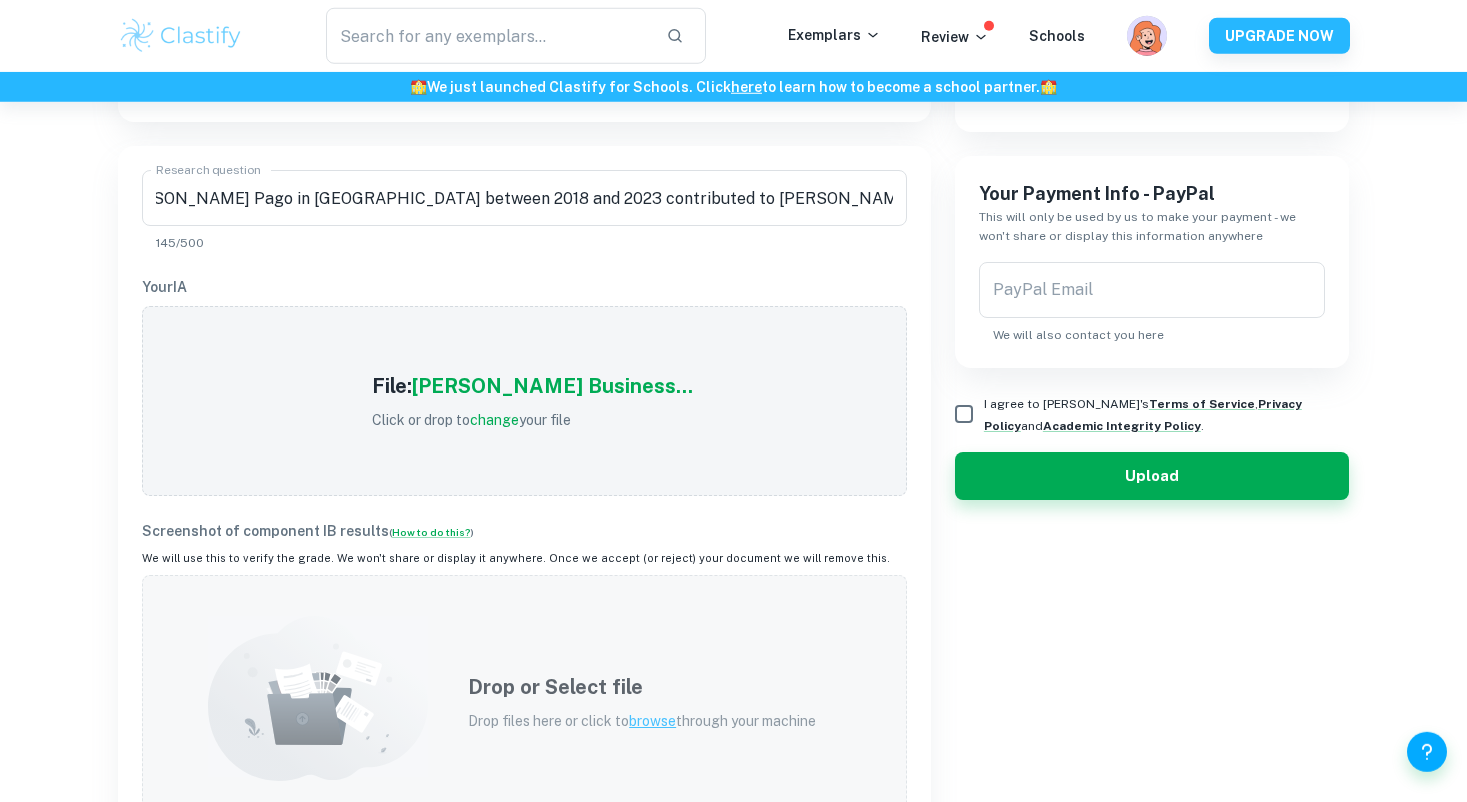 click on "Drop or Select file Drop files here or click to  browse  through your machine" at bounding box center (524, 702) 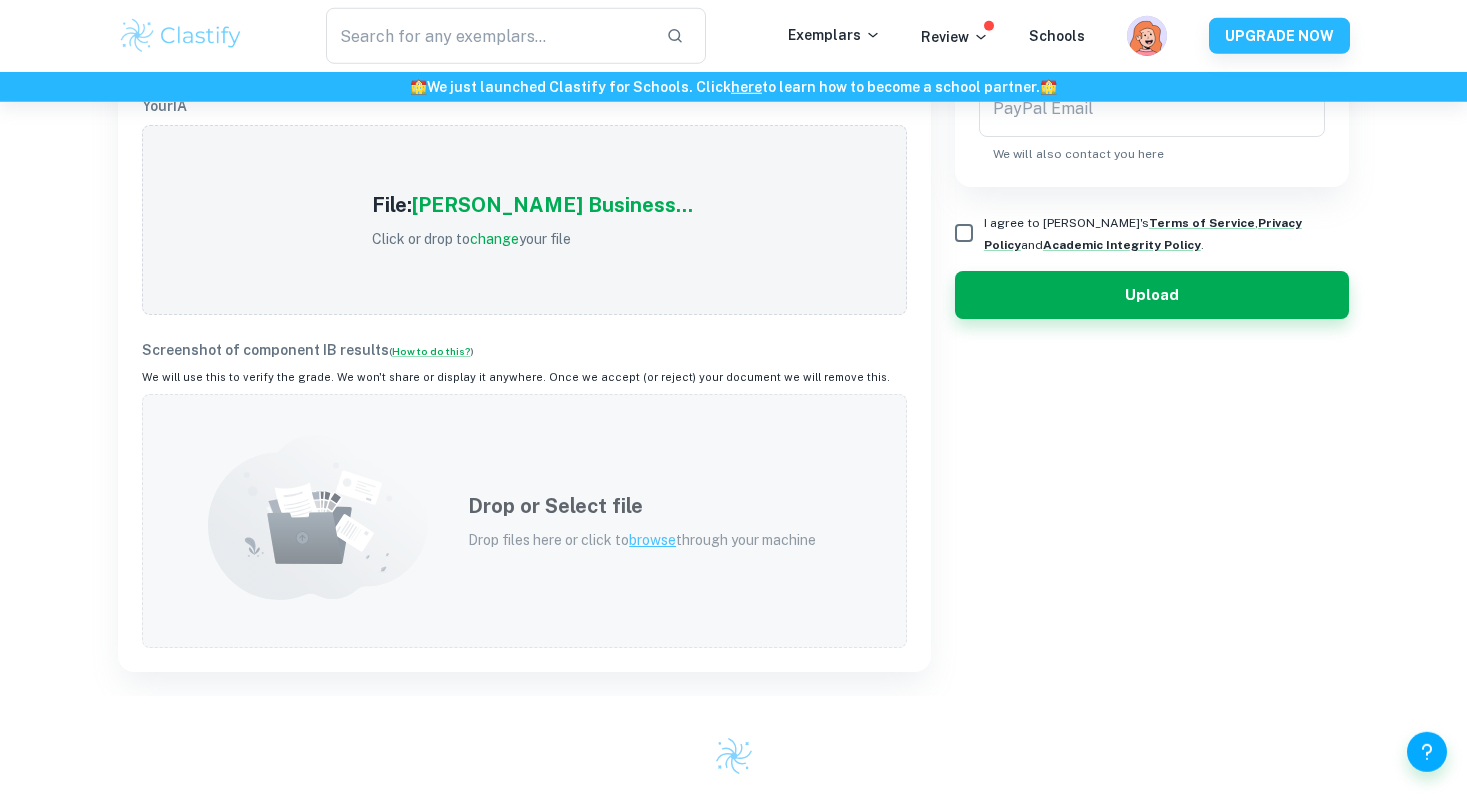 scroll, scrollTop: 725, scrollLeft: 0, axis: vertical 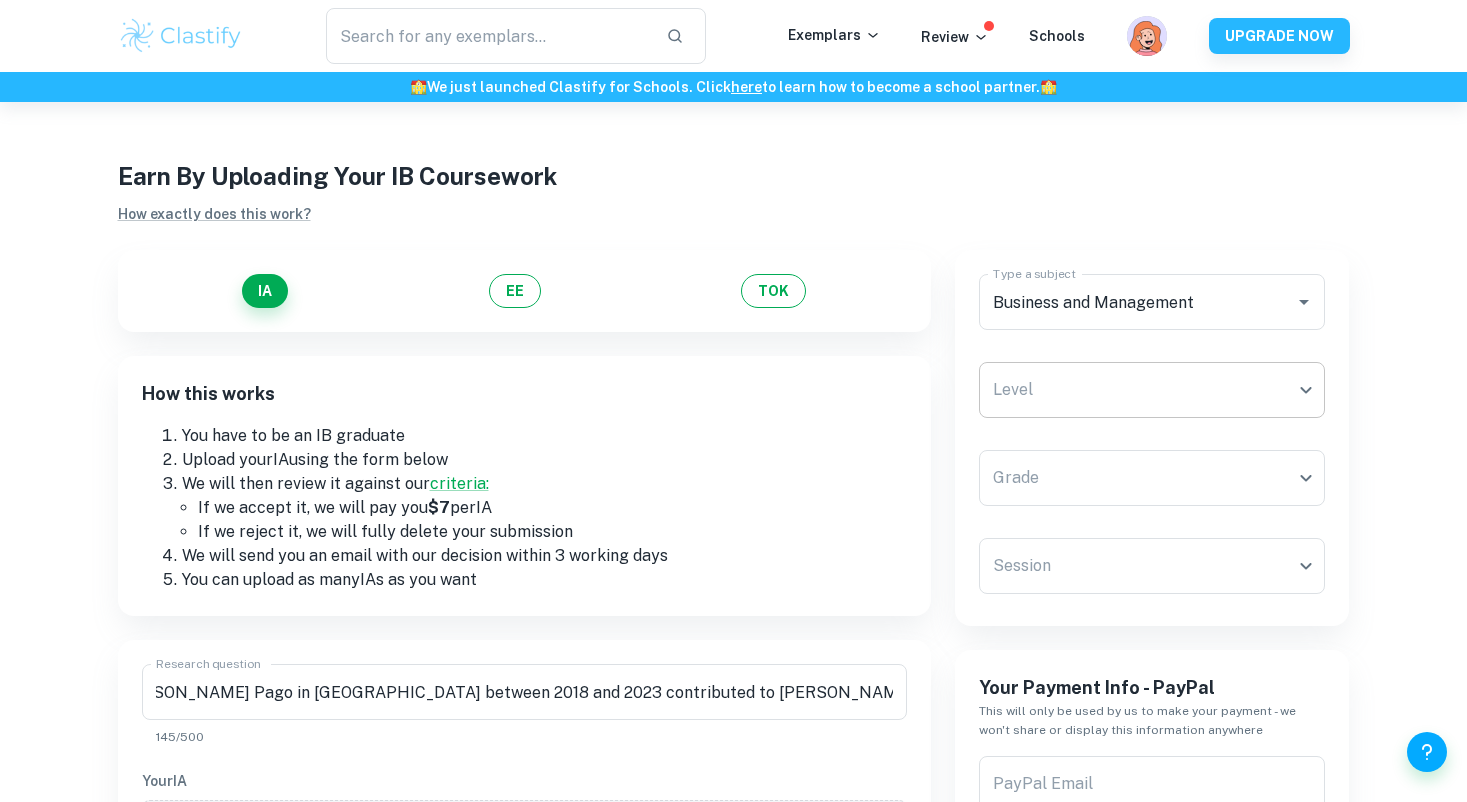 click on "We value your privacy We use cookies to enhance your browsing experience, serve personalised ads or content, and analyse our traffic. By clicking "Accept All", you consent to our use of cookies.   Cookie Policy Customise   Reject All   Accept All   Customise Consent Preferences   We use cookies to help you navigate efficiently and perform certain functions. You will find detailed information about all cookies under each consent category below. The cookies that are categorised as "Necessary" are stored on your browser as they are essential for enabling the basic functionalities of the site. ...  Show more For more information on how Google's third-party cookies operate and handle your data, see:   Google Privacy Policy Necessary Always Active Necessary cookies are required to enable the basic features of this site, such as providing secure log-in or adjusting your consent preferences. These cookies do not store any personally identifiable data. Functional Analytics Performance Advertisement Uncategorised" at bounding box center (733, 503) 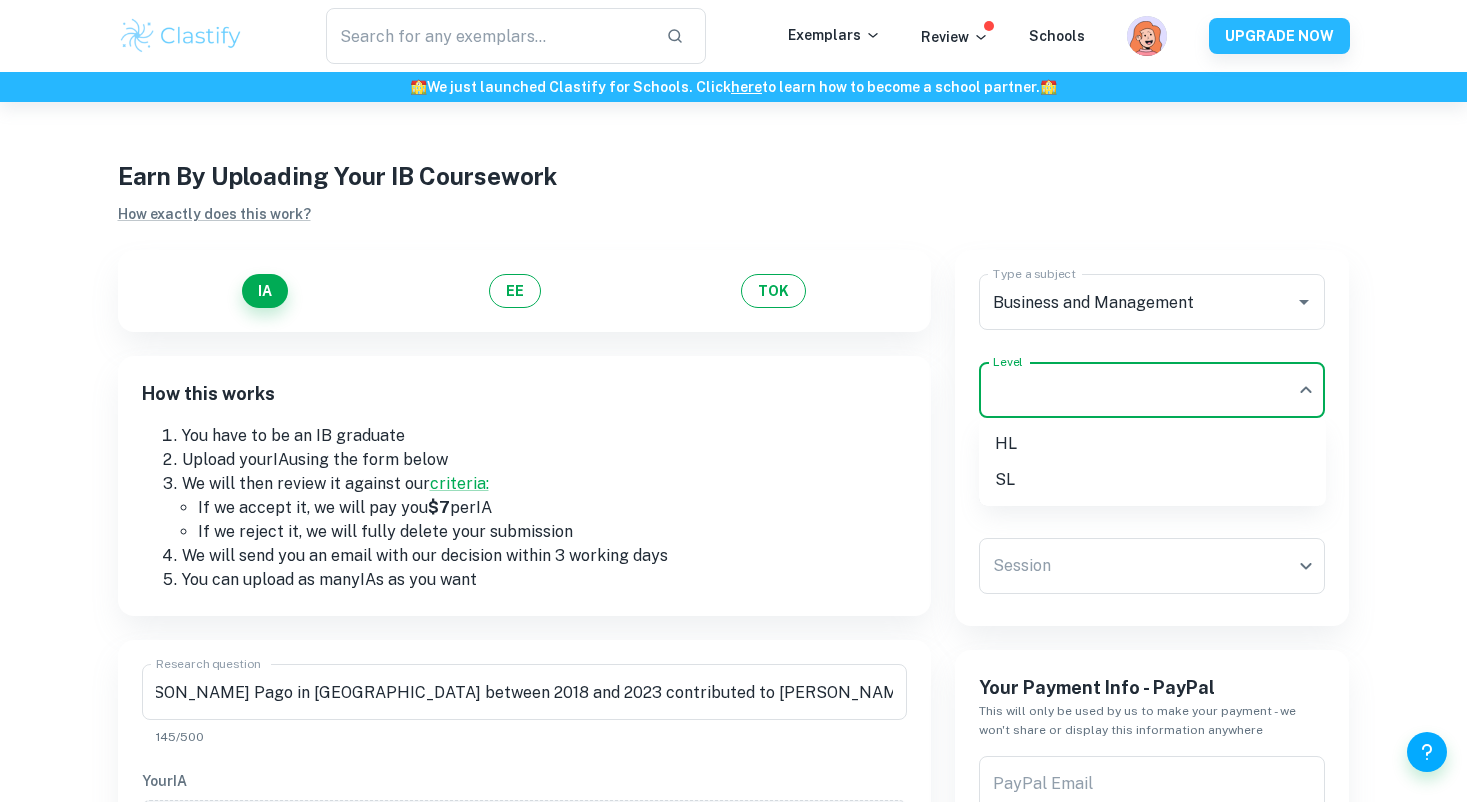 click on "HL" at bounding box center (1152, 444) 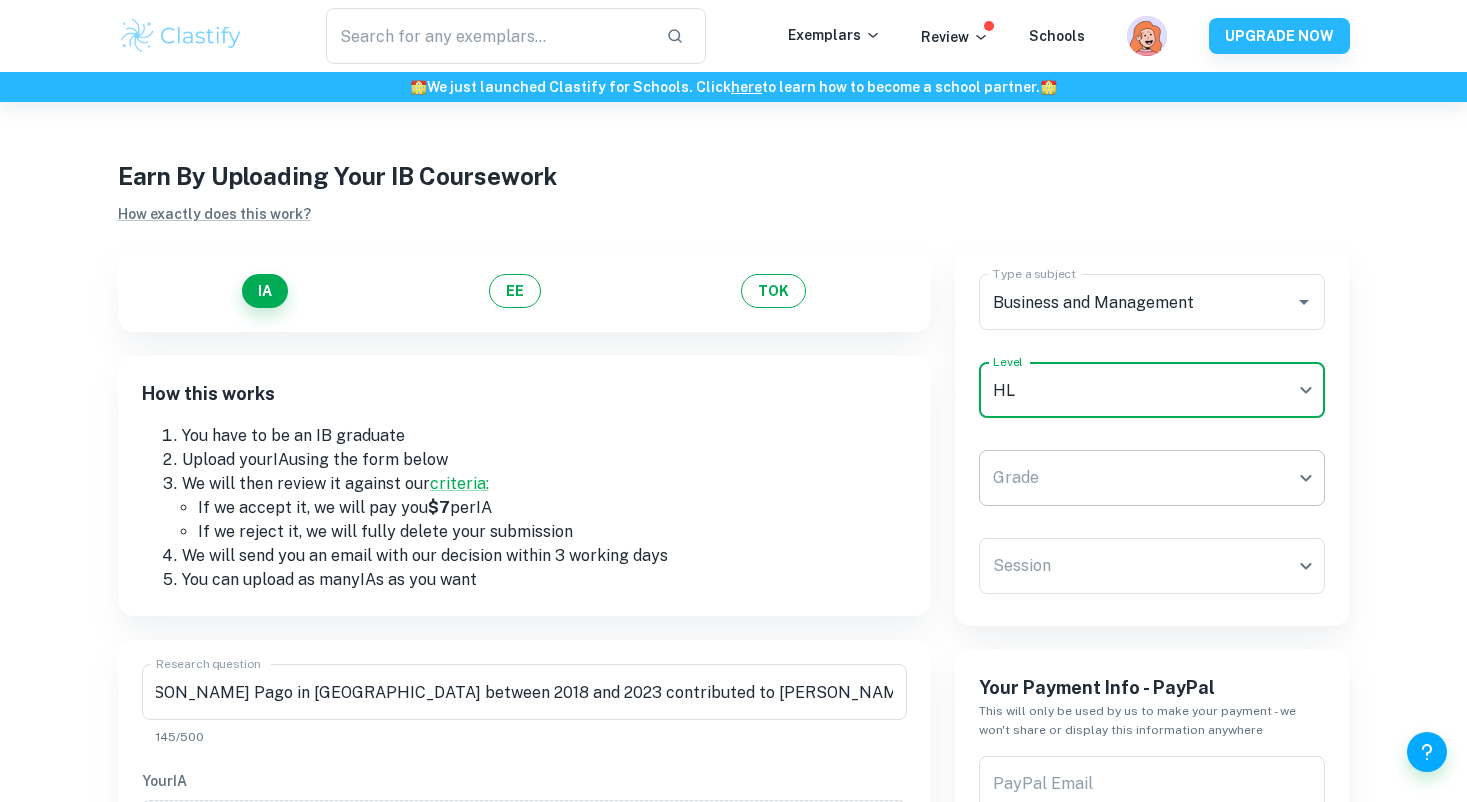 click on "We value your privacy We use cookies to enhance your browsing experience, serve personalised ads or content, and analyse our traffic. By clicking "Accept All", you consent to our use of cookies.   Cookie Policy Customise   Reject All   Accept All   Customise Consent Preferences   We use cookies to help you navigate efficiently and perform certain functions. You will find detailed information about all cookies under each consent category below. The cookies that are categorised as "Necessary" are stored on your browser as they are essential for enabling the basic functionalities of the site. ...  Show more For more information on how Google's third-party cookies operate and handle your data, see:   Google Privacy Policy Necessary Always Active Necessary cookies are required to enable the basic features of this site, such as providing secure log-in or adjusting your consent preferences. These cookies do not store any personally identifiable data. Functional Analytics Performance Advertisement Uncategorised" at bounding box center [733, 503] 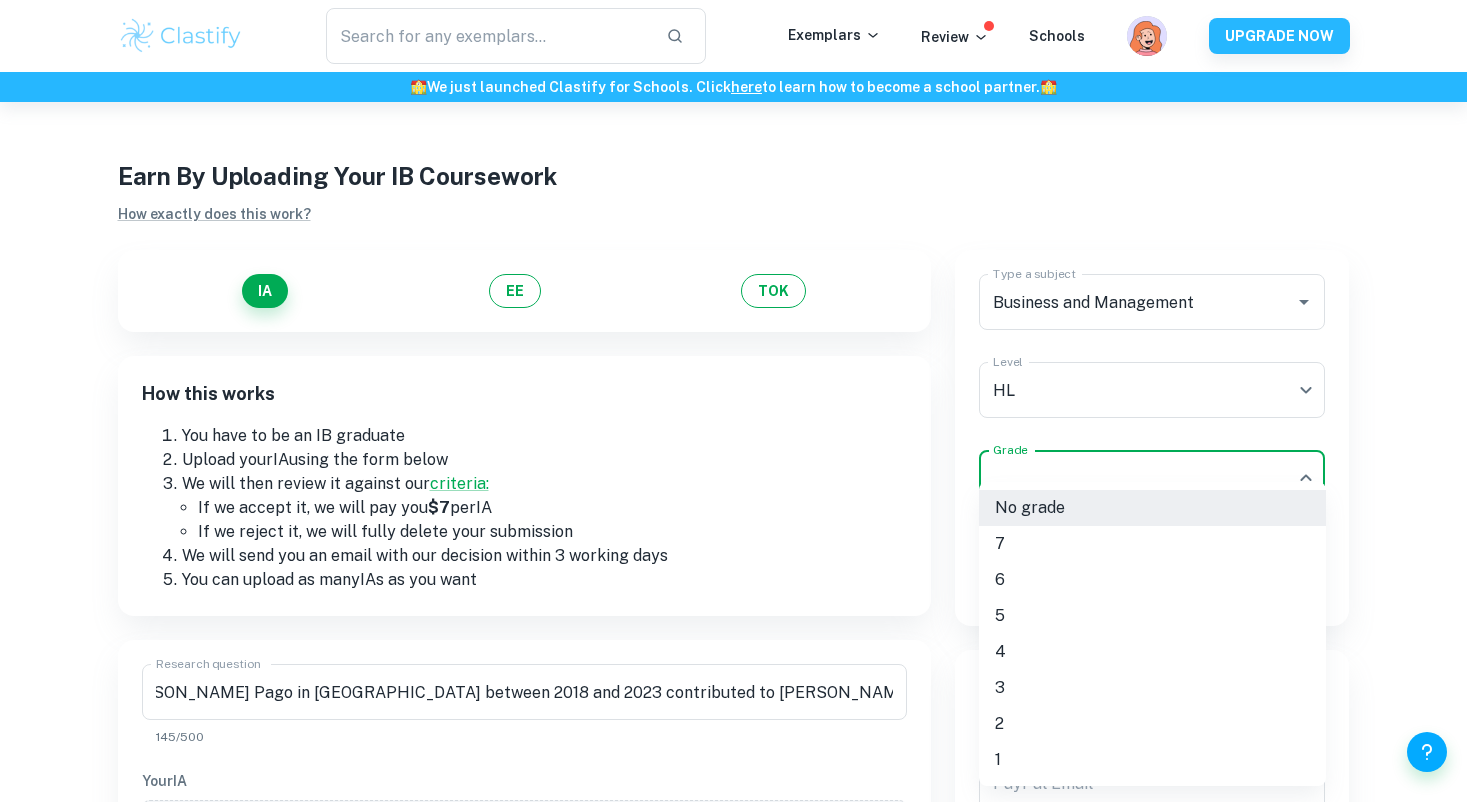click on "5" at bounding box center (1152, 616) 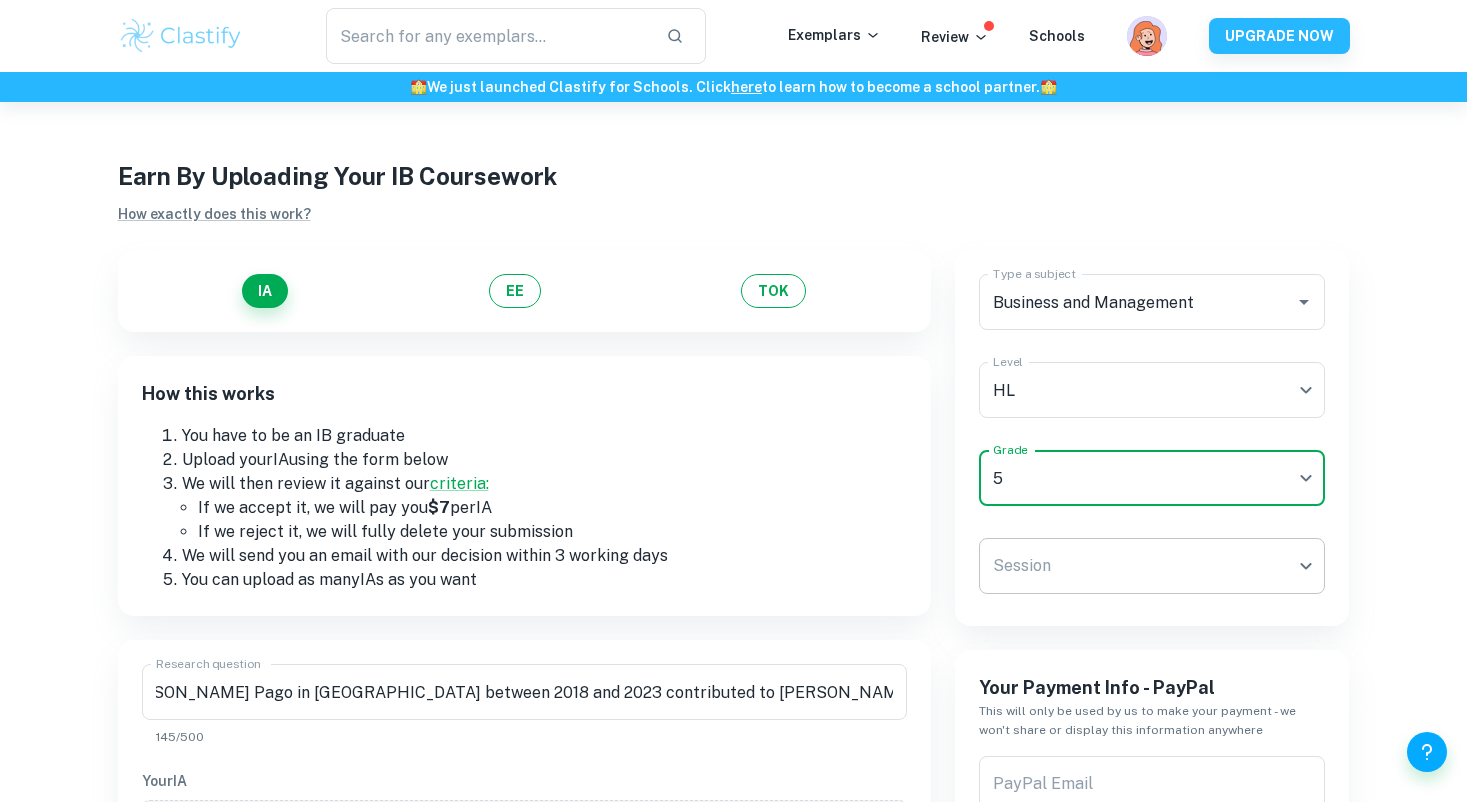 click on "We value your privacy We use cookies to enhance your browsing experience, serve personalised ads or content, and analyse our traffic. By clicking "Accept All", you consent to our use of cookies.   Cookie Policy Customise   Reject All   Accept All   Customise Consent Preferences   We use cookies to help you navigate efficiently and perform certain functions. You will find detailed information about all cookies under each consent category below. The cookies that are categorised as "Necessary" are stored on your browser as they are essential for enabling the basic functionalities of the site. ...  Show more For more information on how Google's third-party cookies operate and handle your data, see:   Google Privacy Policy Necessary Always Active Necessary cookies are required to enable the basic features of this site, such as providing secure log-in or adjusting your consent preferences. These cookies do not store any personally identifiable data. Functional Analytics Performance Advertisement Uncategorised" at bounding box center (733, 503) 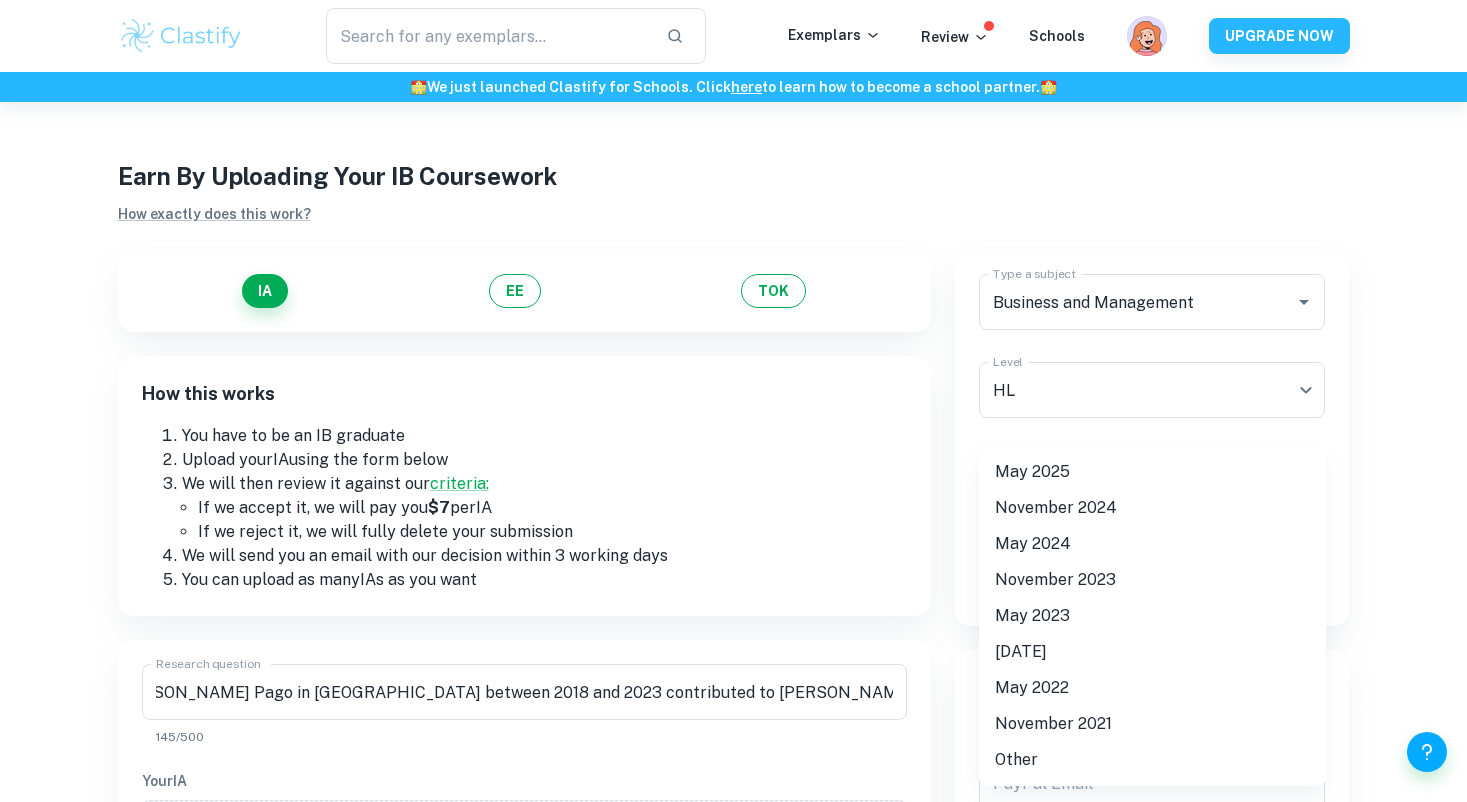 click on "May 2025" at bounding box center (1152, 472) 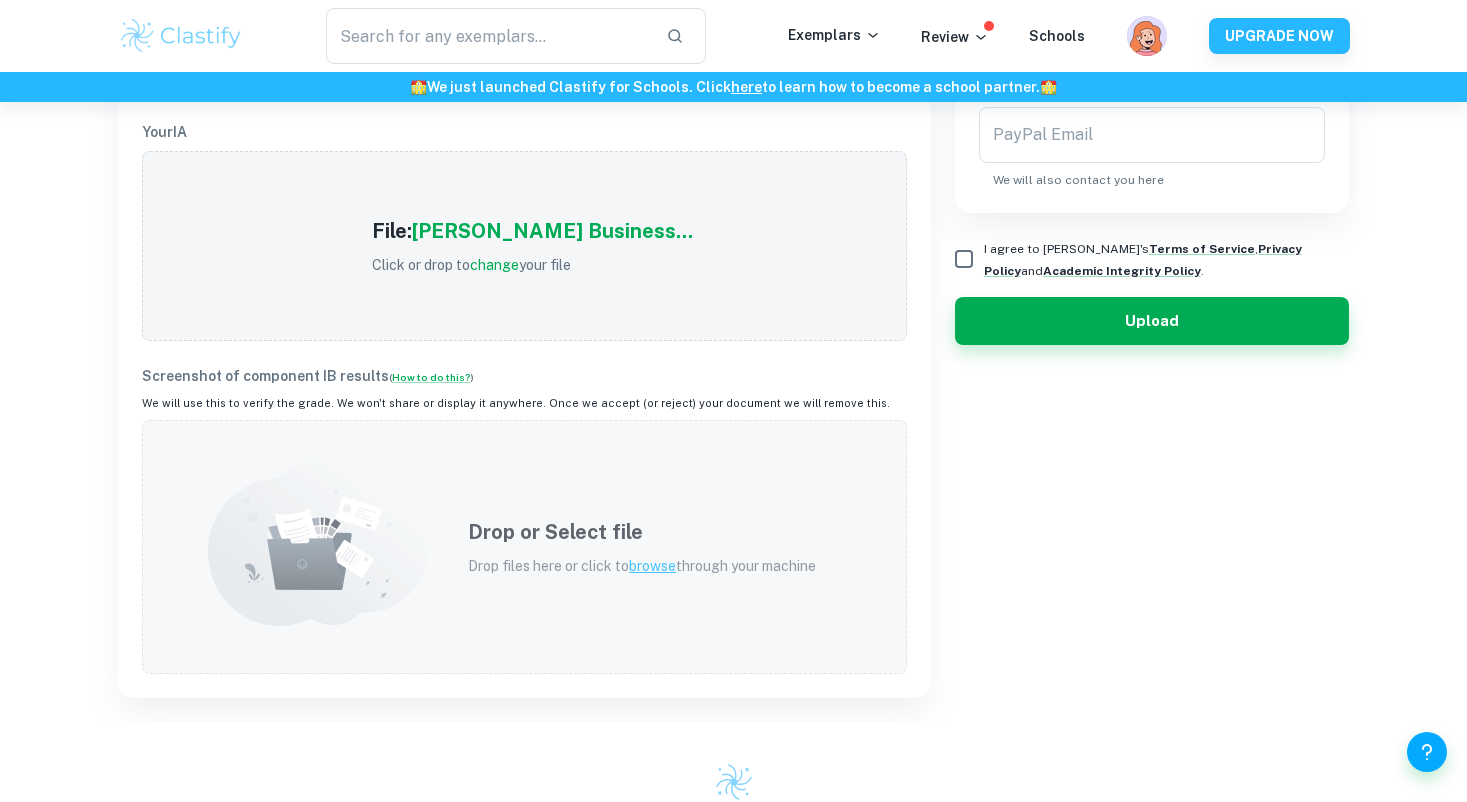 scroll, scrollTop: 659, scrollLeft: 0, axis: vertical 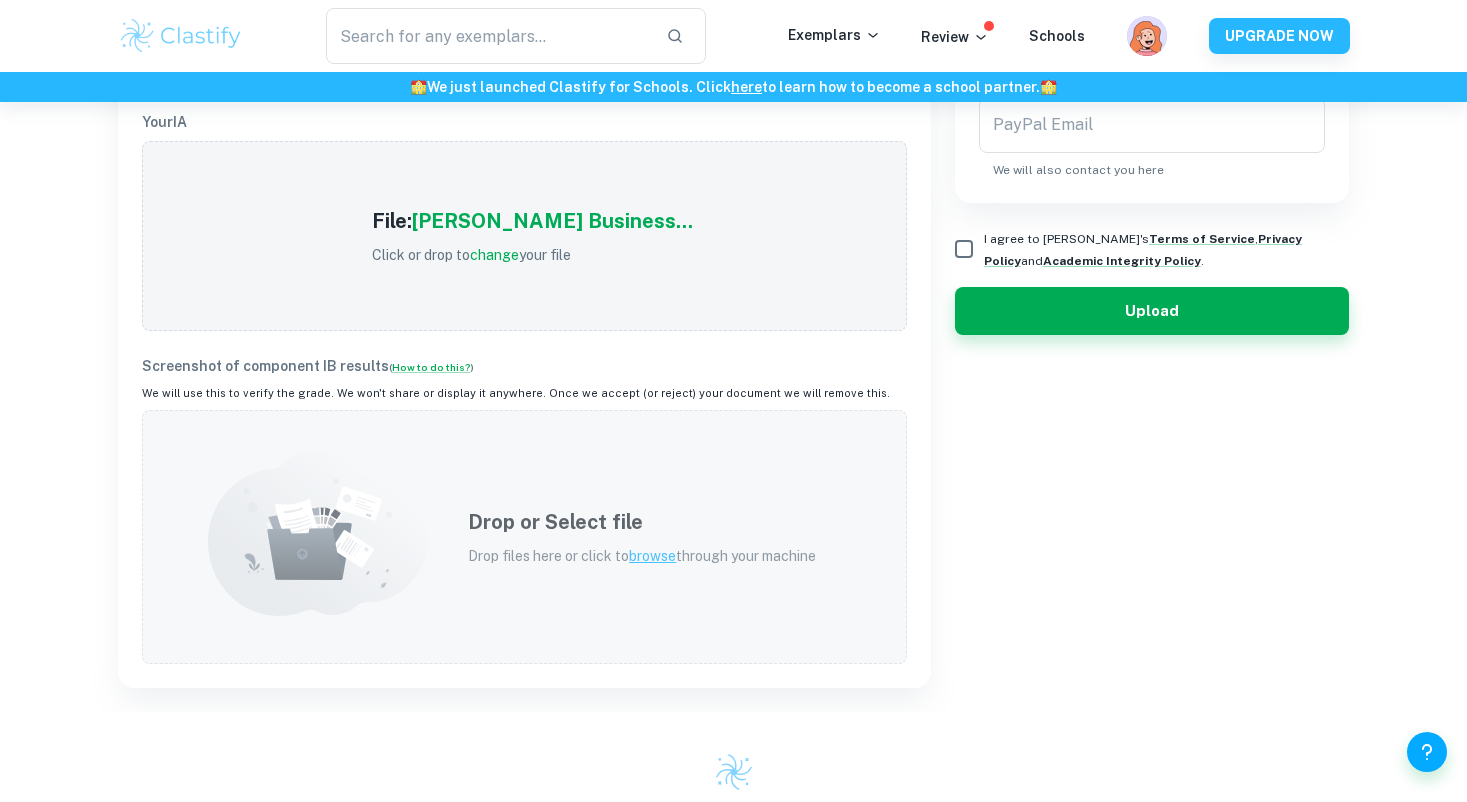click on "Drop or Select file" at bounding box center [642, 522] 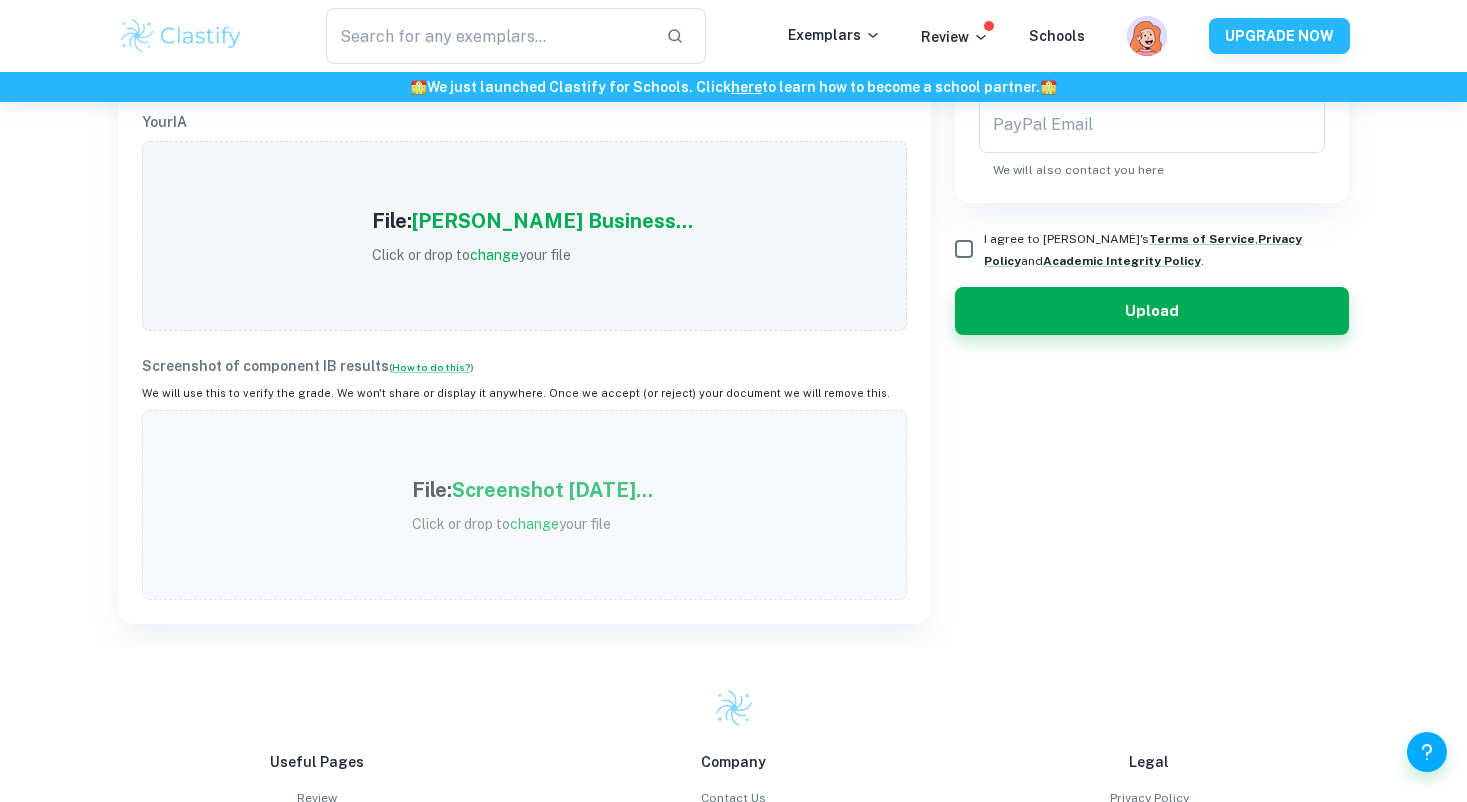click on "Type a subject Business and Management Type a subject Level HL   HL Level Grade 5 5 Grade Session [DATE] M25 Session Your Payment Info - PayPal This will only be used by us to make your payment - we won't share or display this information anywhere PayPal Email PayPal Email We will also contact you here I agree to Clastify's  Terms of Service ,  Privacy Policy  and  Academic Integrity Policy . Upload" at bounding box center [1140, 95] 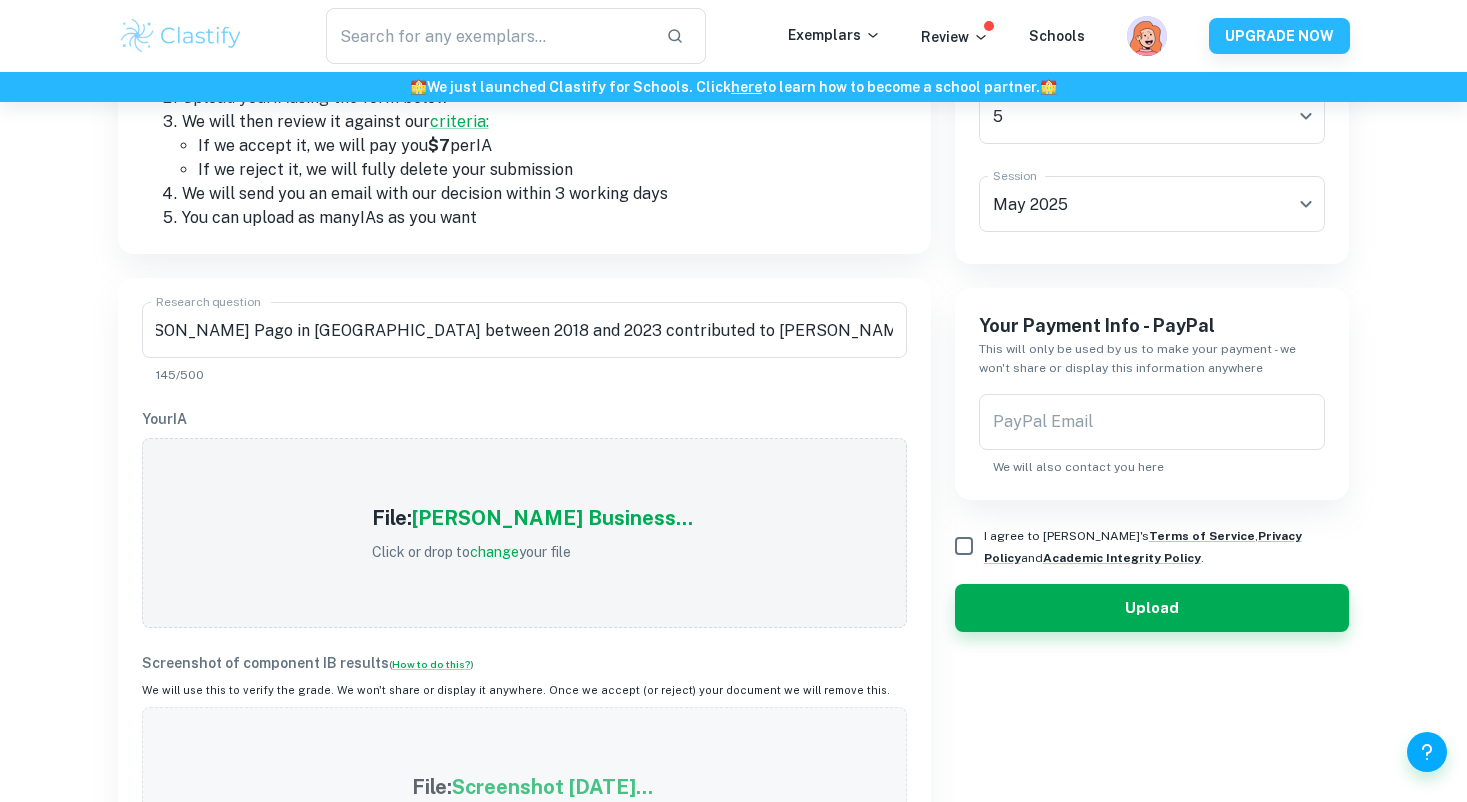 scroll, scrollTop: 341, scrollLeft: 0, axis: vertical 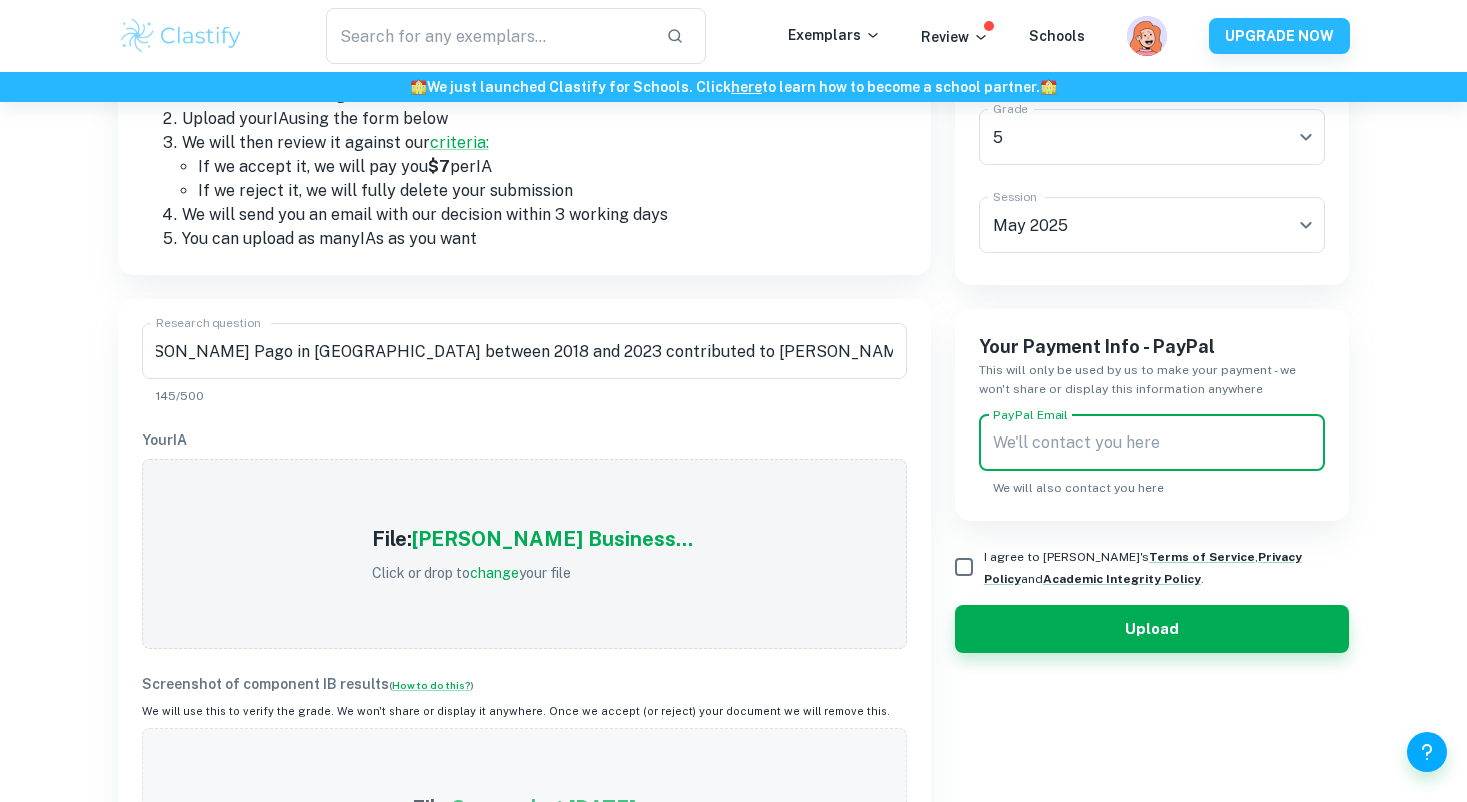 click on "PayPal Email" at bounding box center (1152, 443) 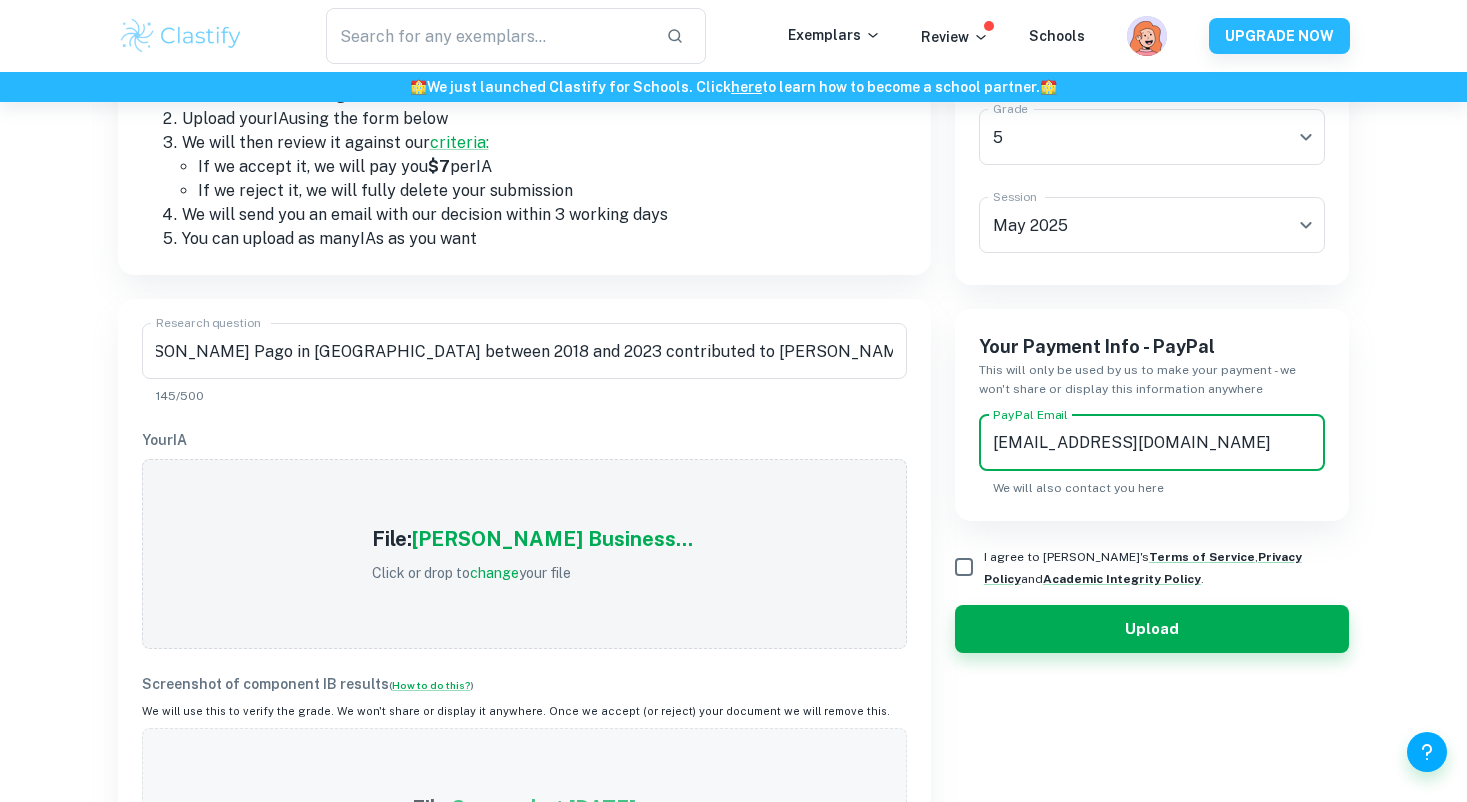 type on "[EMAIL_ADDRESS][DOMAIN_NAME]" 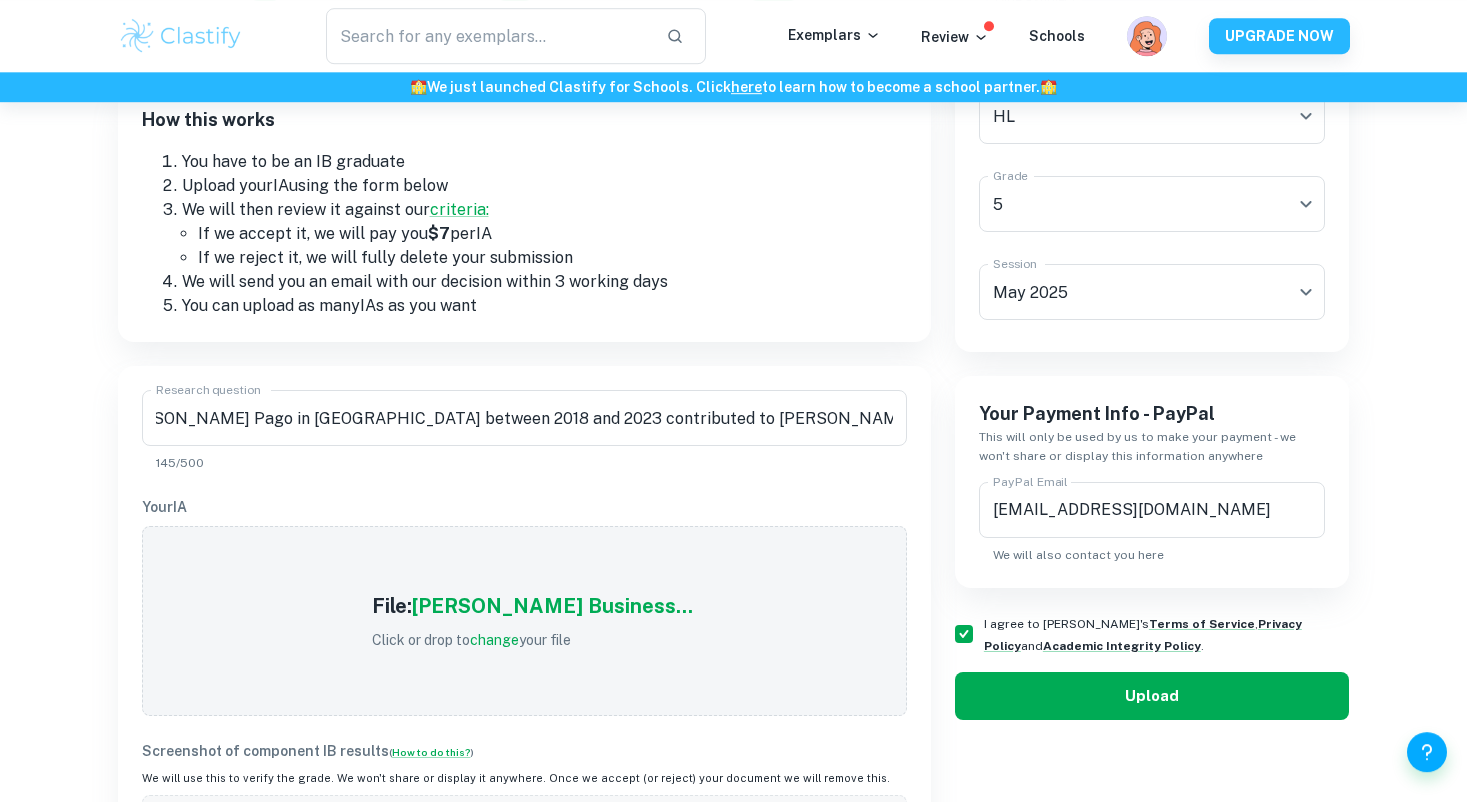 scroll, scrollTop: 264, scrollLeft: 0, axis: vertical 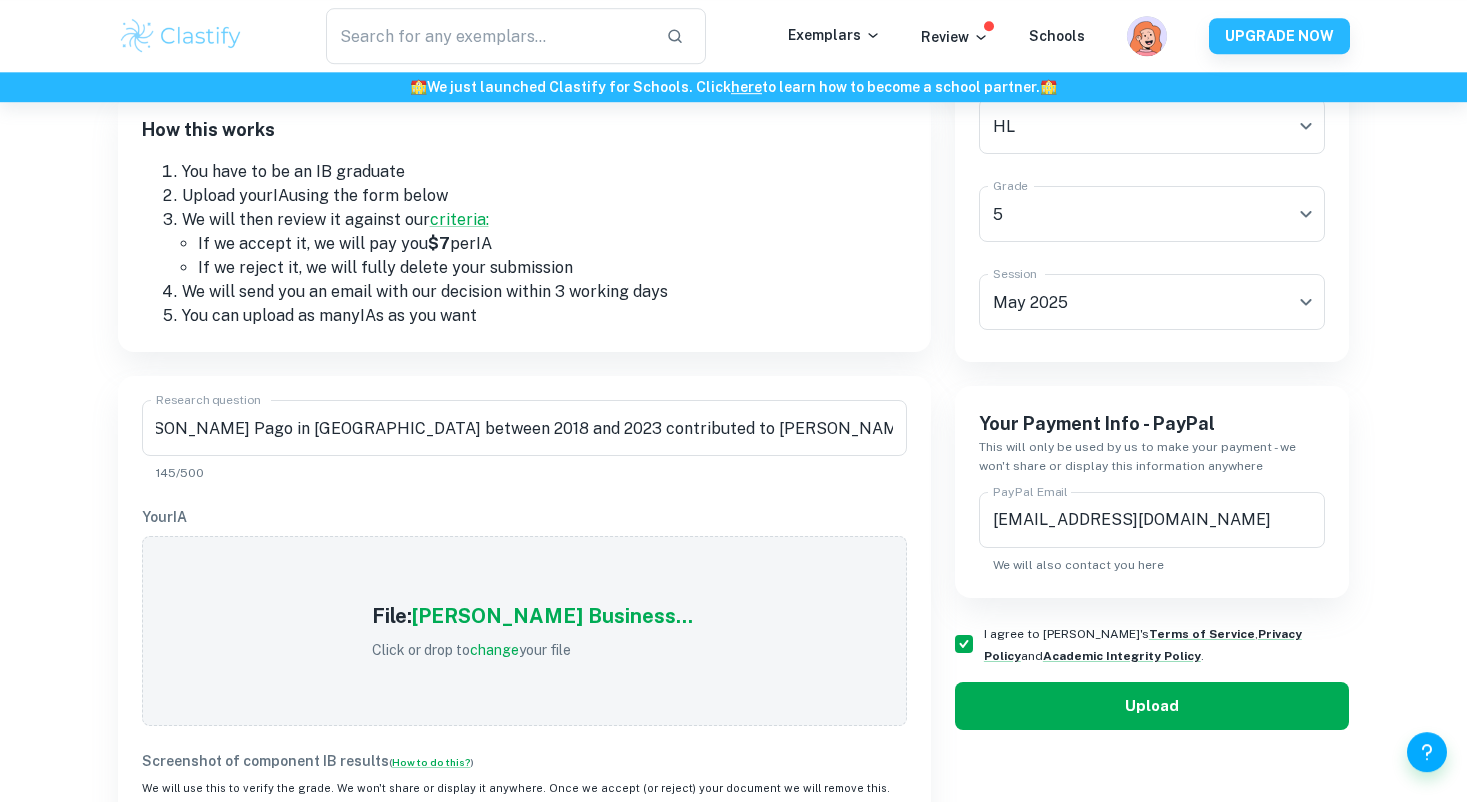 click on "Upload" at bounding box center (1152, 706) 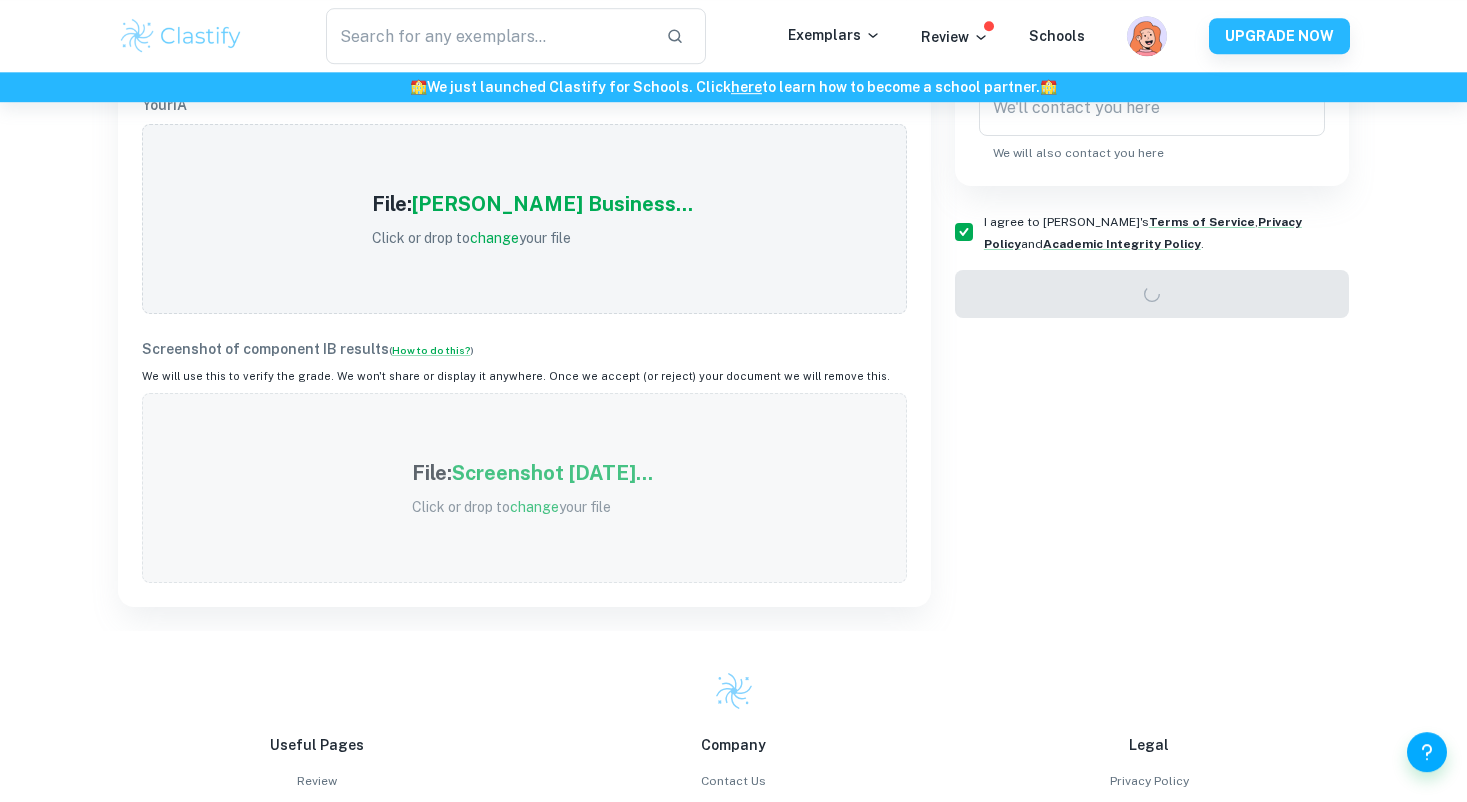 scroll, scrollTop: 227, scrollLeft: 0, axis: vertical 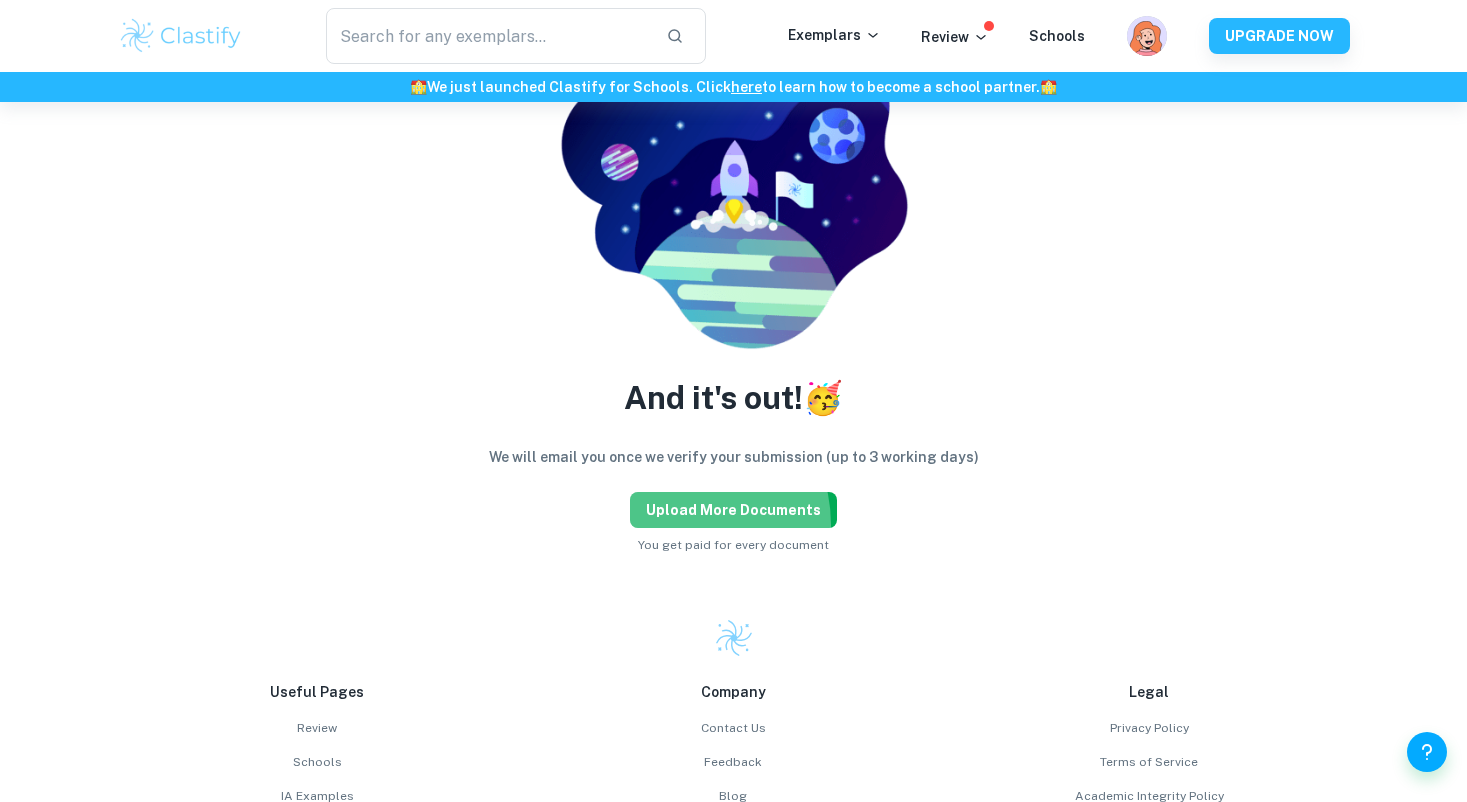 click on "Upload more documents" at bounding box center [733, 510] 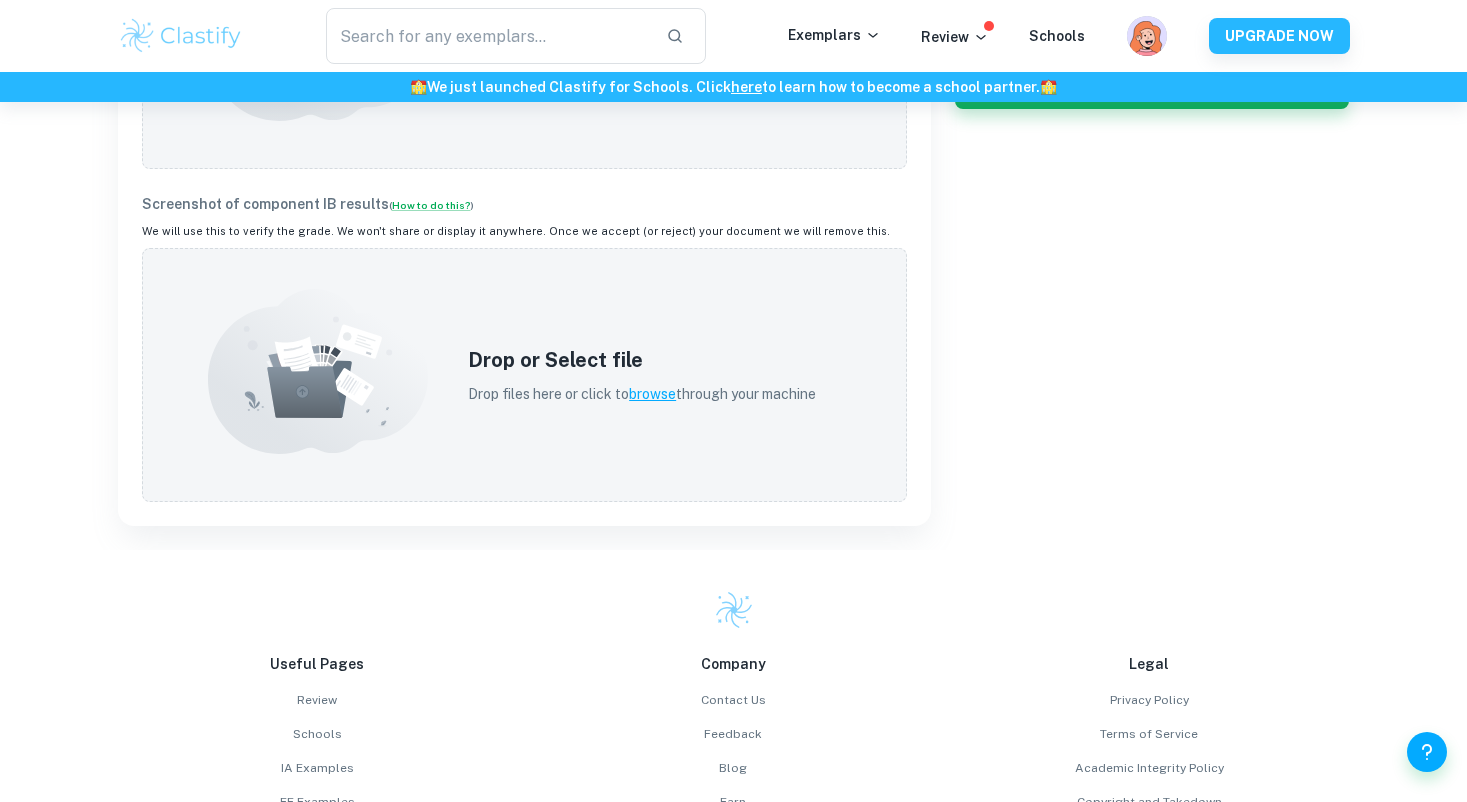 scroll, scrollTop: 1182, scrollLeft: 0, axis: vertical 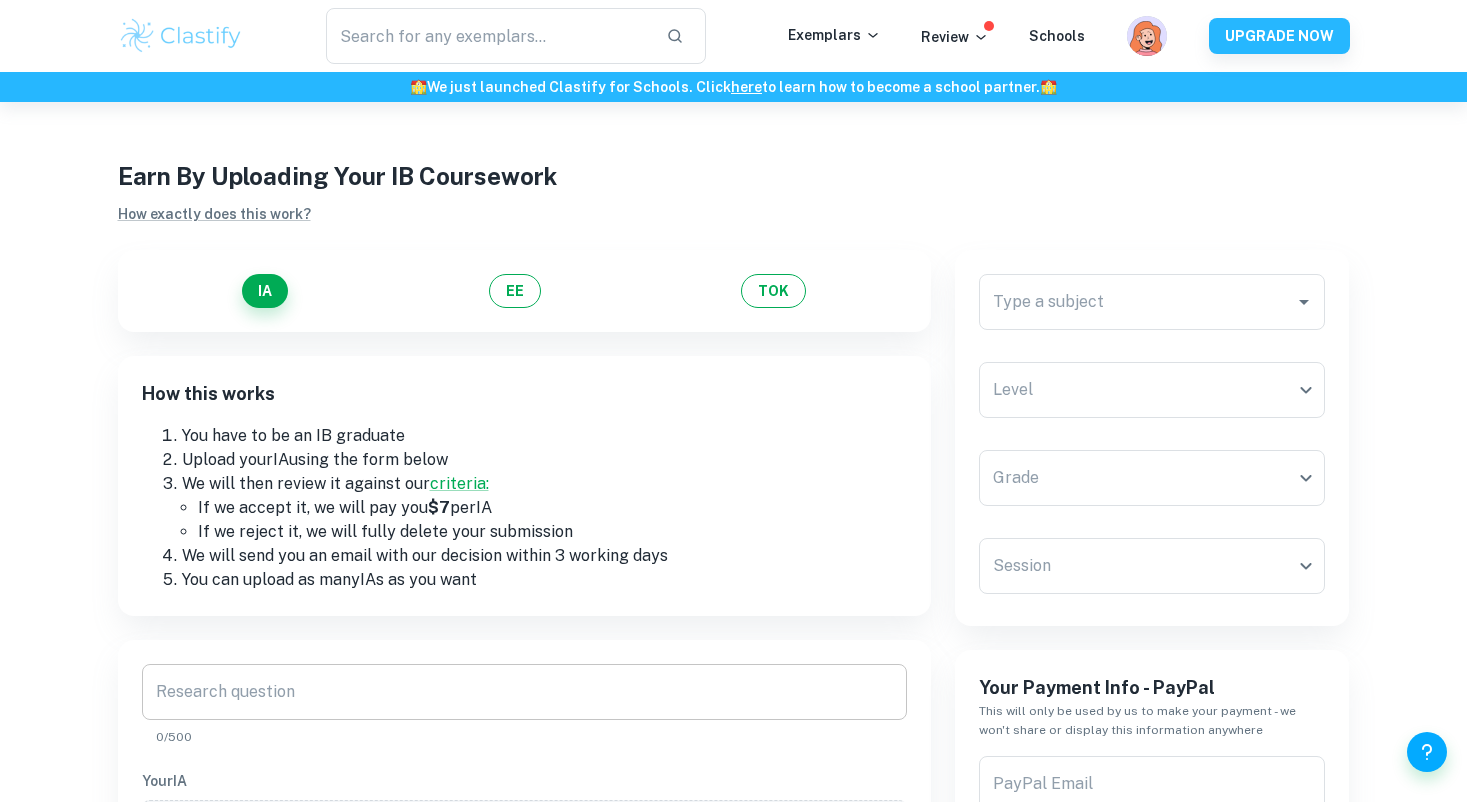 click on "Research question" at bounding box center [524, 692] 